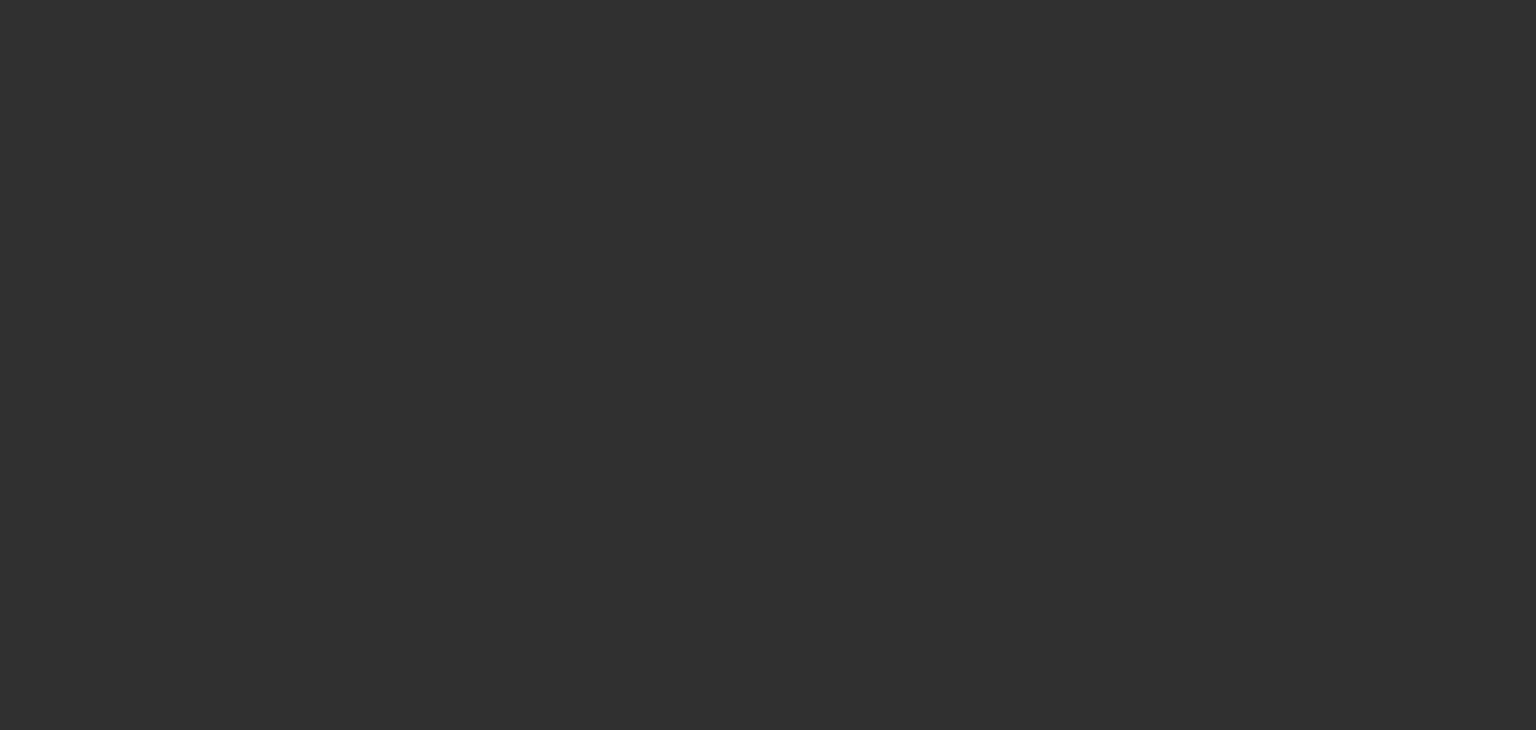 scroll, scrollTop: 0, scrollLeft: 0, axis: both 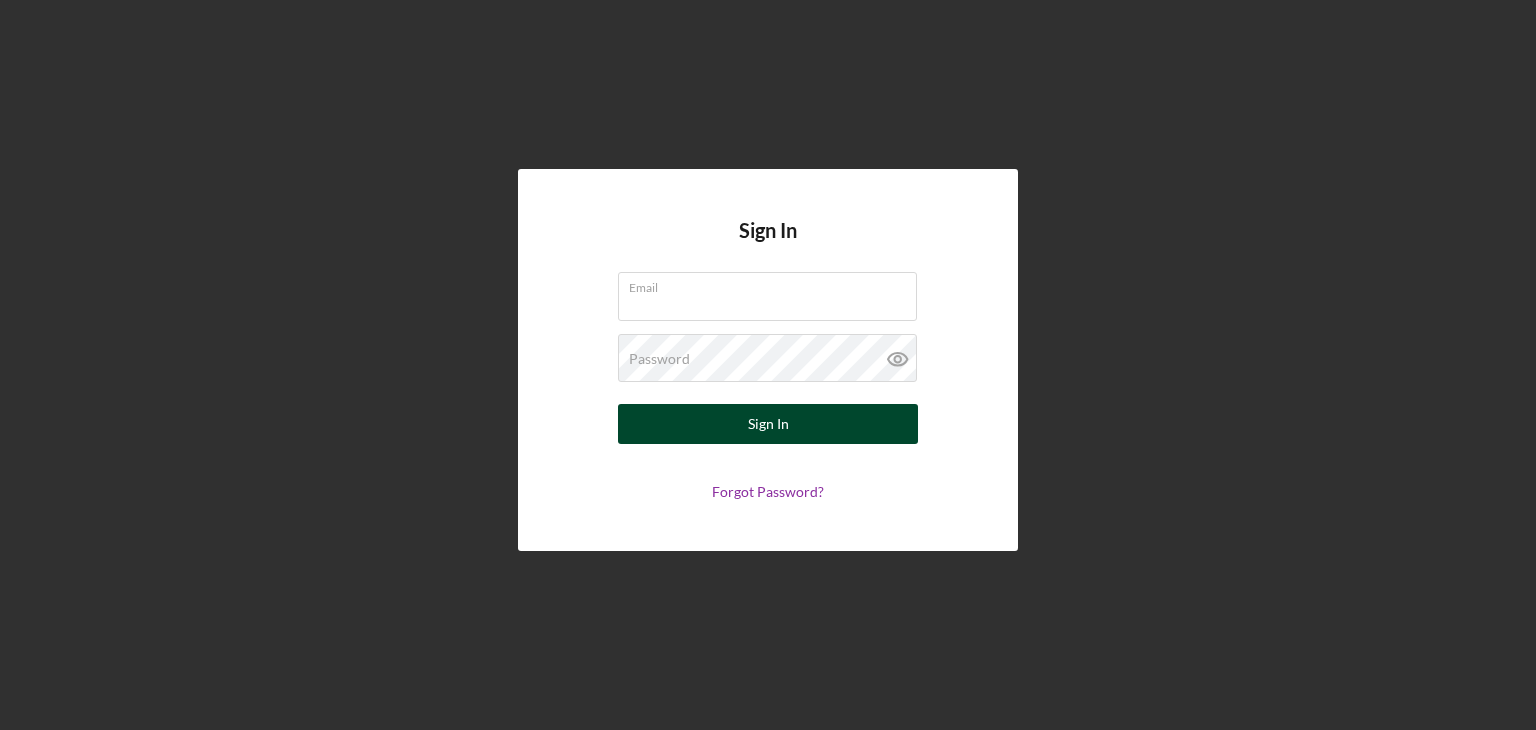 type on "tmundy@[EXAMPLE.COM]" 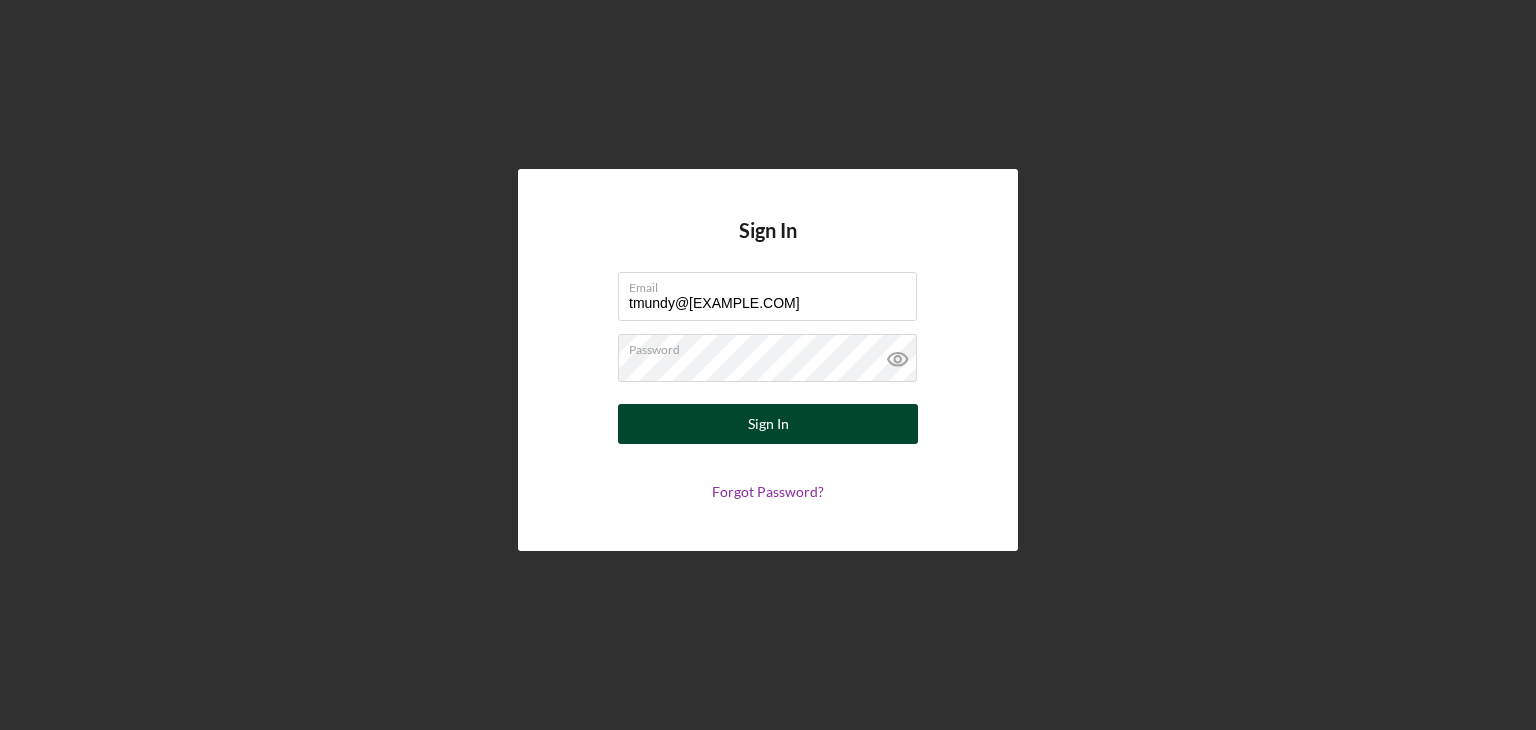 click on "Sign In" at bounding box center [768, 424] 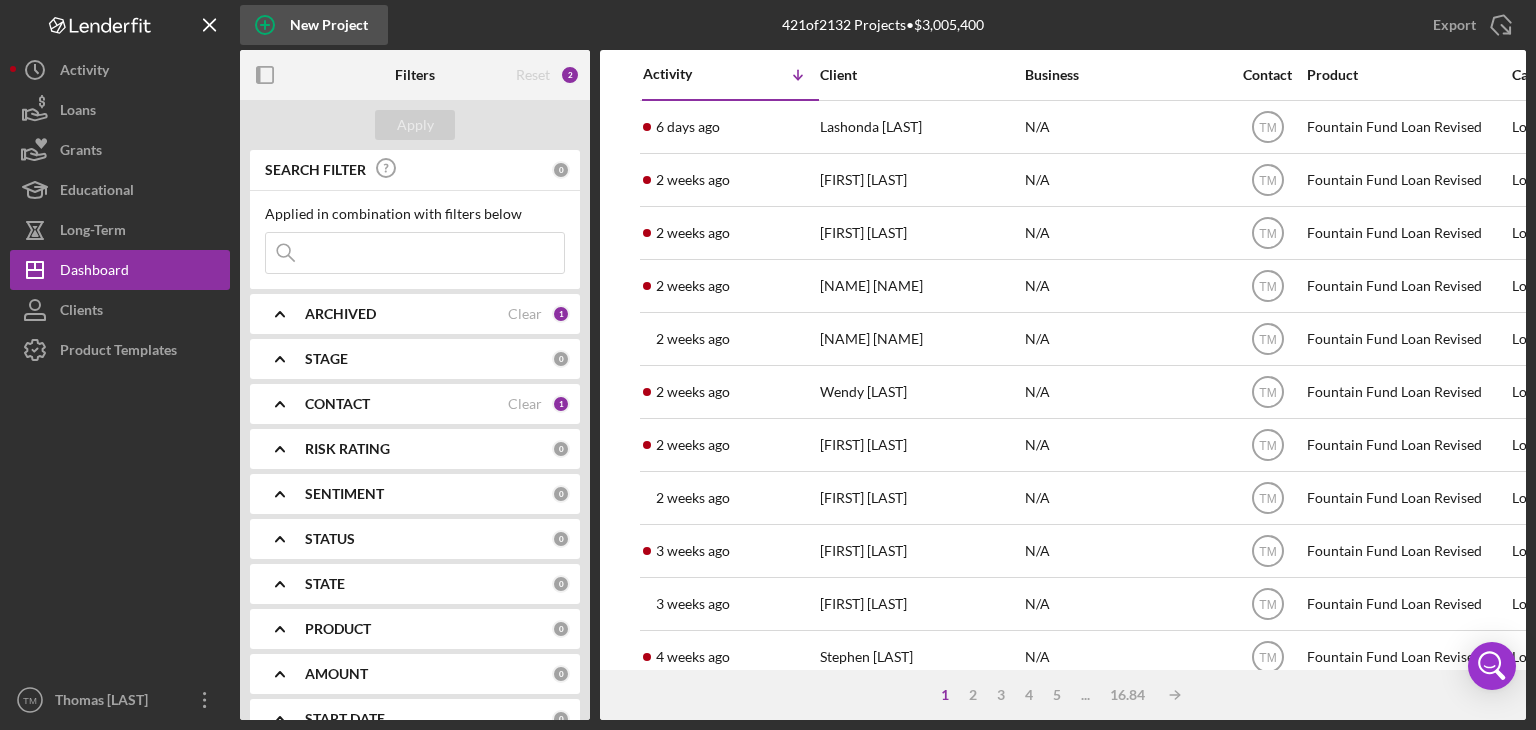 click on "New Project" at bounding box center [329, 25] 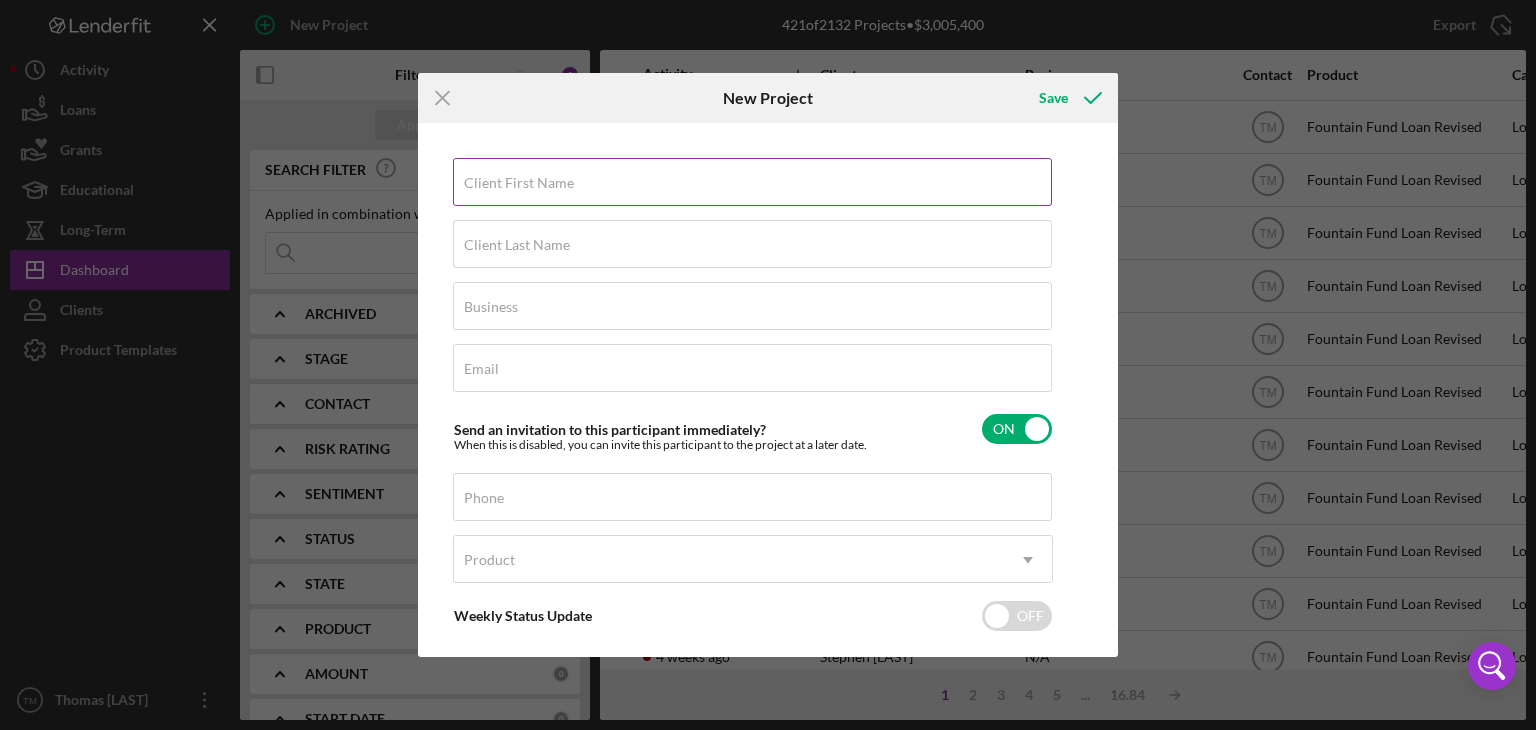 click on "Client First Name" at bounding box center (519, 183) 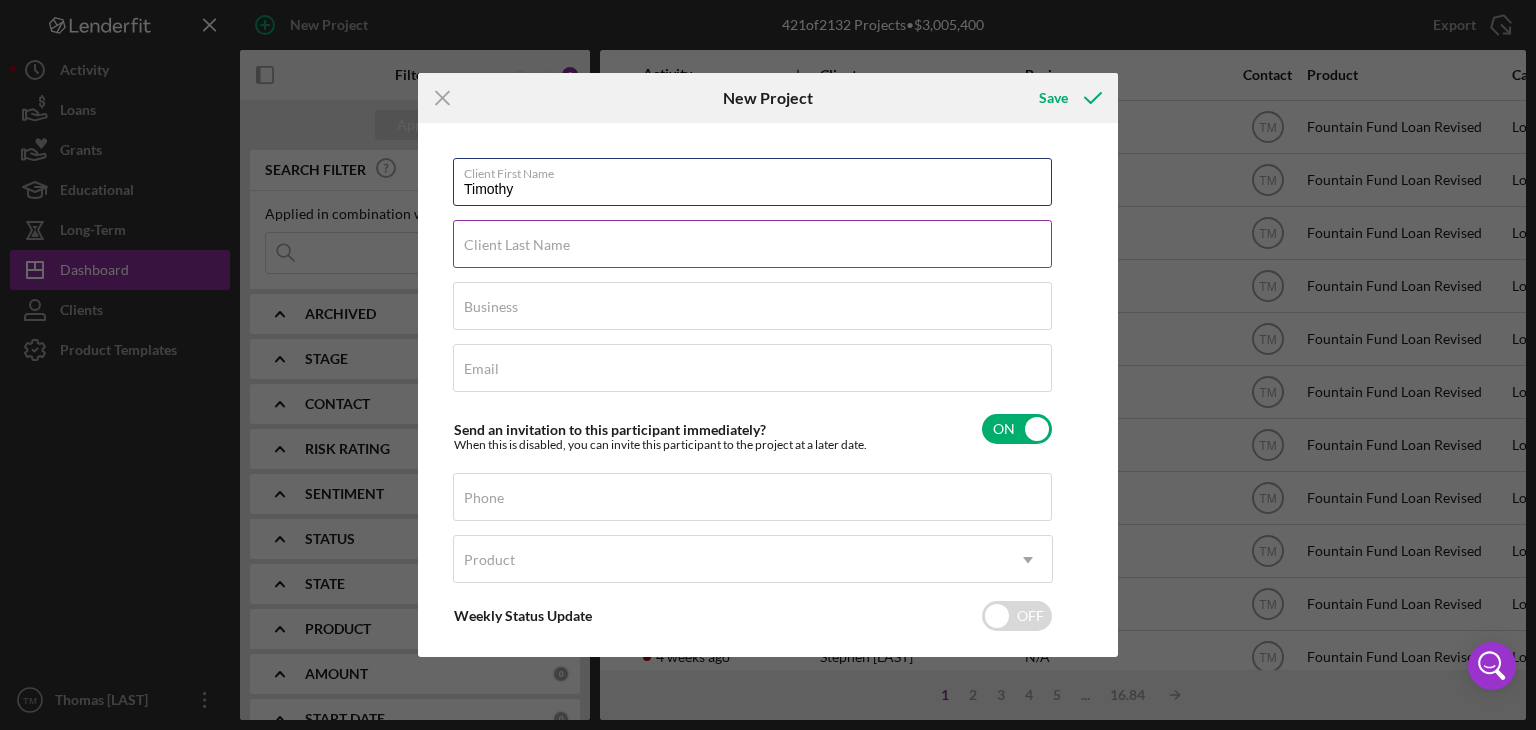 type on "Timothy" 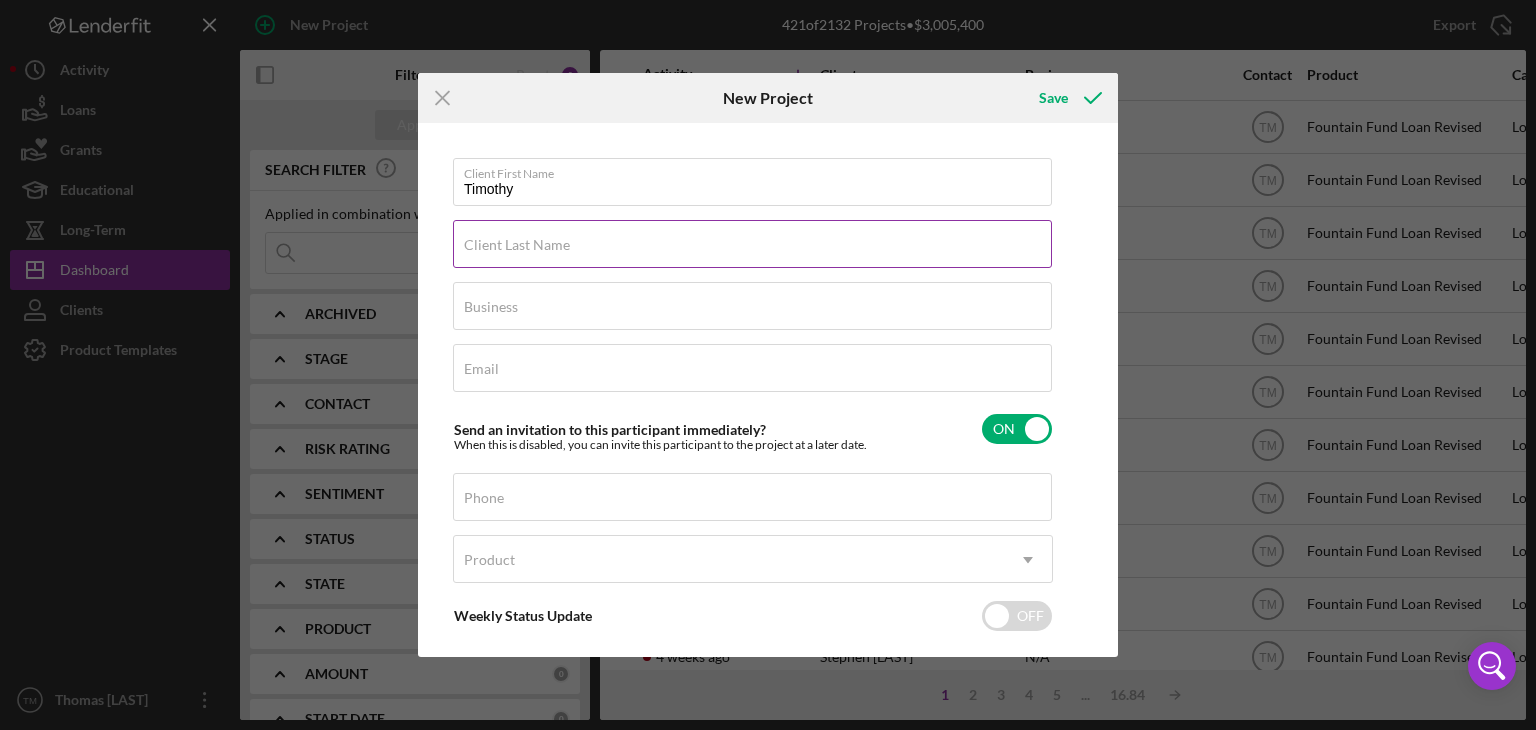 click on "Client Last Name" at bounding box center [517, 245] 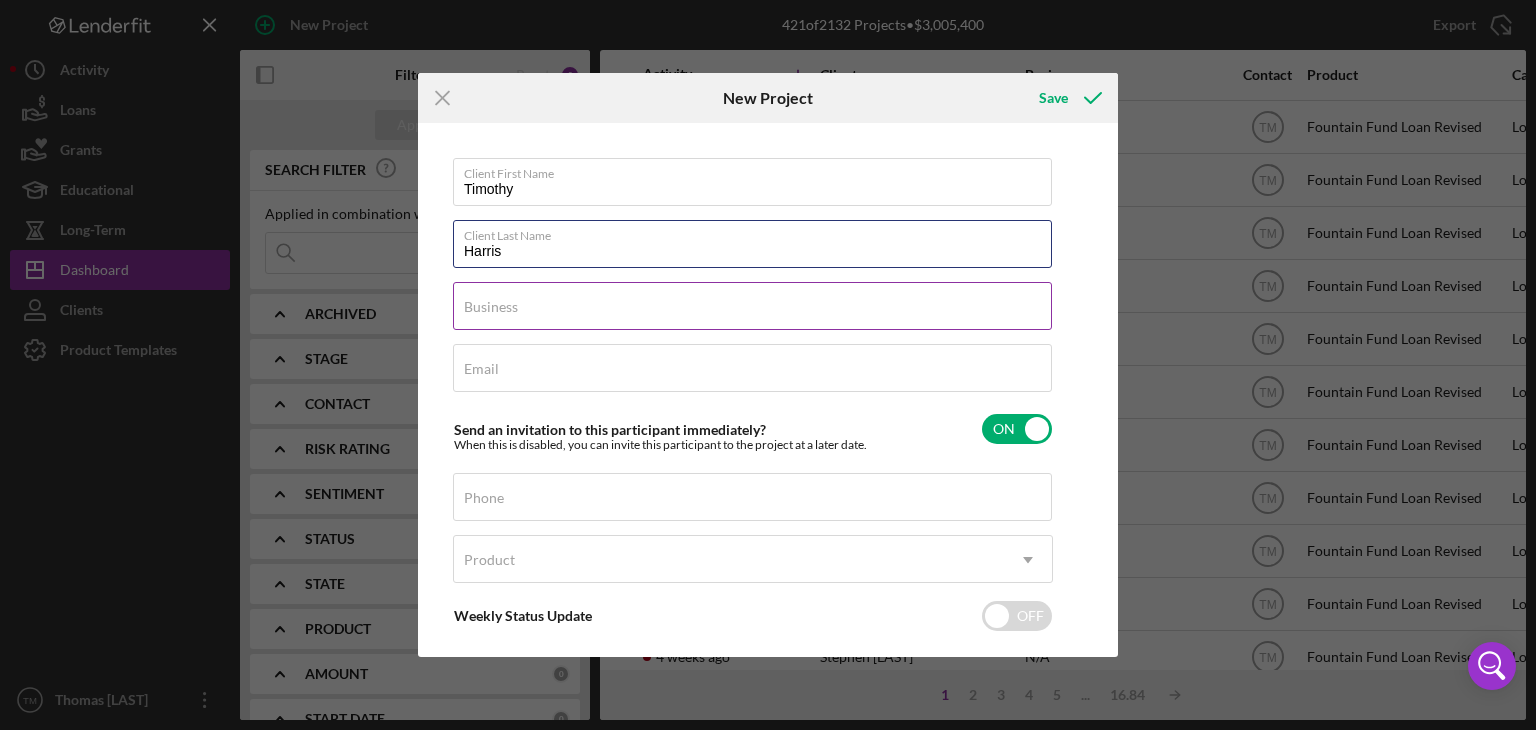 type on "Harris" 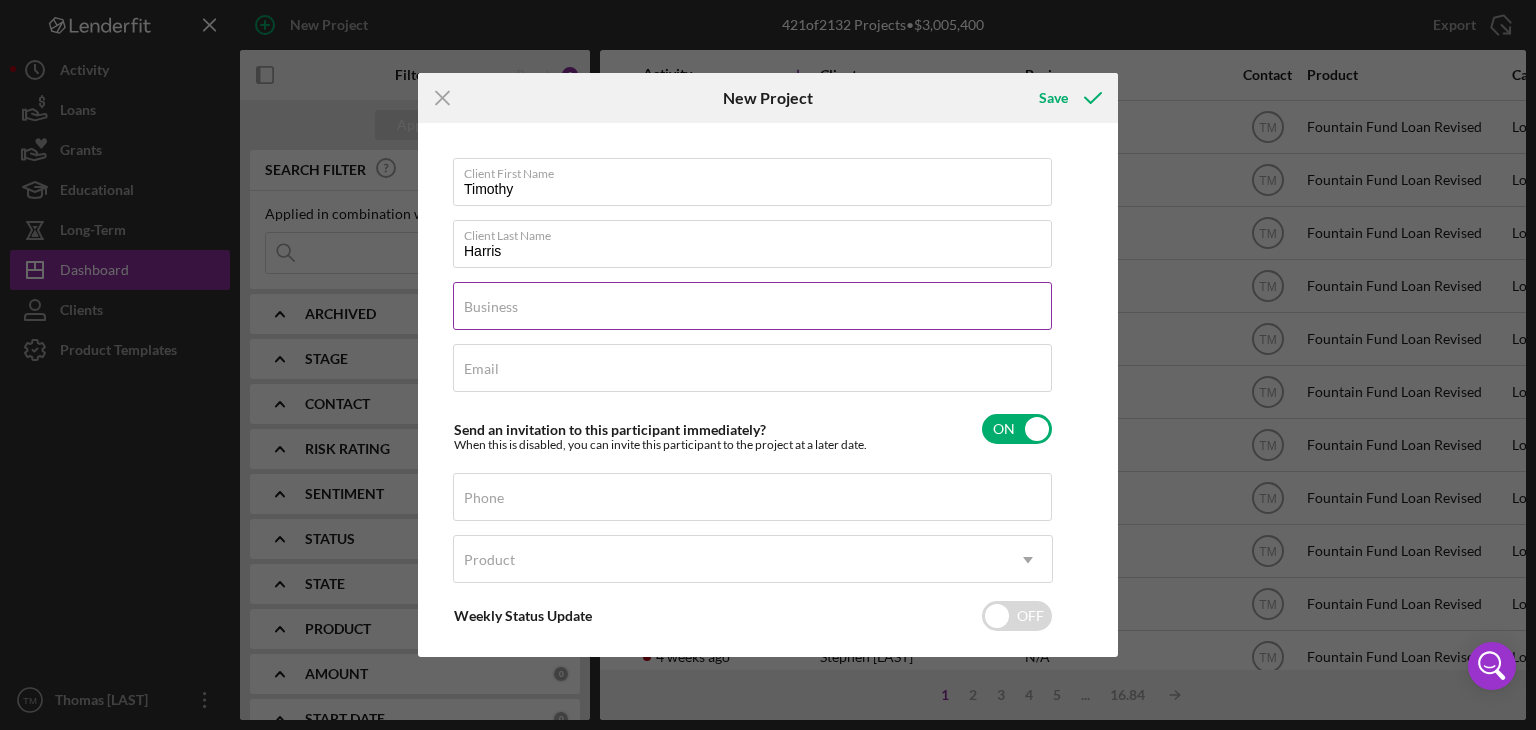 click on "Business" at bounding box center (491, 307) 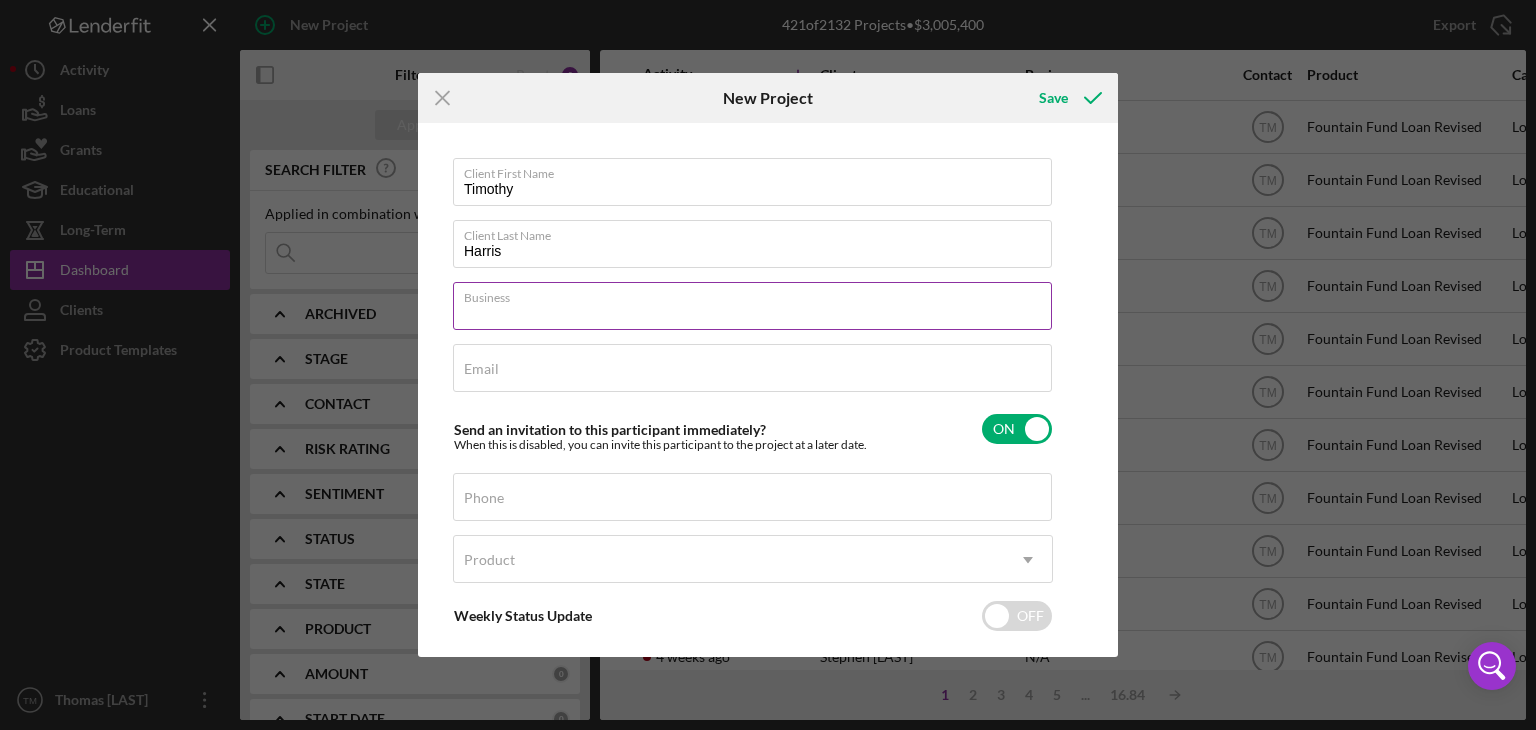 click on "Business" at bounding box center (752, 306) 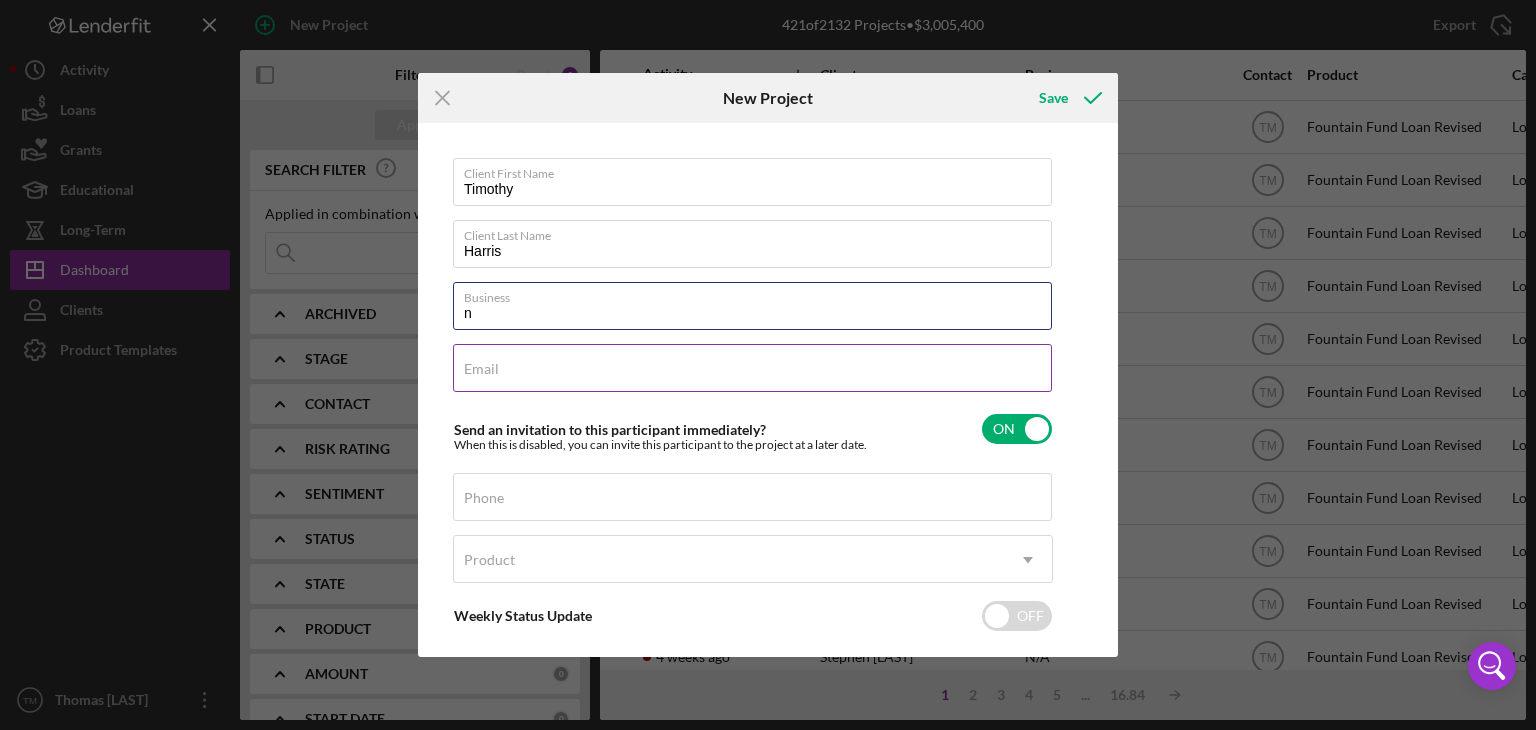 type on "N/A" 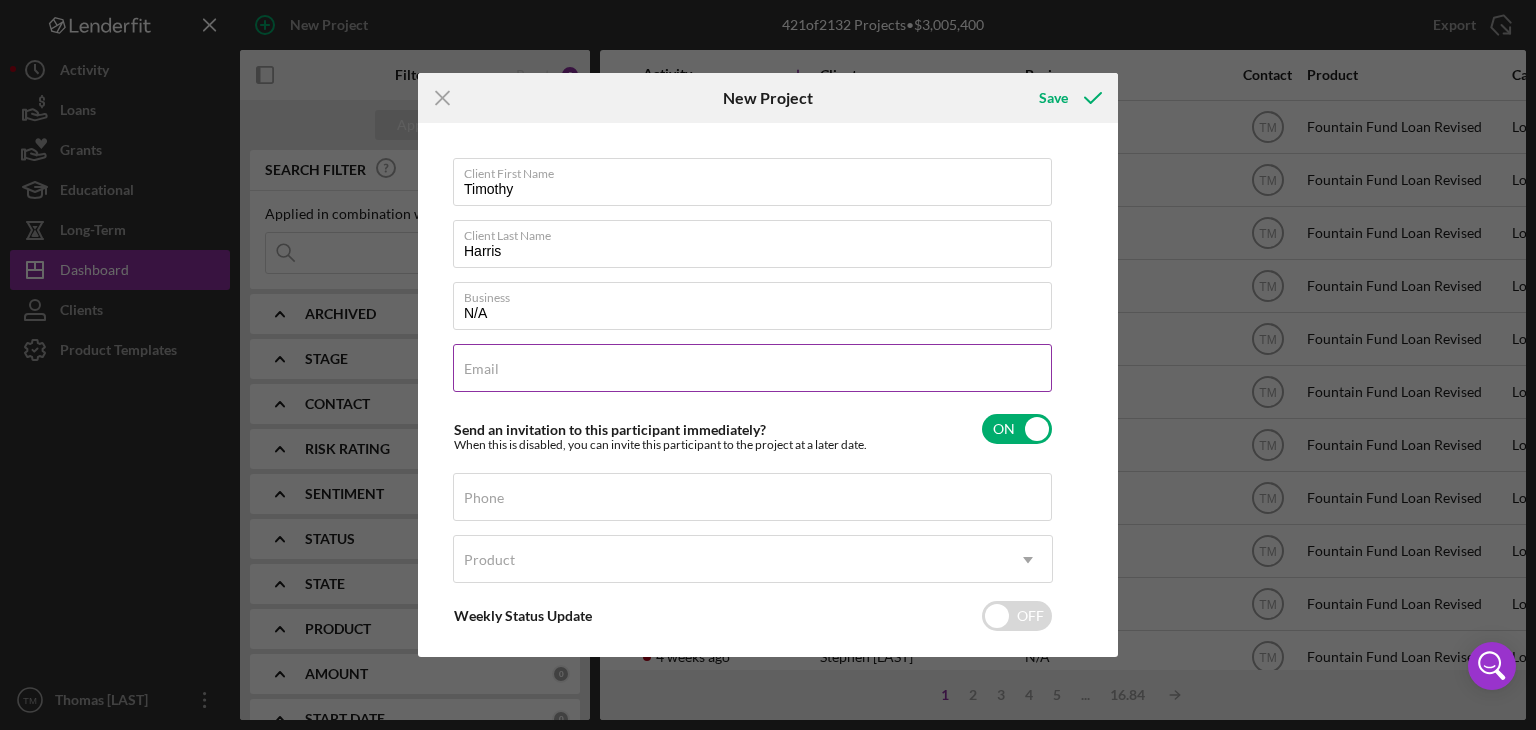 click on "Email" at bounding box center (481, 369) 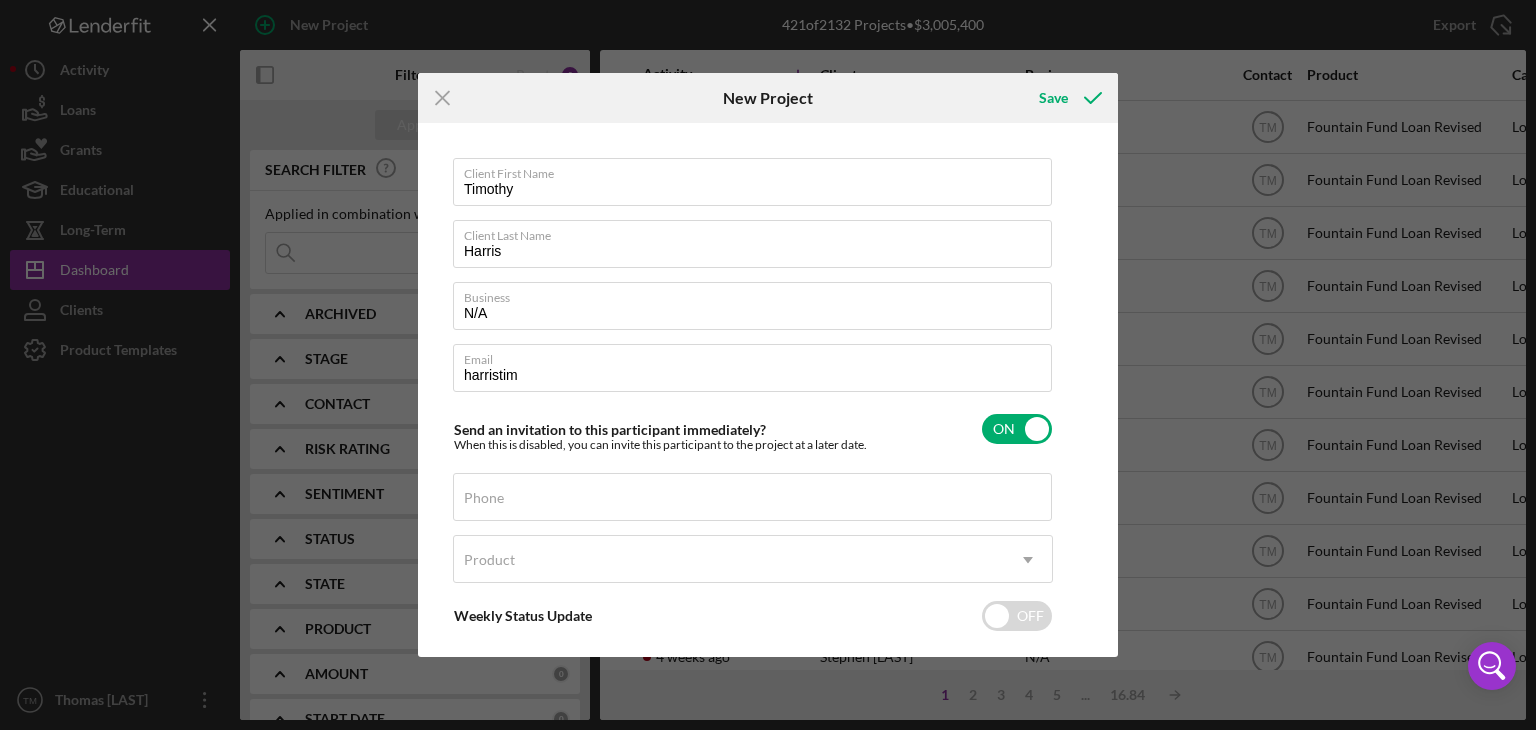 click on "Icon/Menu Close New Project Save Client First Name [NAME] Client Last Name [NAME] Business N/A Email [NAME] Please enter a valid email address. Send an invitation to this participant immediately? When this is disabled, you can invite this participant to the project at a later date. ON Phone Product Icon/Dropdown Arrow Weekly Status Update OFF Client Inactivity OFF Cancel Save" at bounding box center (768, 365) 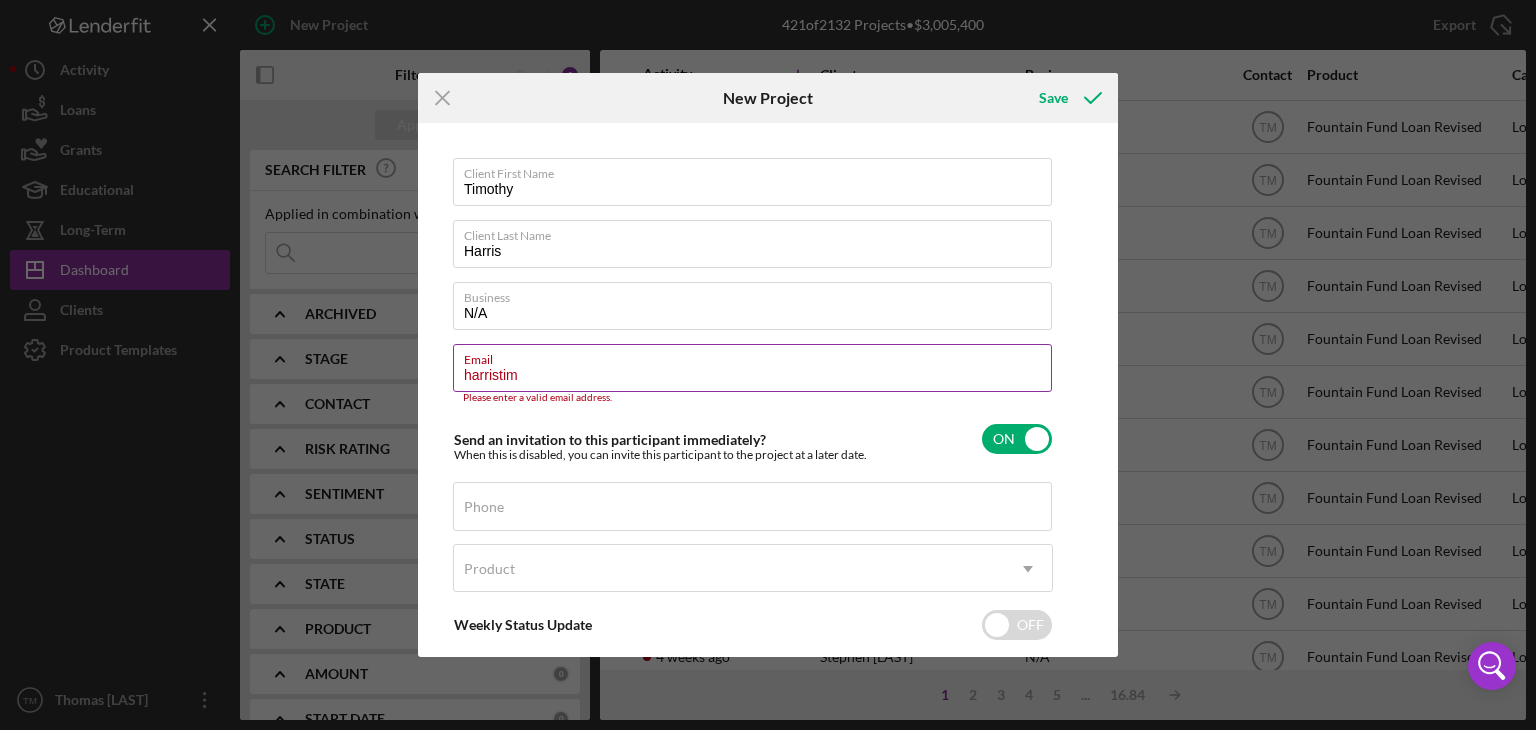 click on "harristim" at bounding box center [752, 368] 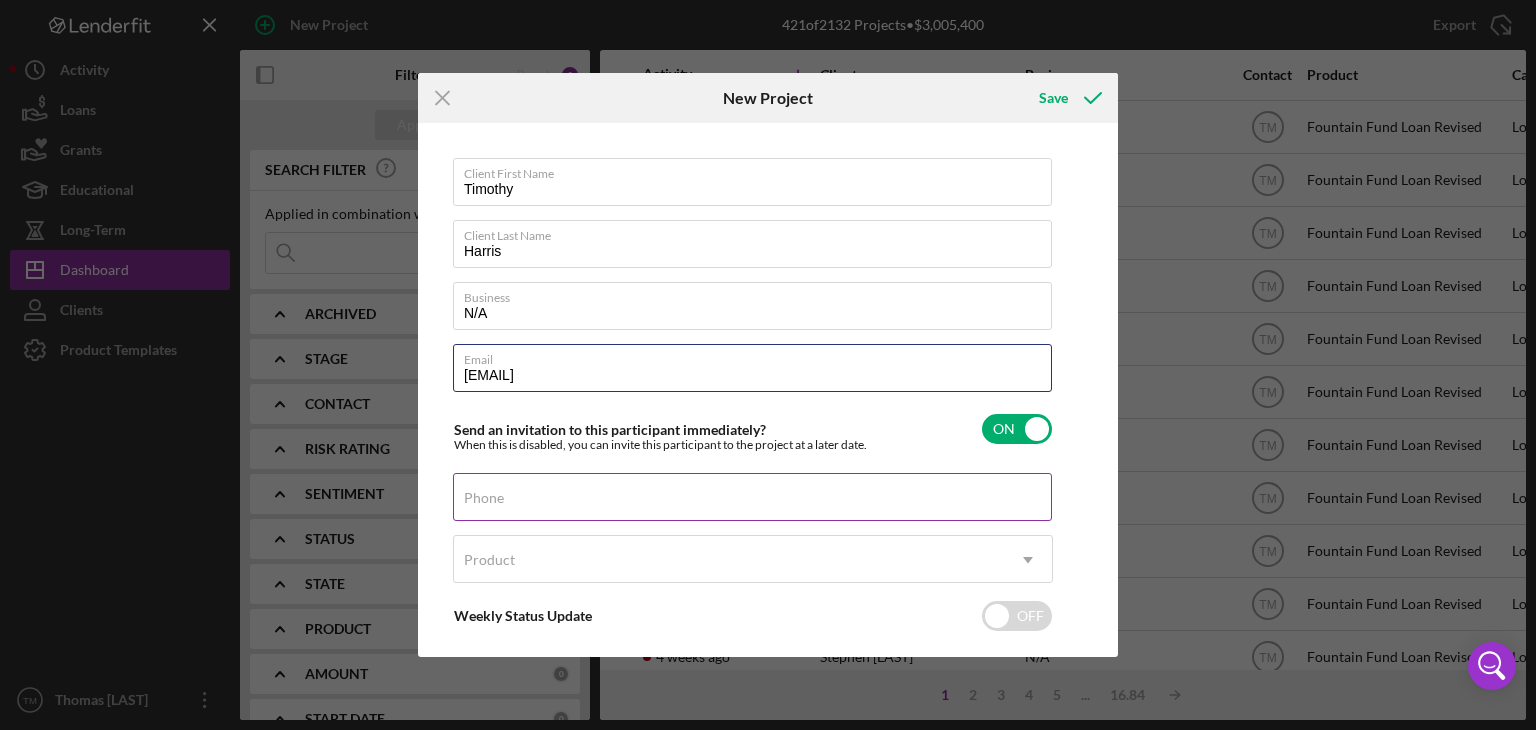 type on "[EMAIL]" 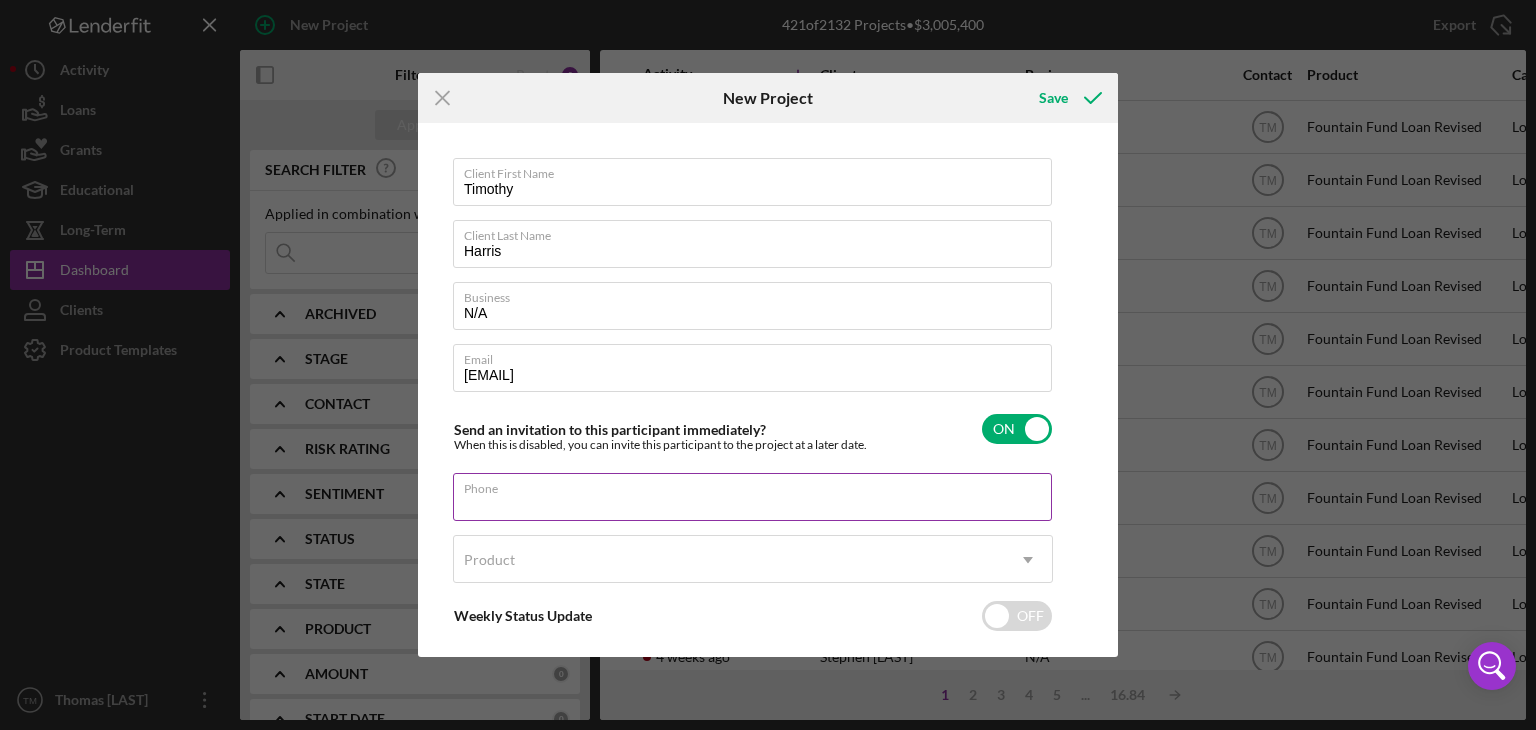 click on "Phone" at bounding box center [752, 497] 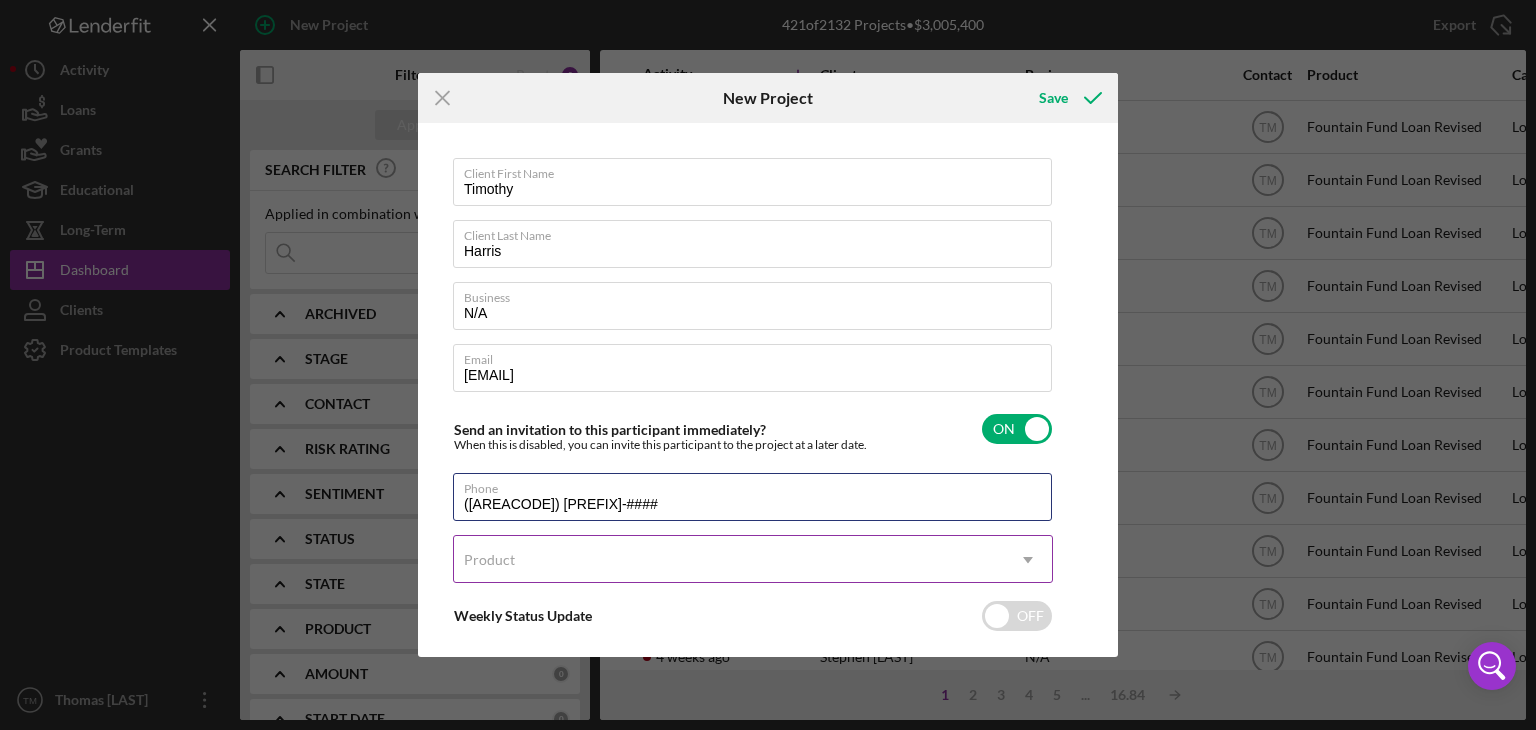 type on "([AREACODE]) [PREFIX]-####" 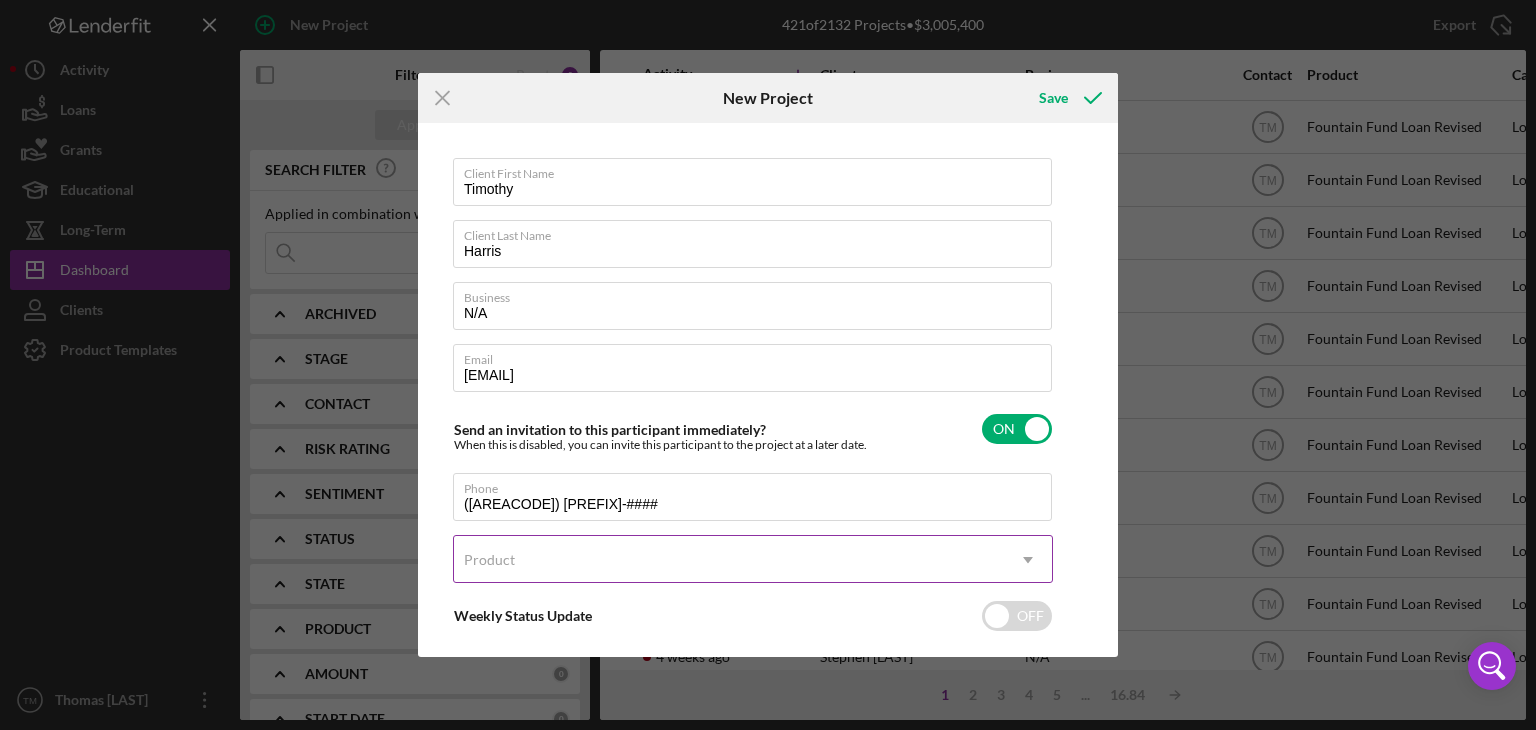 click on "Product" at bounding box center (489, 560) 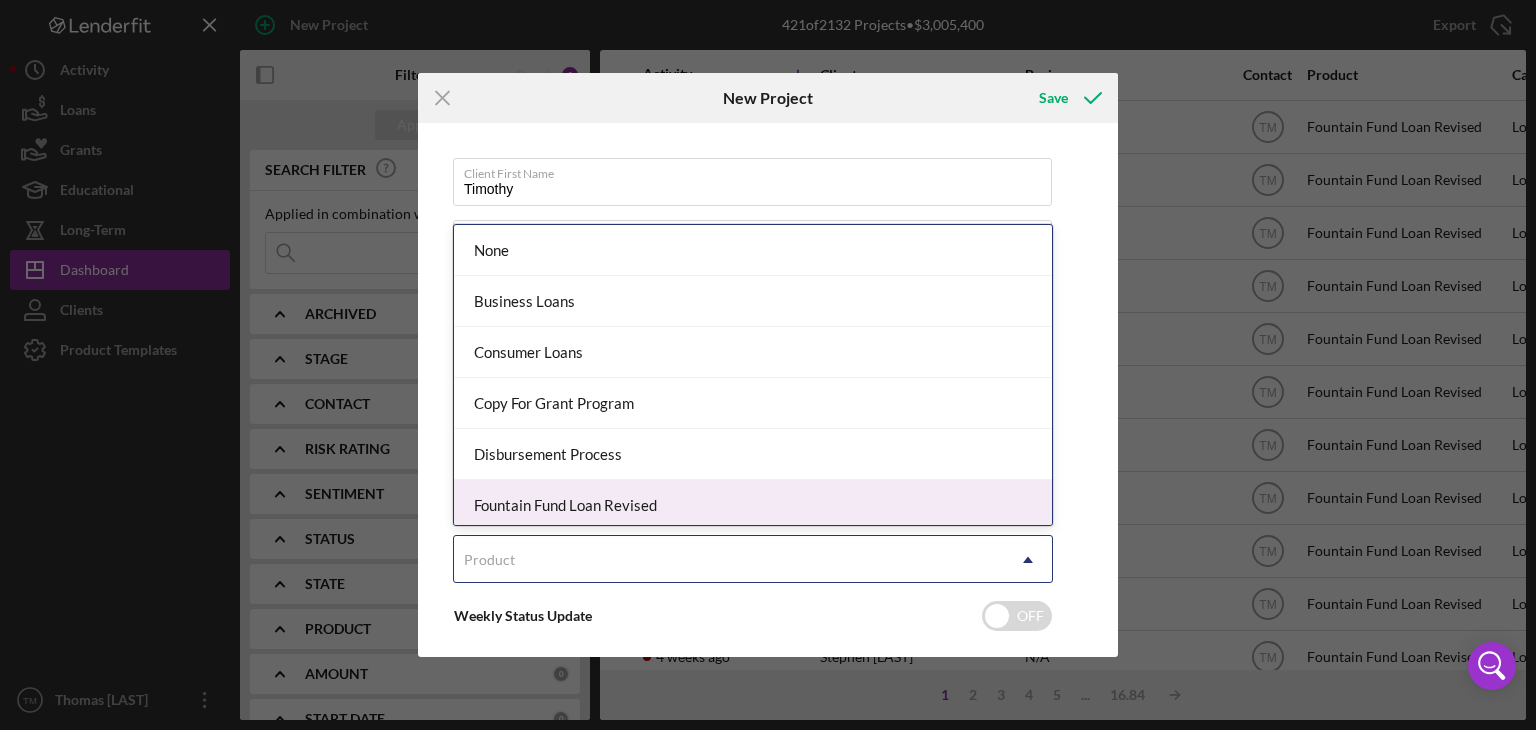 click on "Fountain Fund Loan Revised" at bounding box center (753, 505) 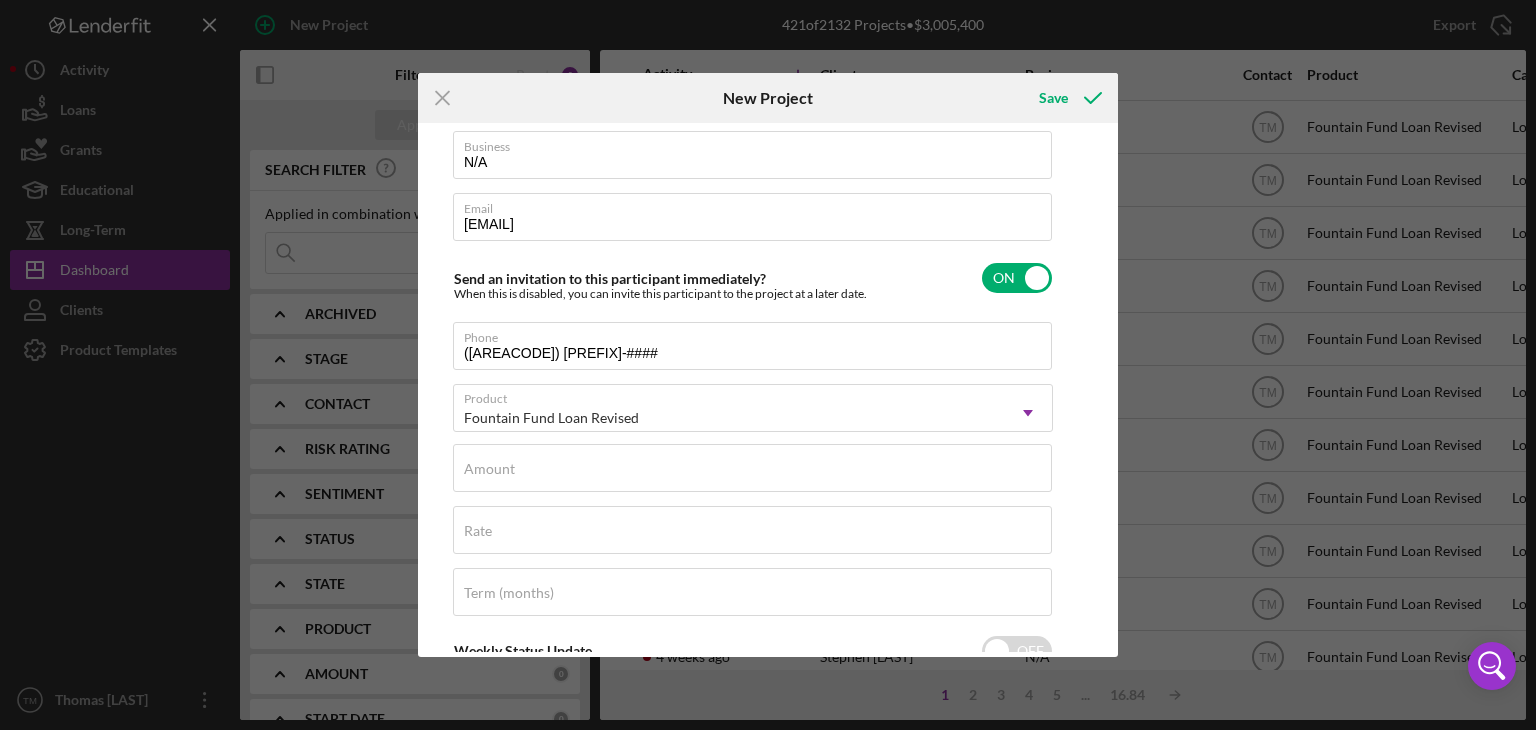 scroll, scrollTop: 152, scrollLeft: 0, axis: vertical 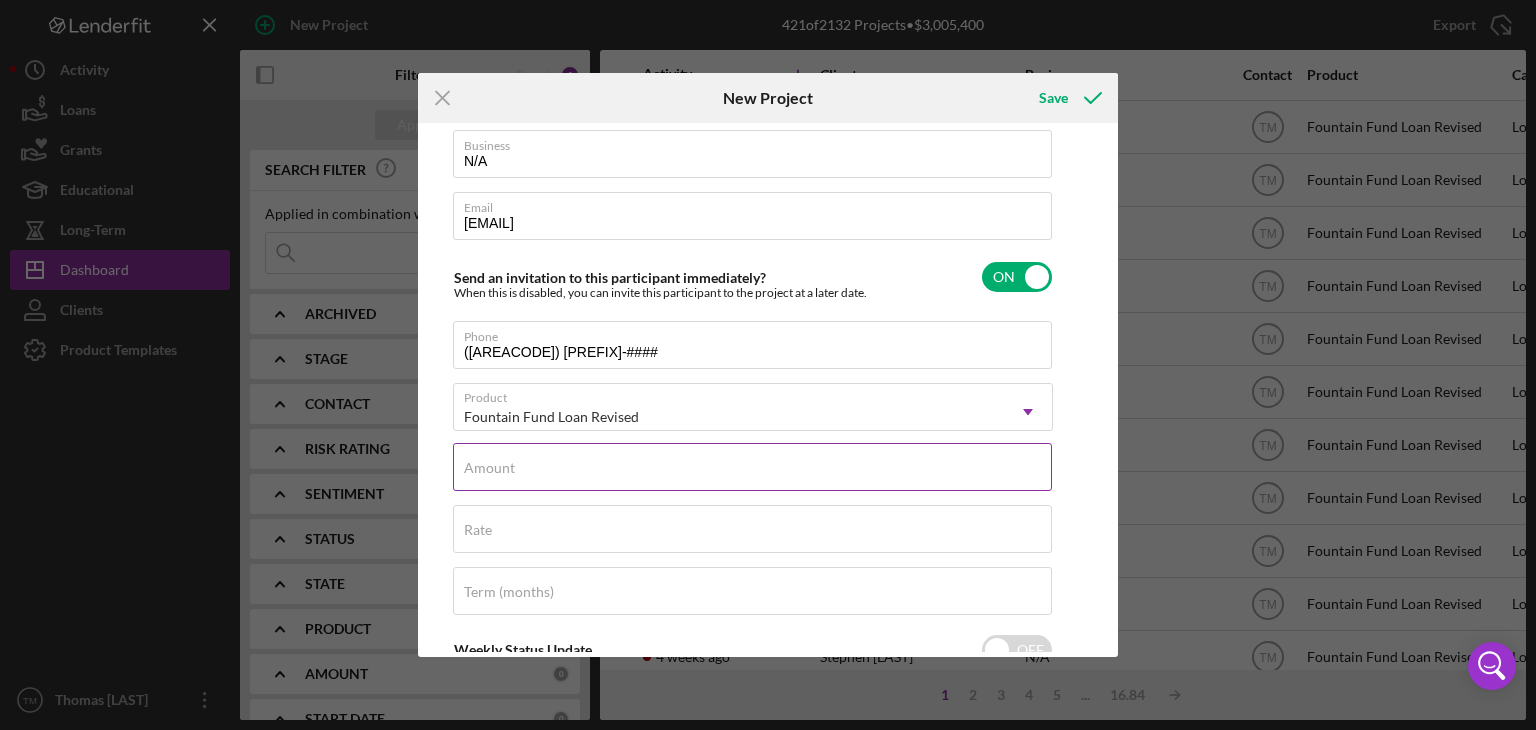 click on "Amount" at bounding box center [489, 468] 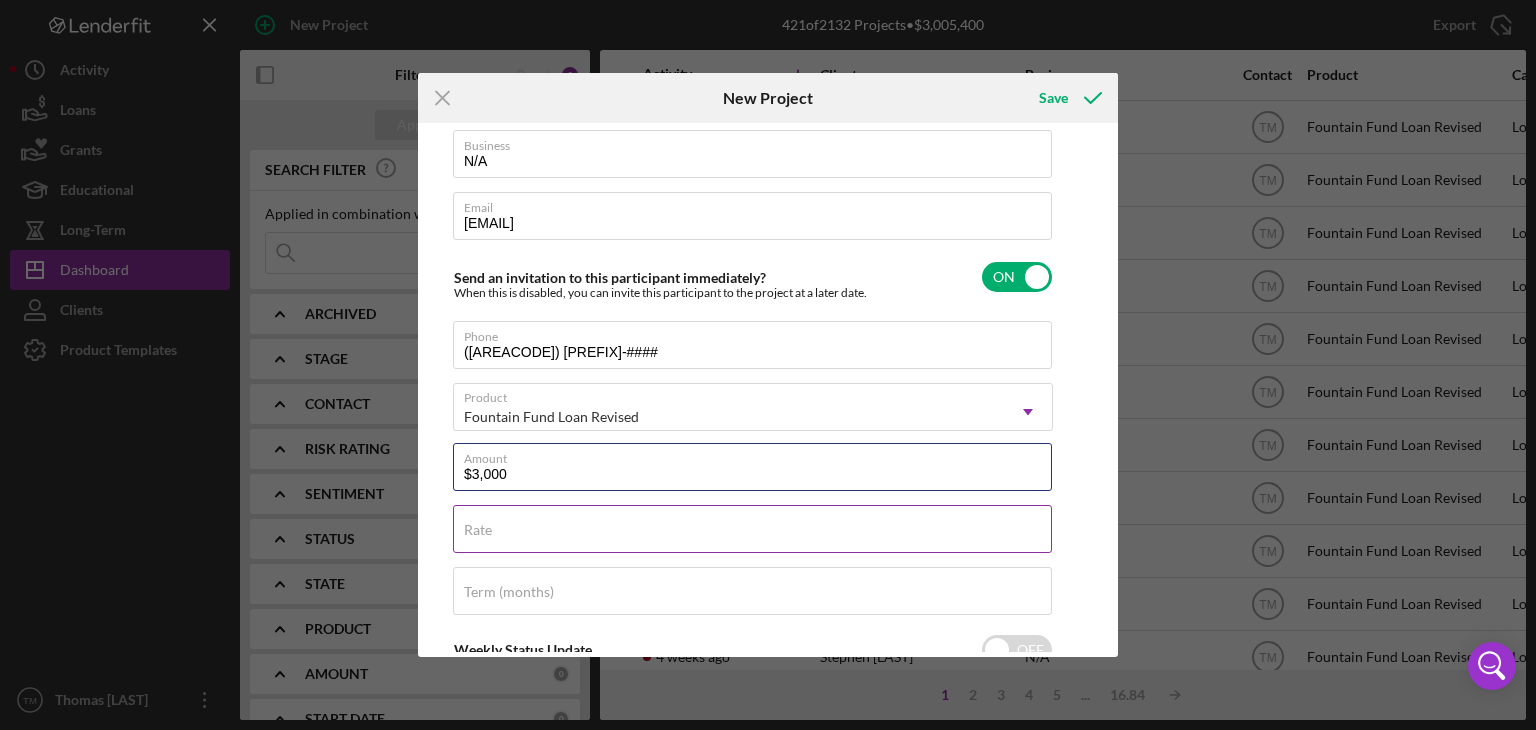 type on "$3,000" 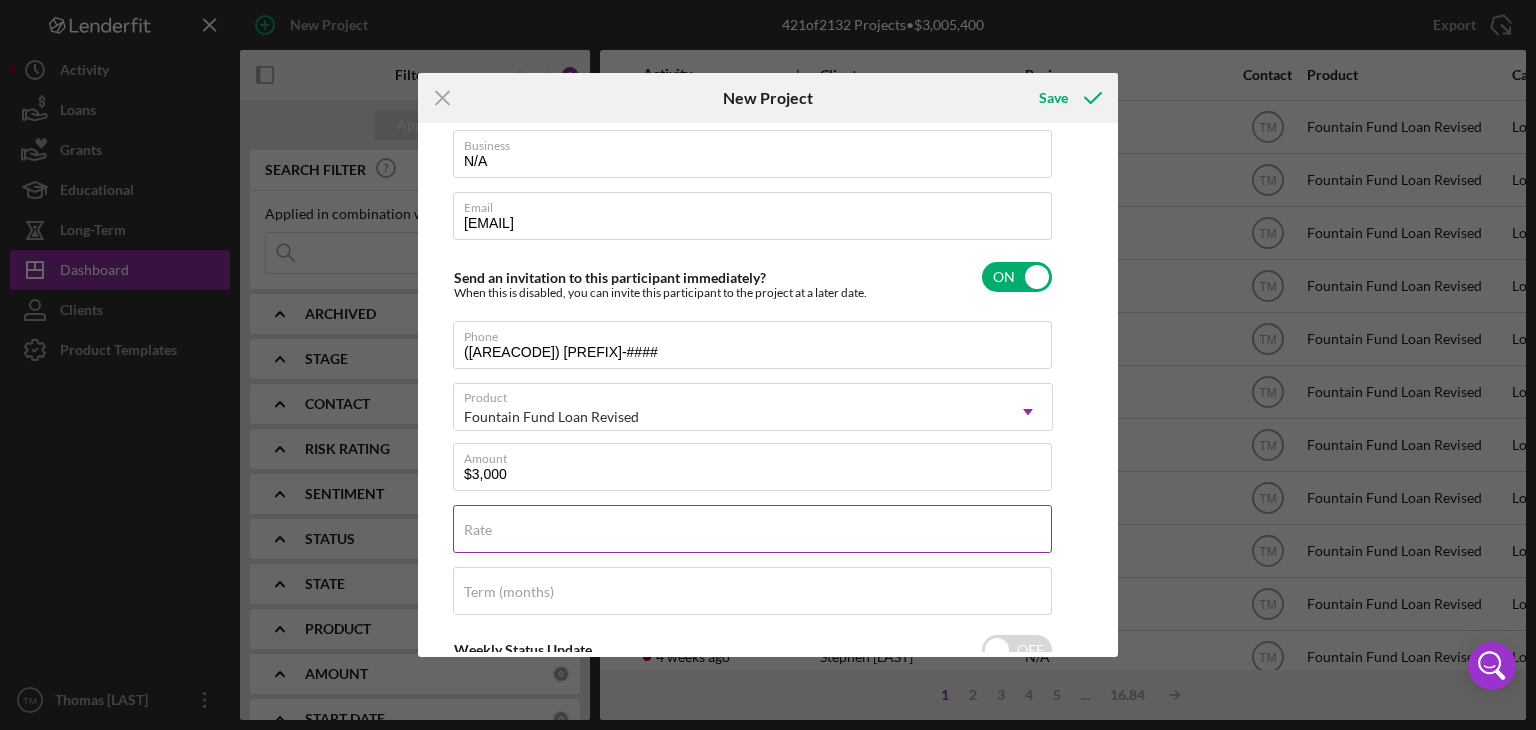 click on "Rate" at bounding box center (478, 530) 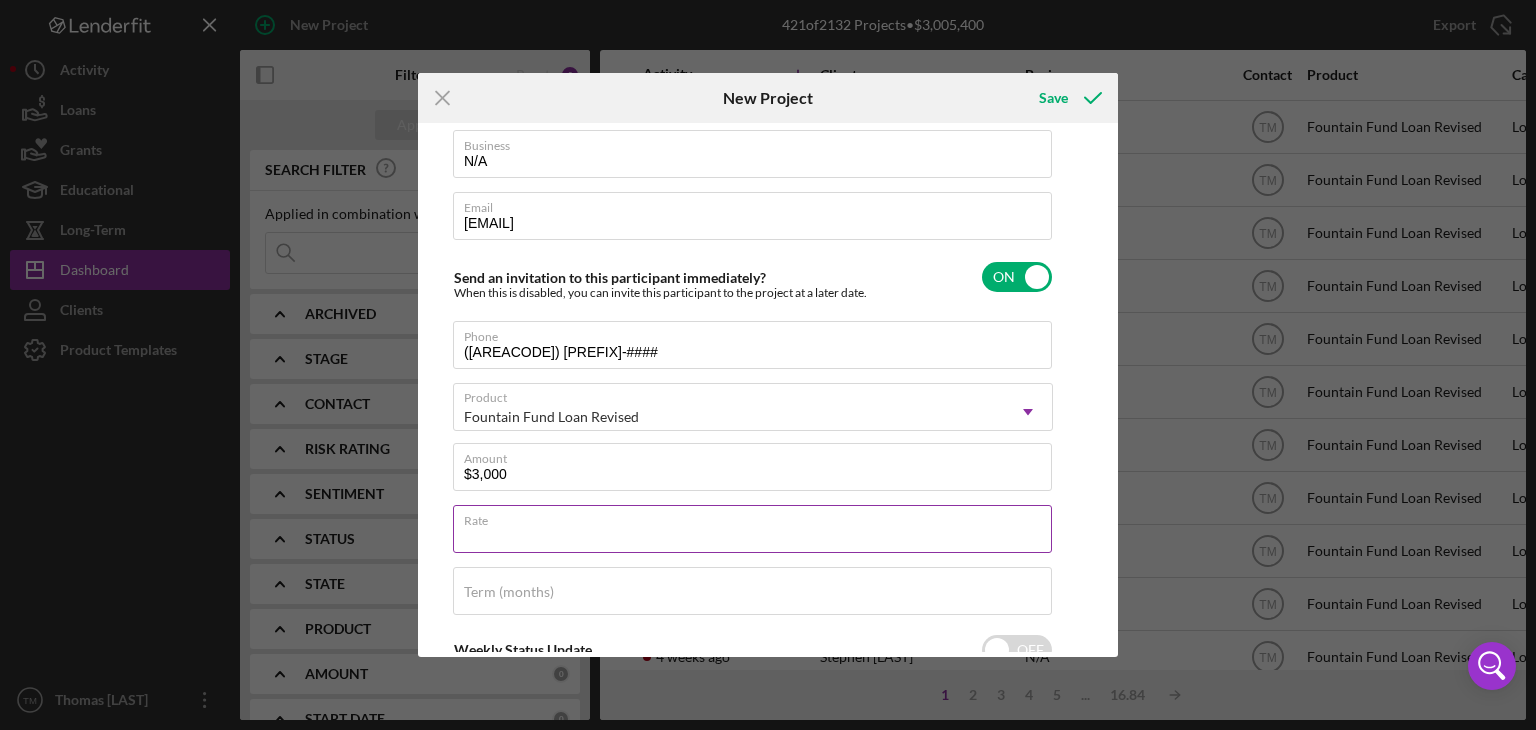click on "Rate" at bounding box center (758, 517) 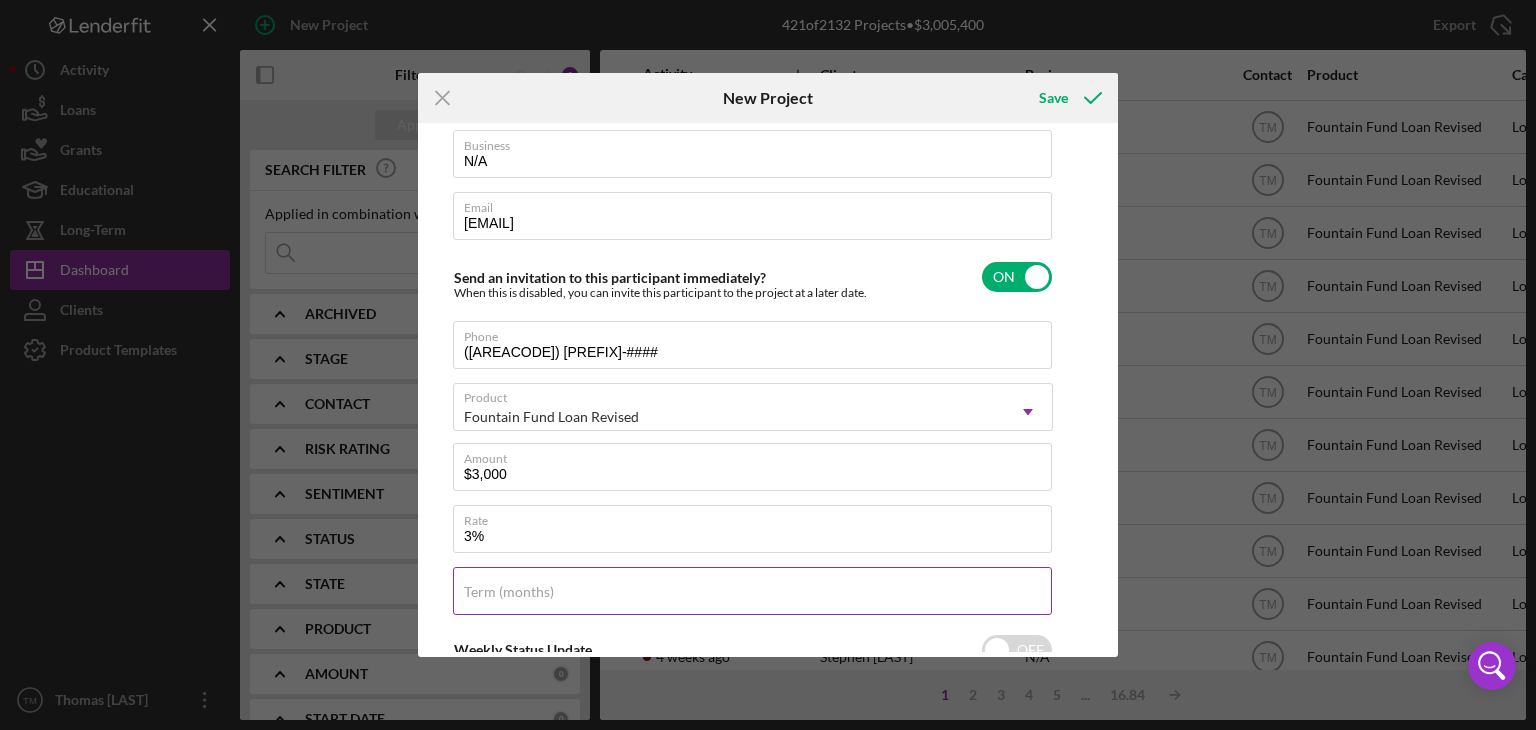 type on "3.000%" 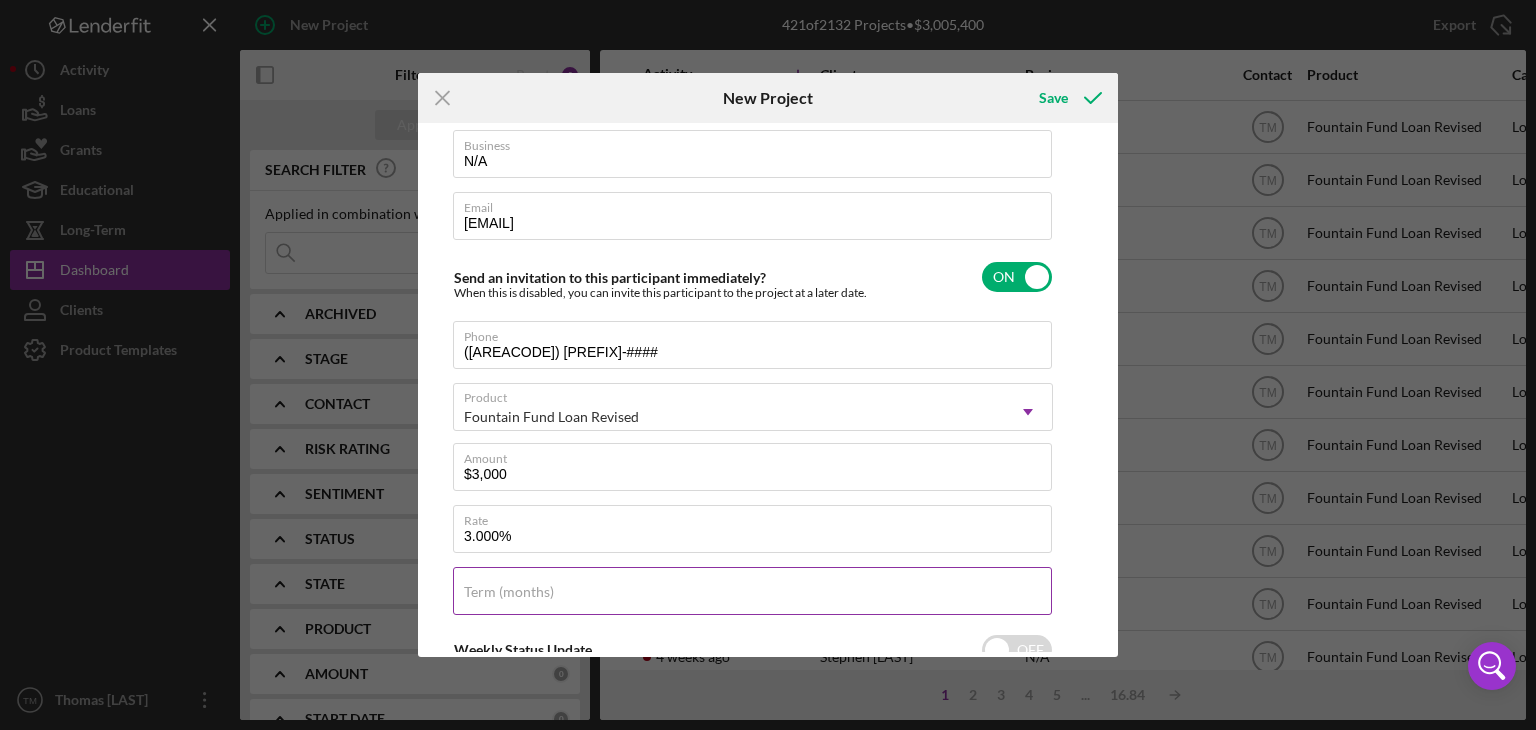 click on "Term (months)" at bounding box center (509, 592) 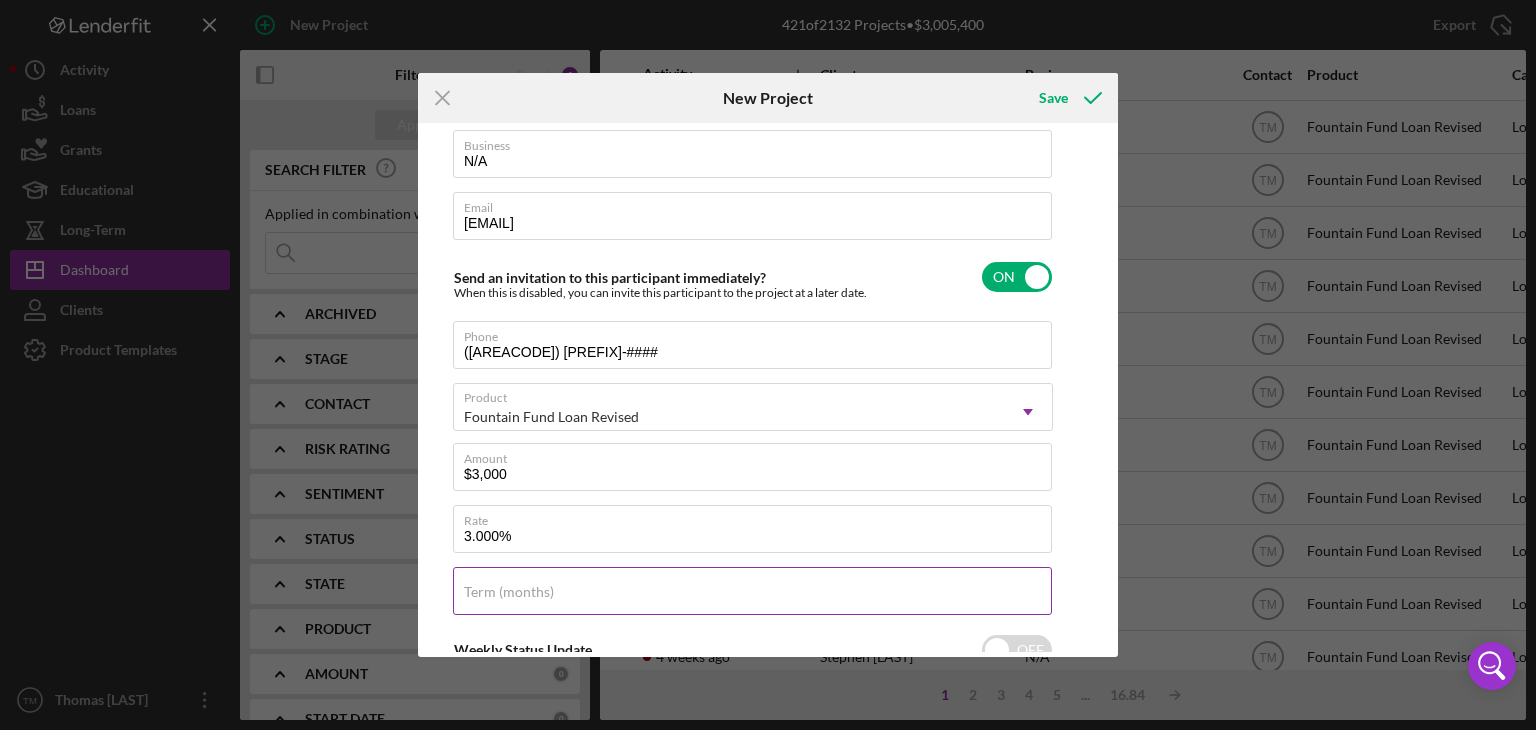 click on "Term (months)" at bounding box center [752, 591] 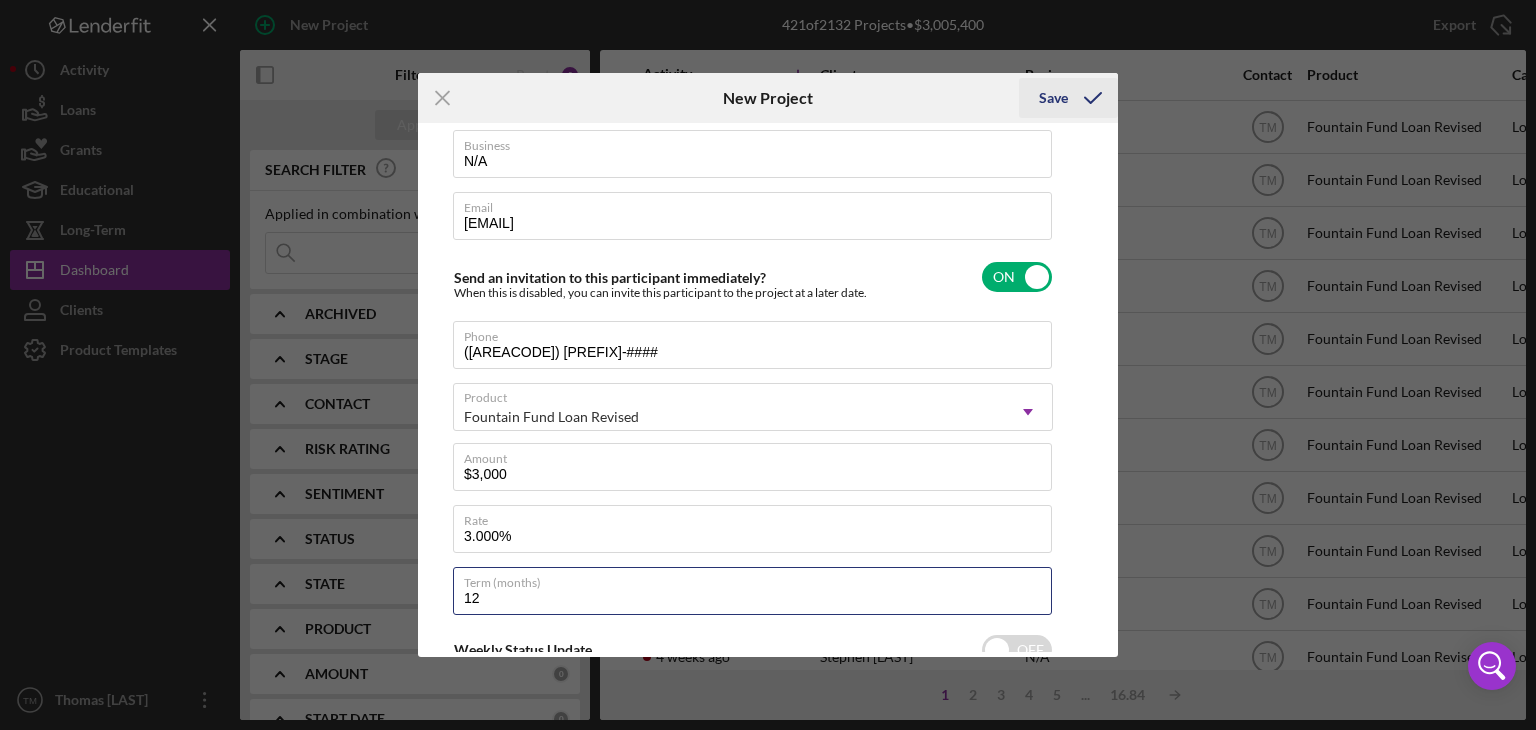 type on "12" 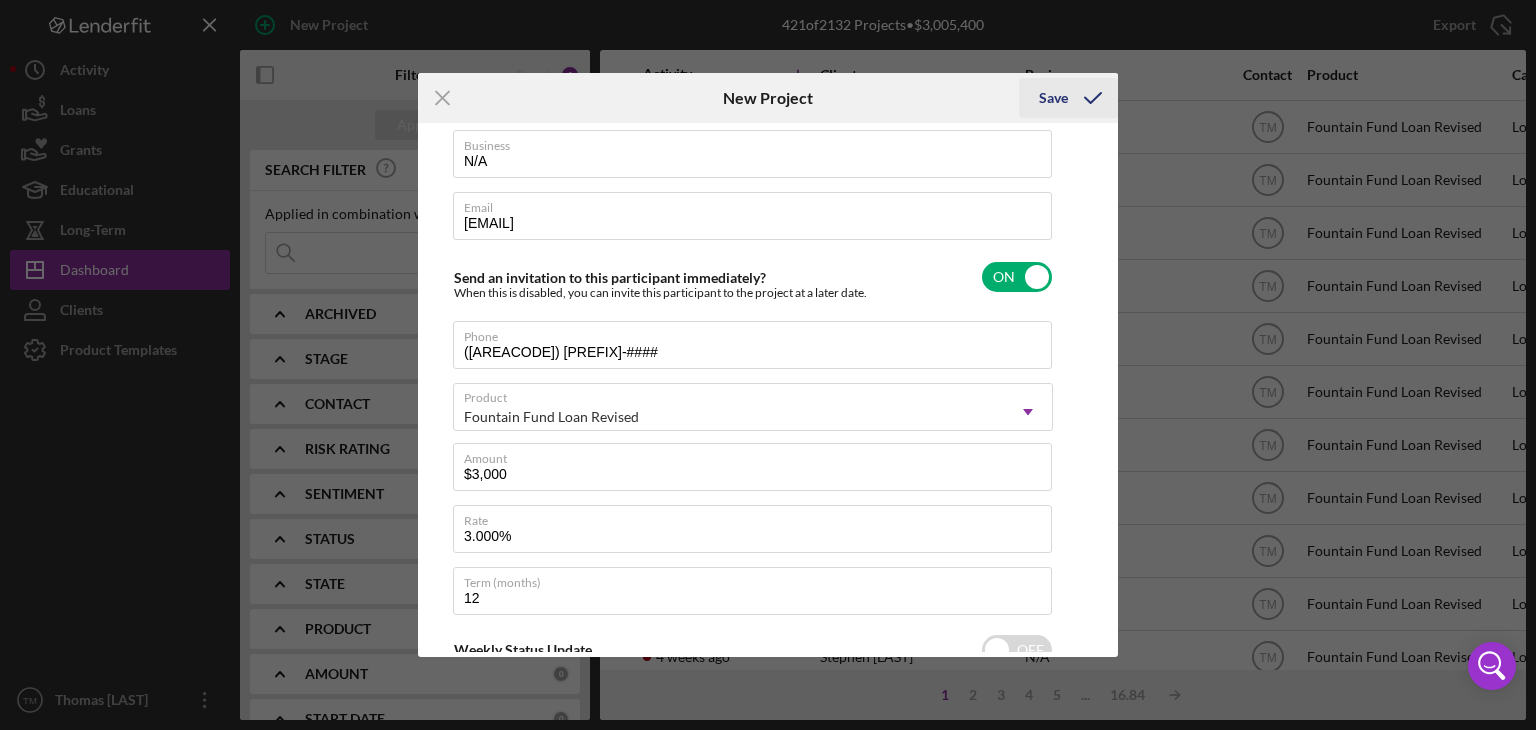 click 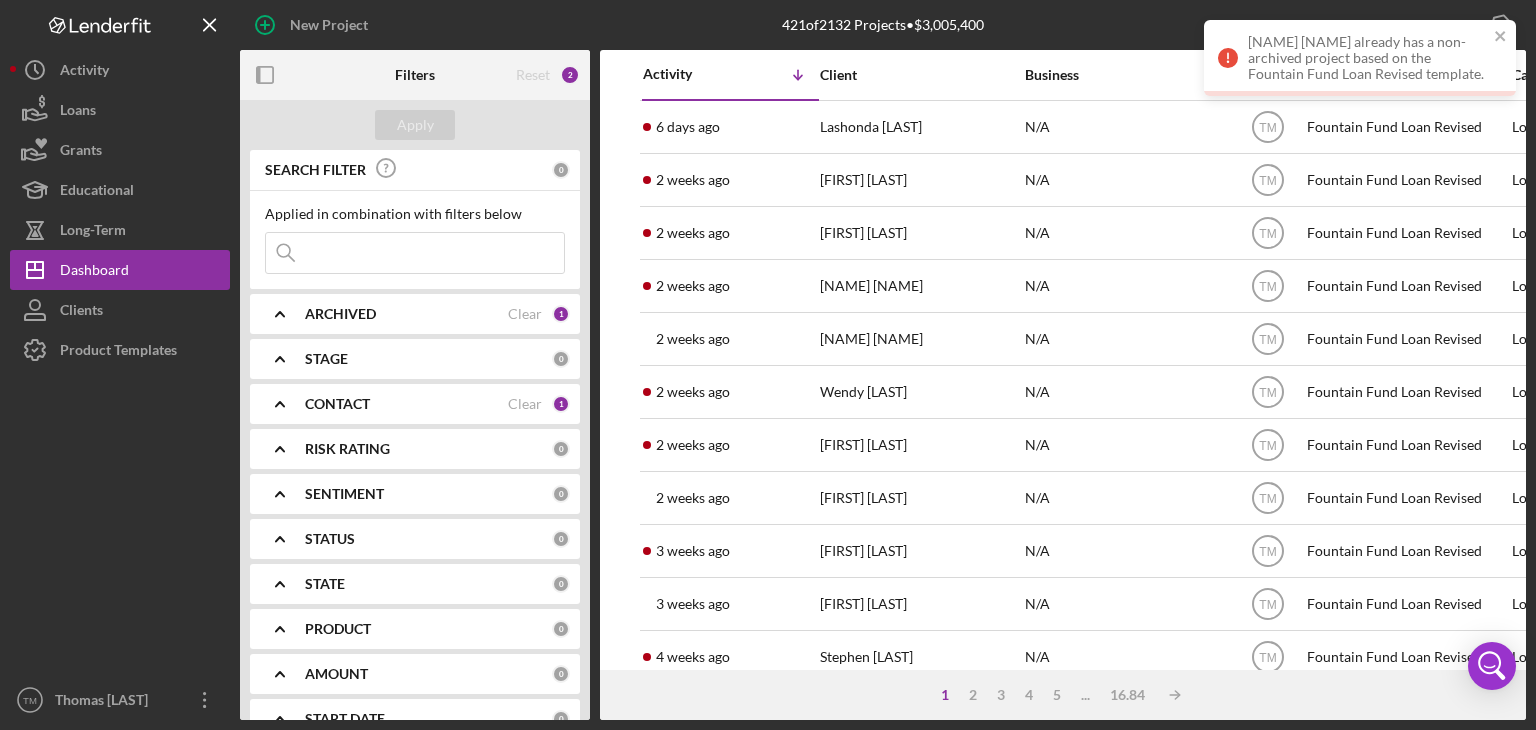 click at bounding box center [415, 253] 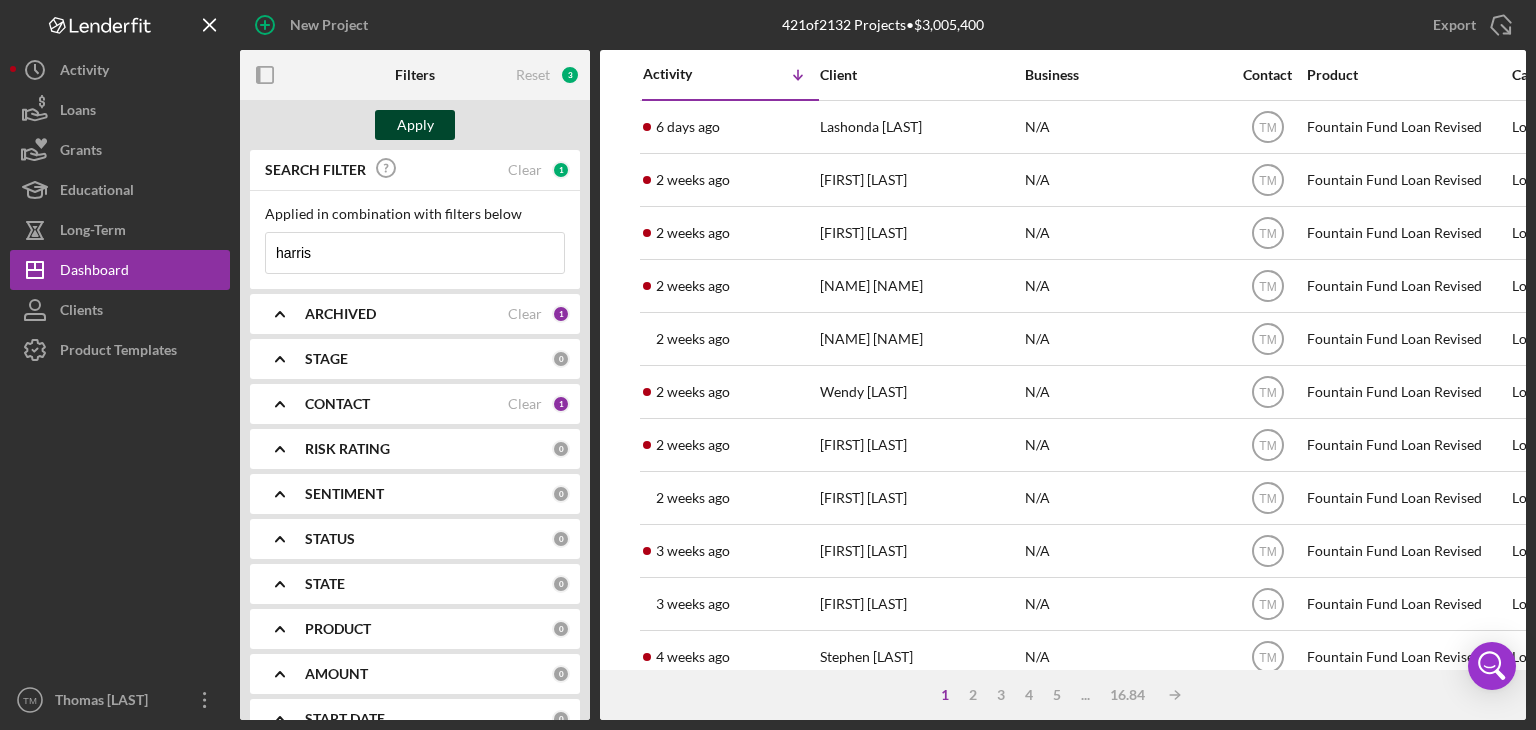 type on "harris" 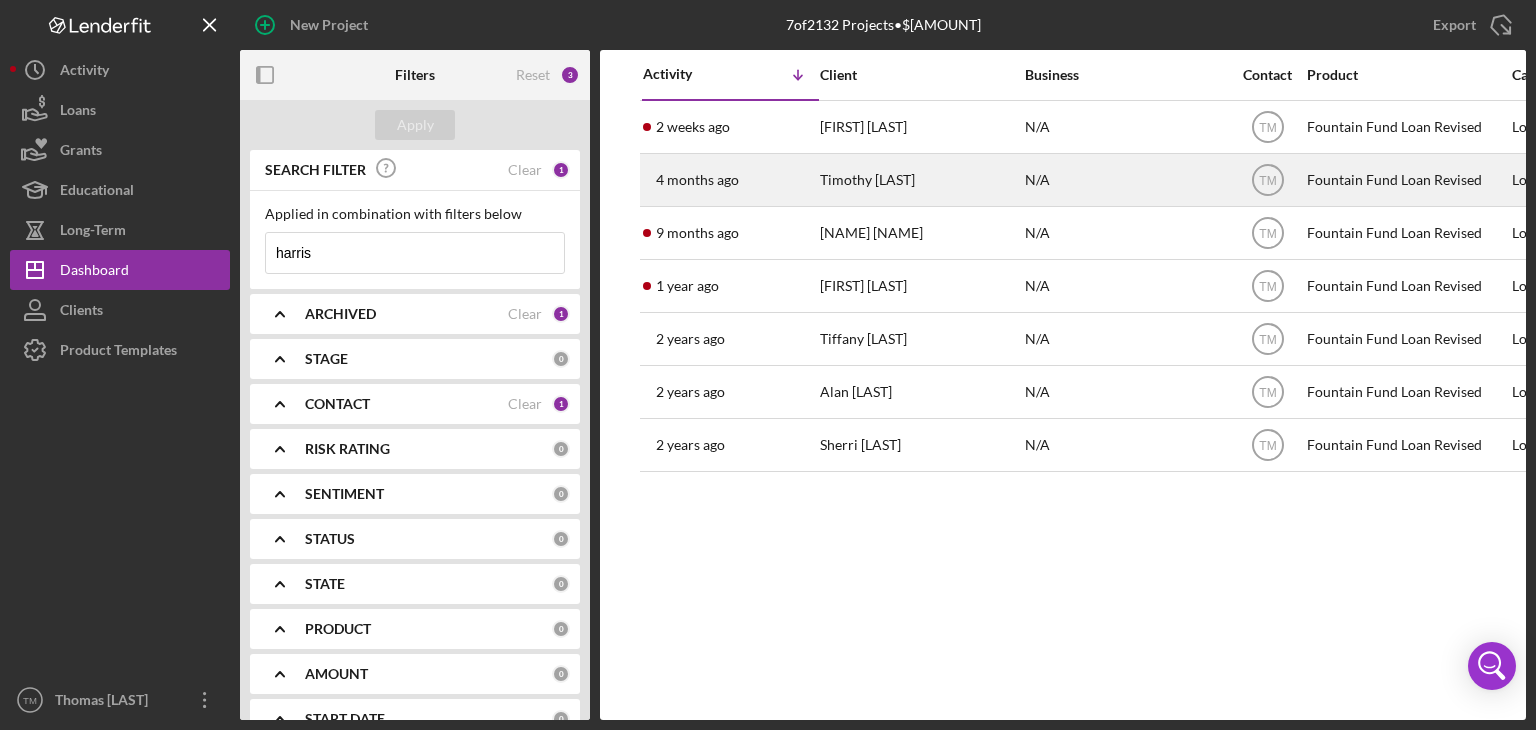 click on "Timothy [LAST]" at bounding box center (920, 180) 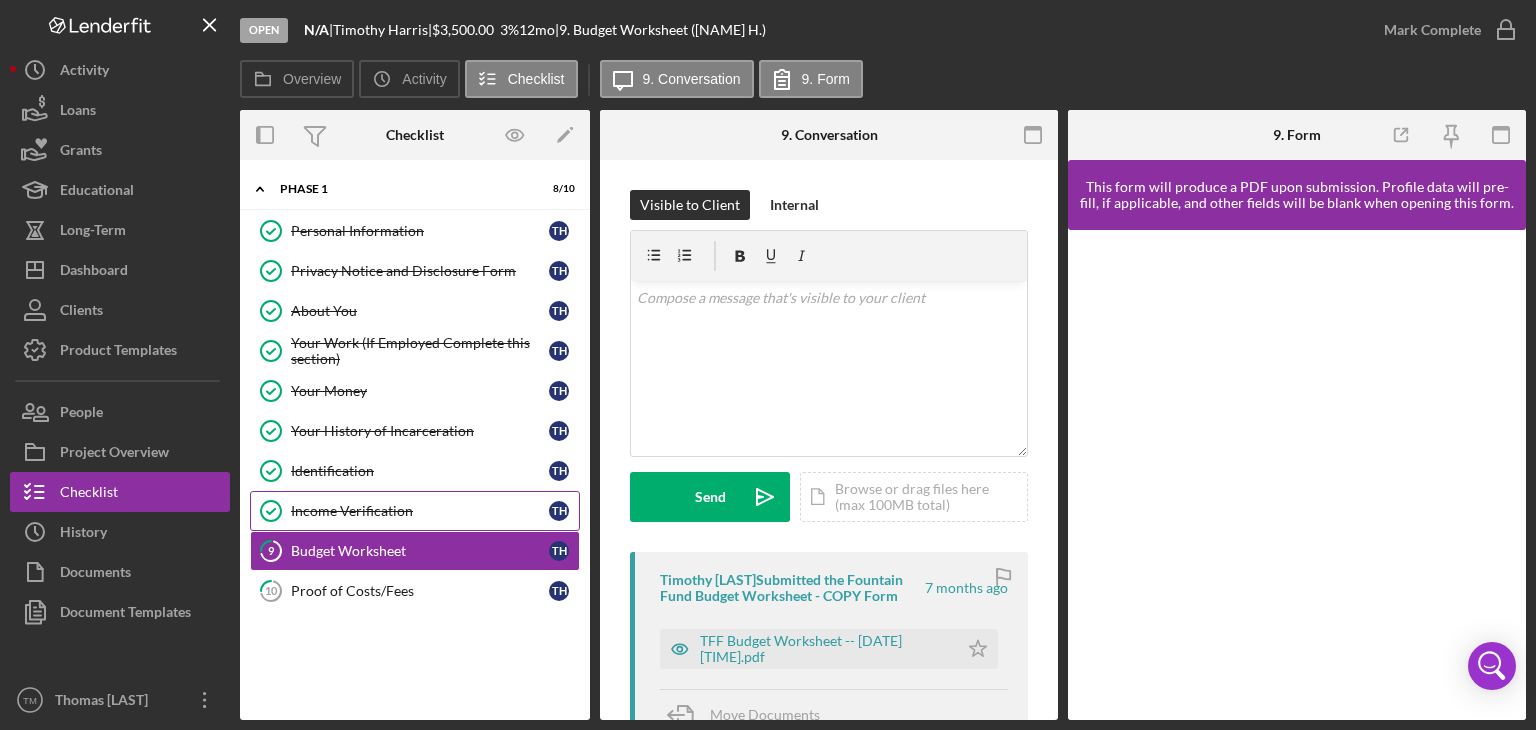 click on "Income Verification" at bounding box center (420, 511) 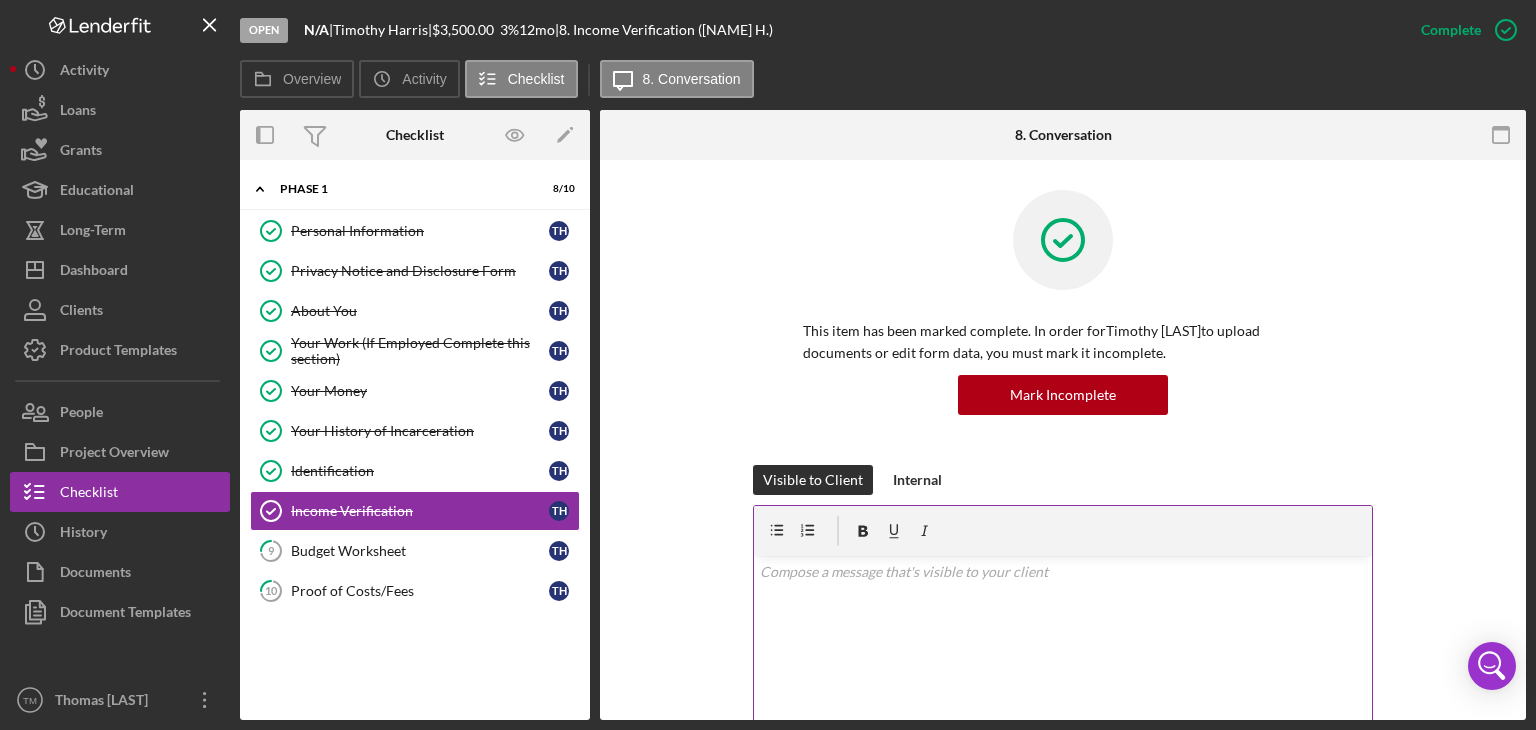 click on "v Color teal Color pink Remove color Add row above Add row below Add column before Add column after Merge cells Split cells Remove column Remove row Remove table" at bounding box center [1063, 643] 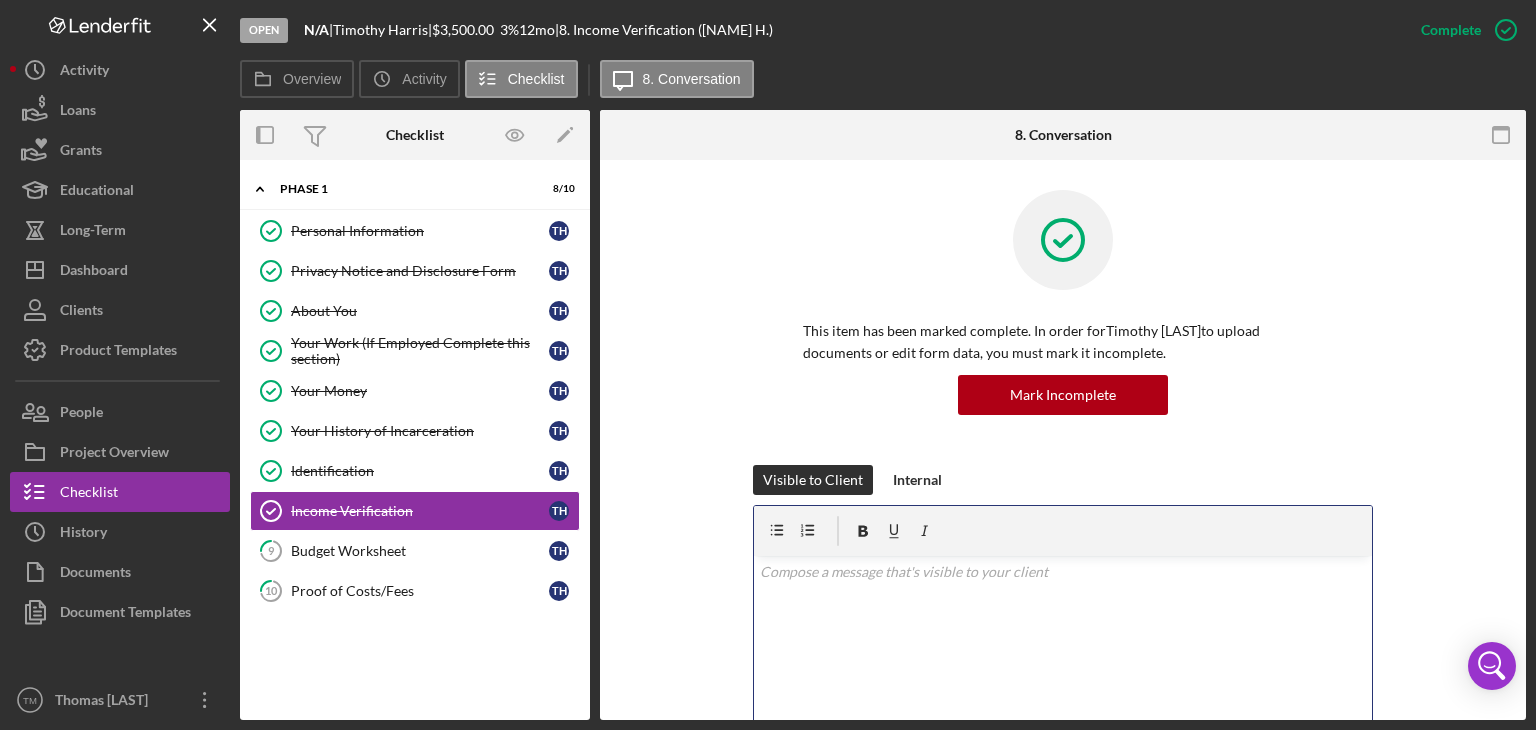 type 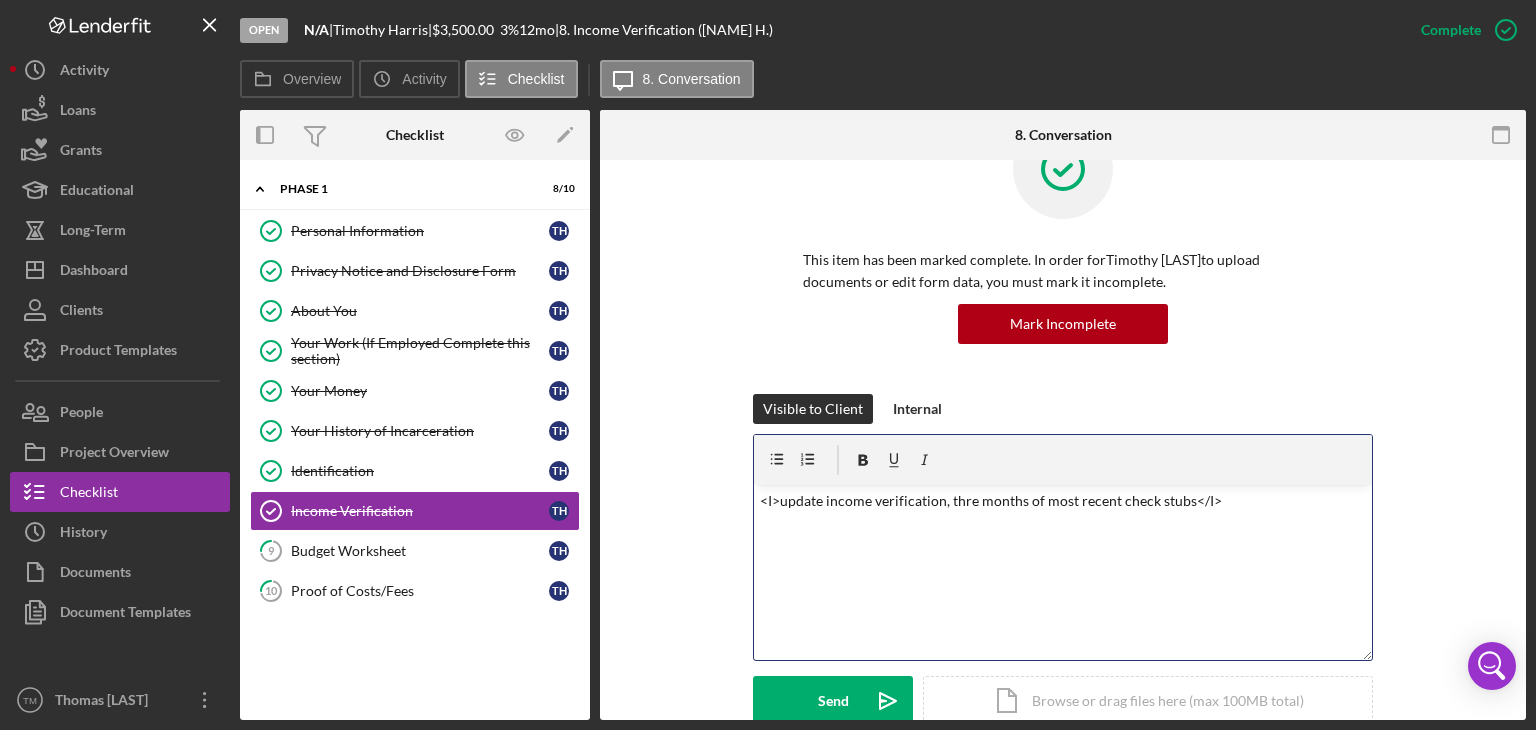 scroll, scrollTop: 100, scrollLeft: 0, axis: vertical 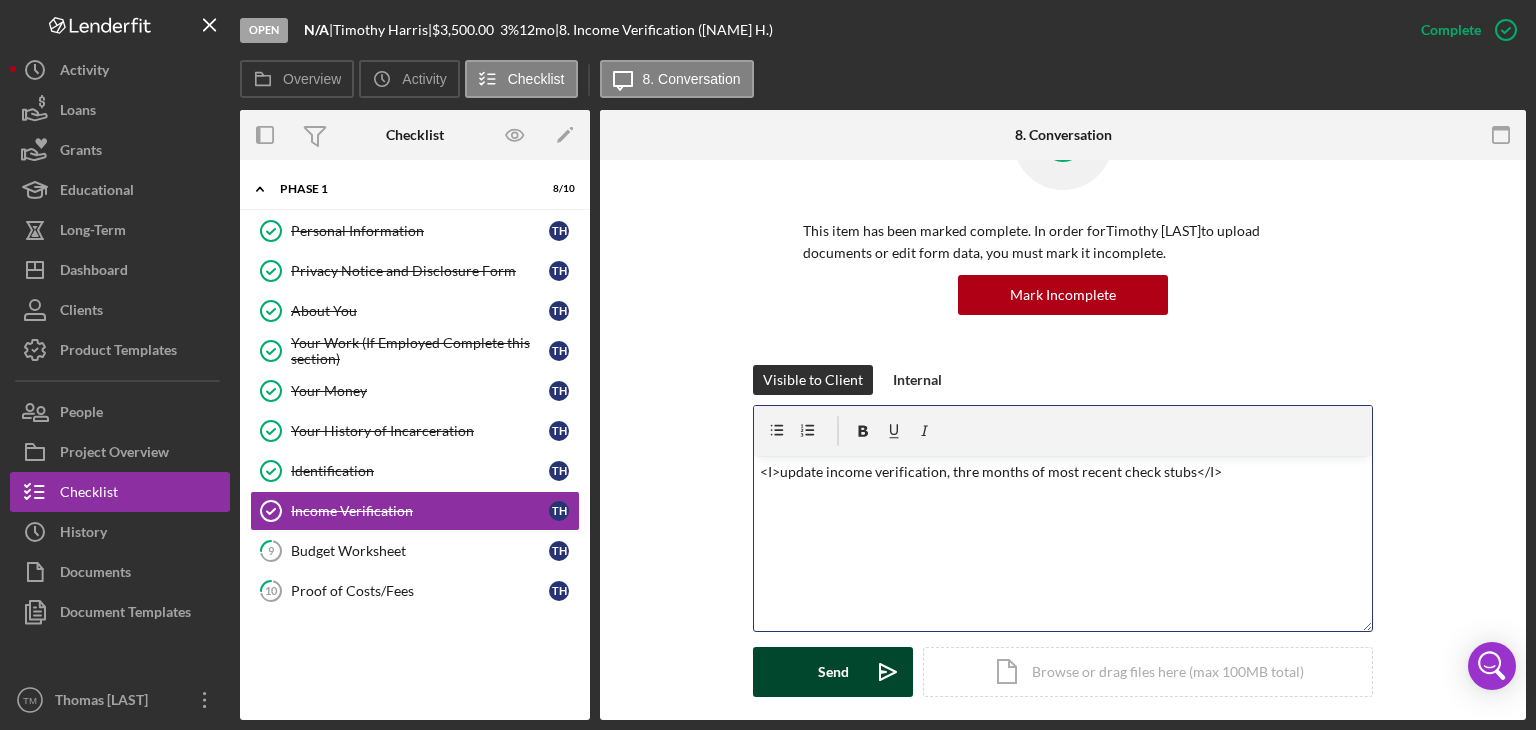 click on "Send" at bounding box center [833, 672] 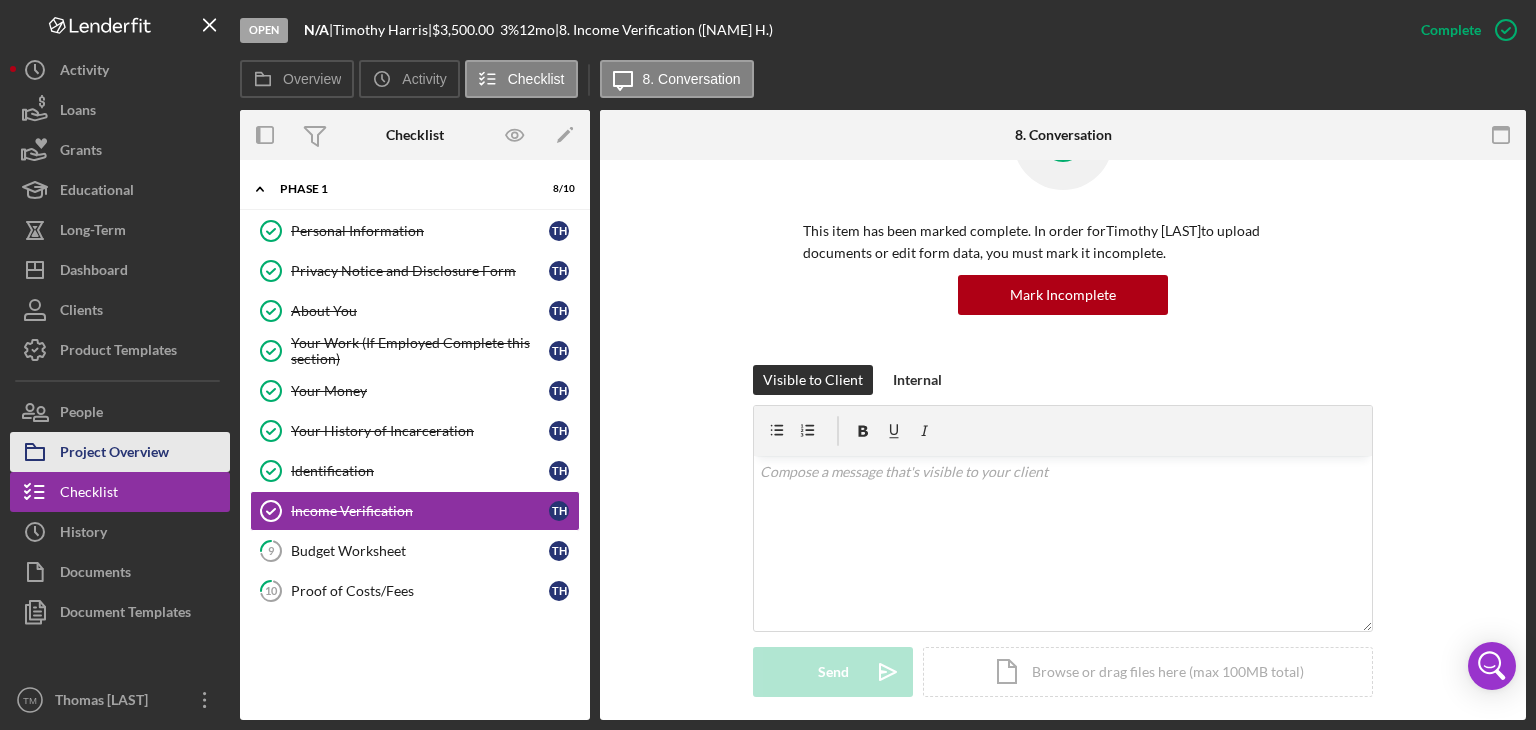 click on "Project Overview" at bounding box center (114, 454) 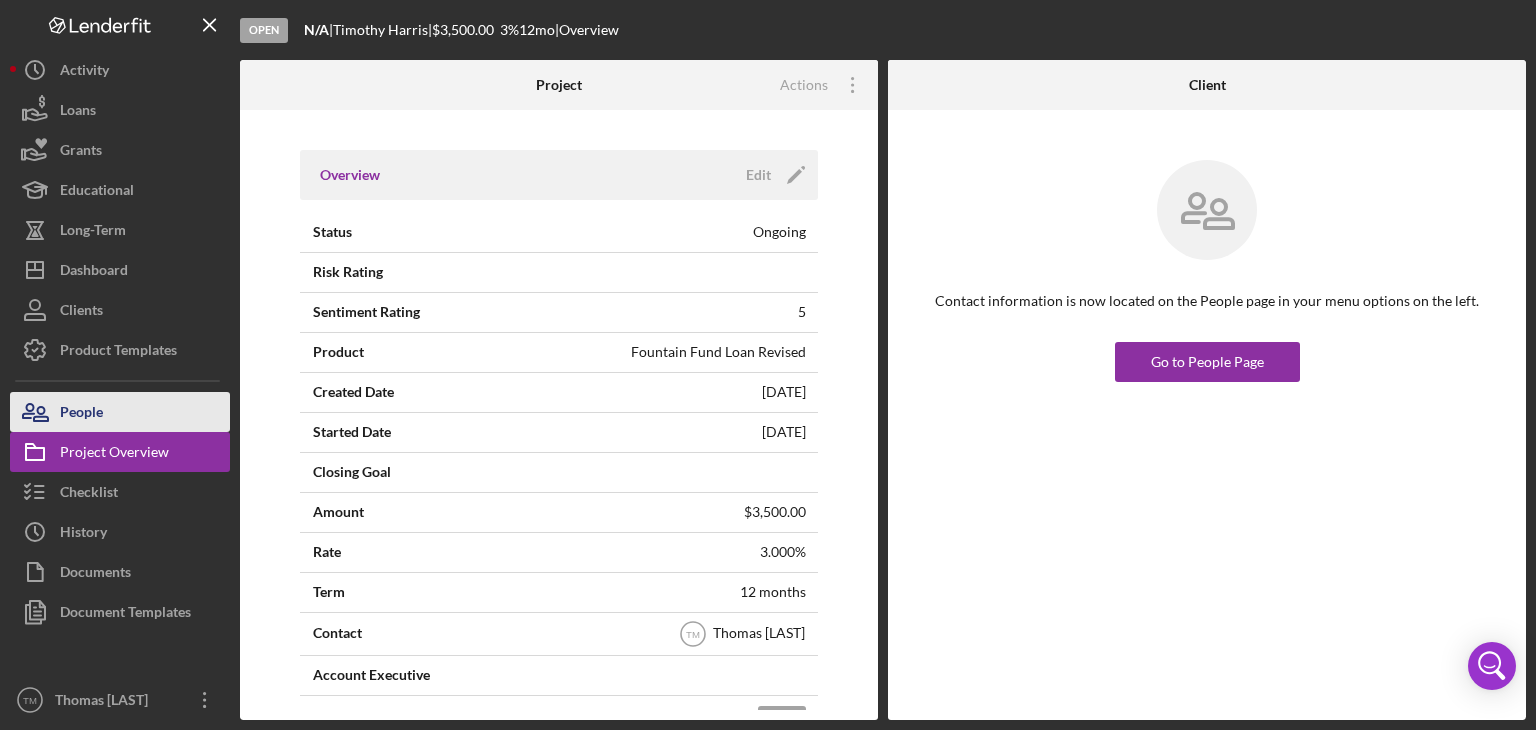 click on "People" at bounding box center [81, 414] 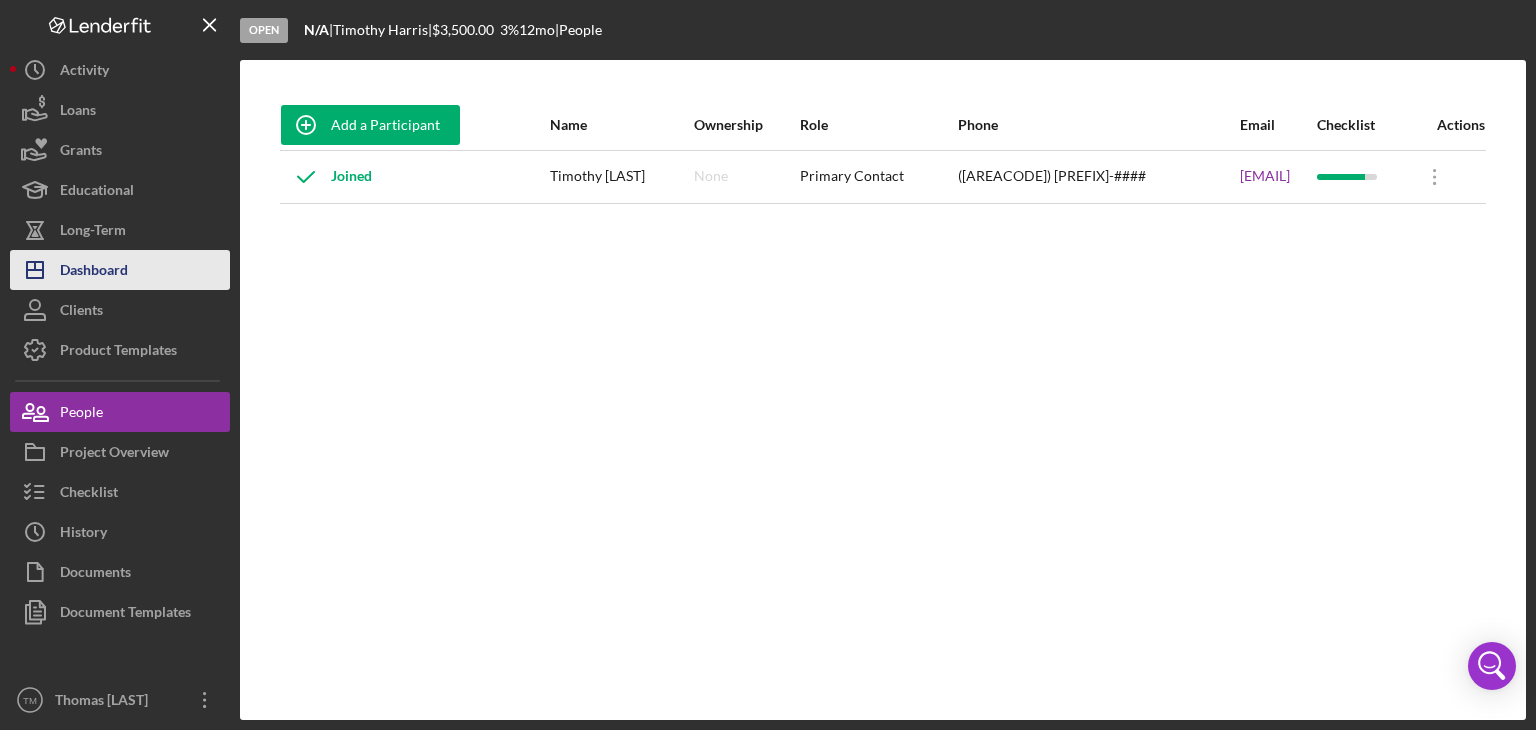 click on "Dashboard" at bounding box center (94, 272) 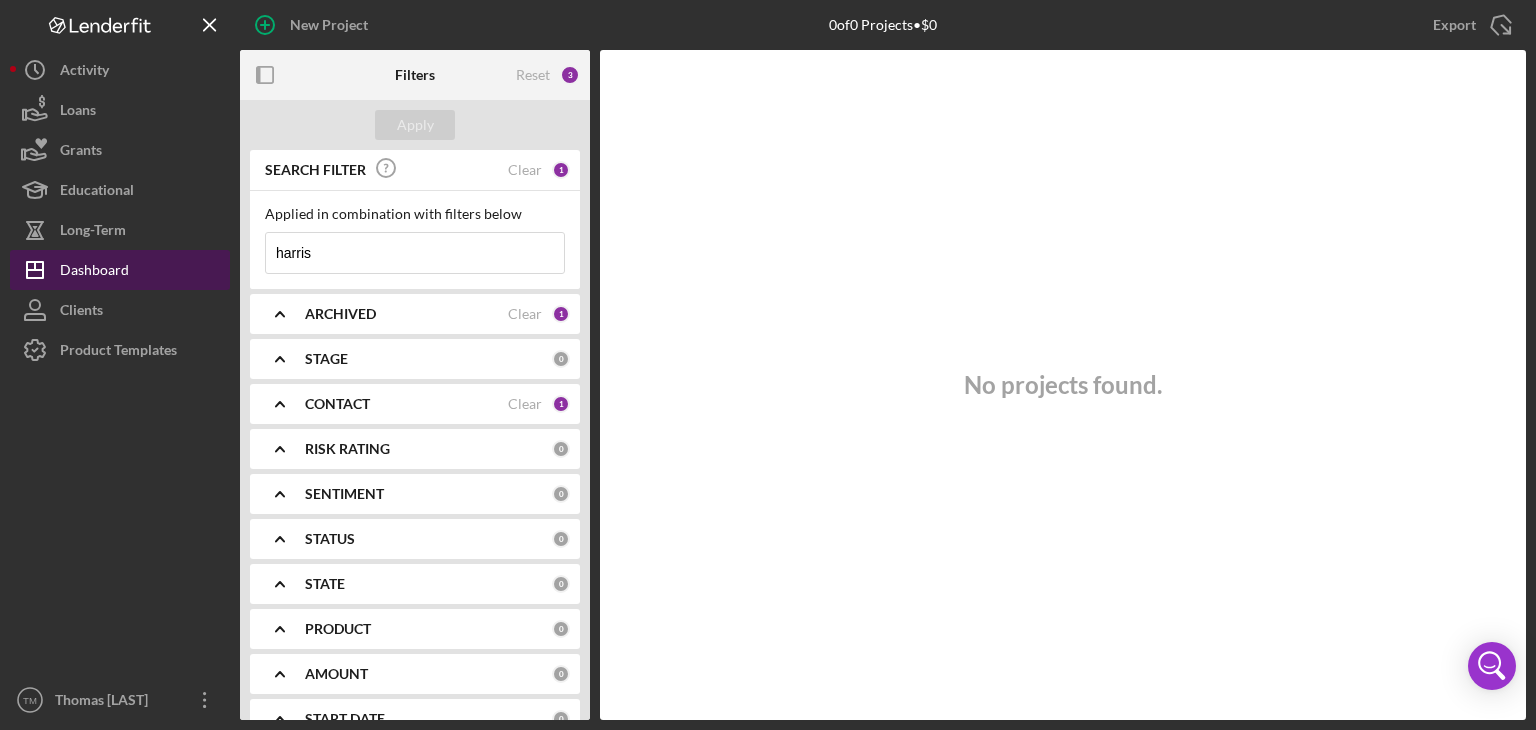 type 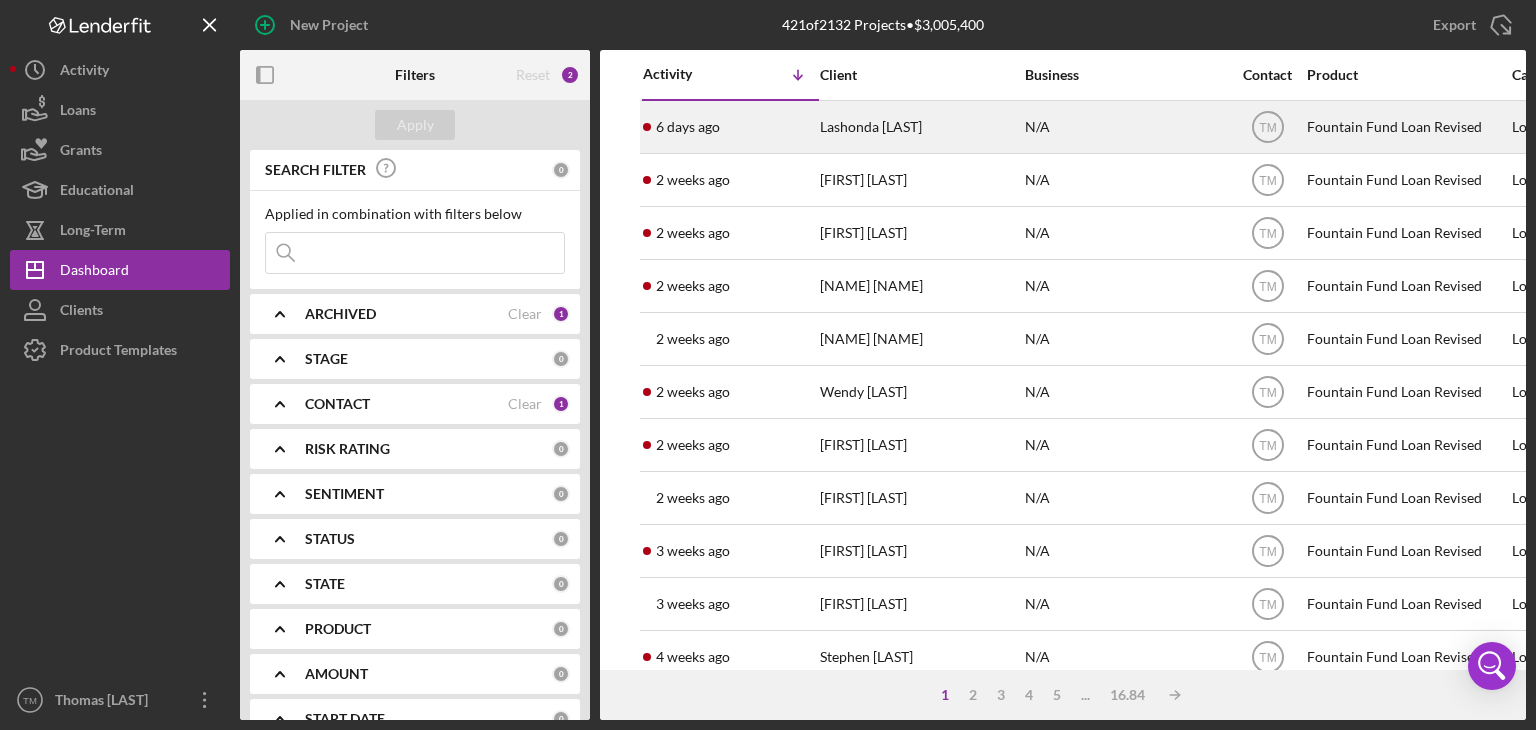 click on "Lashonda [LAST]" at bounding box center (920, 127) 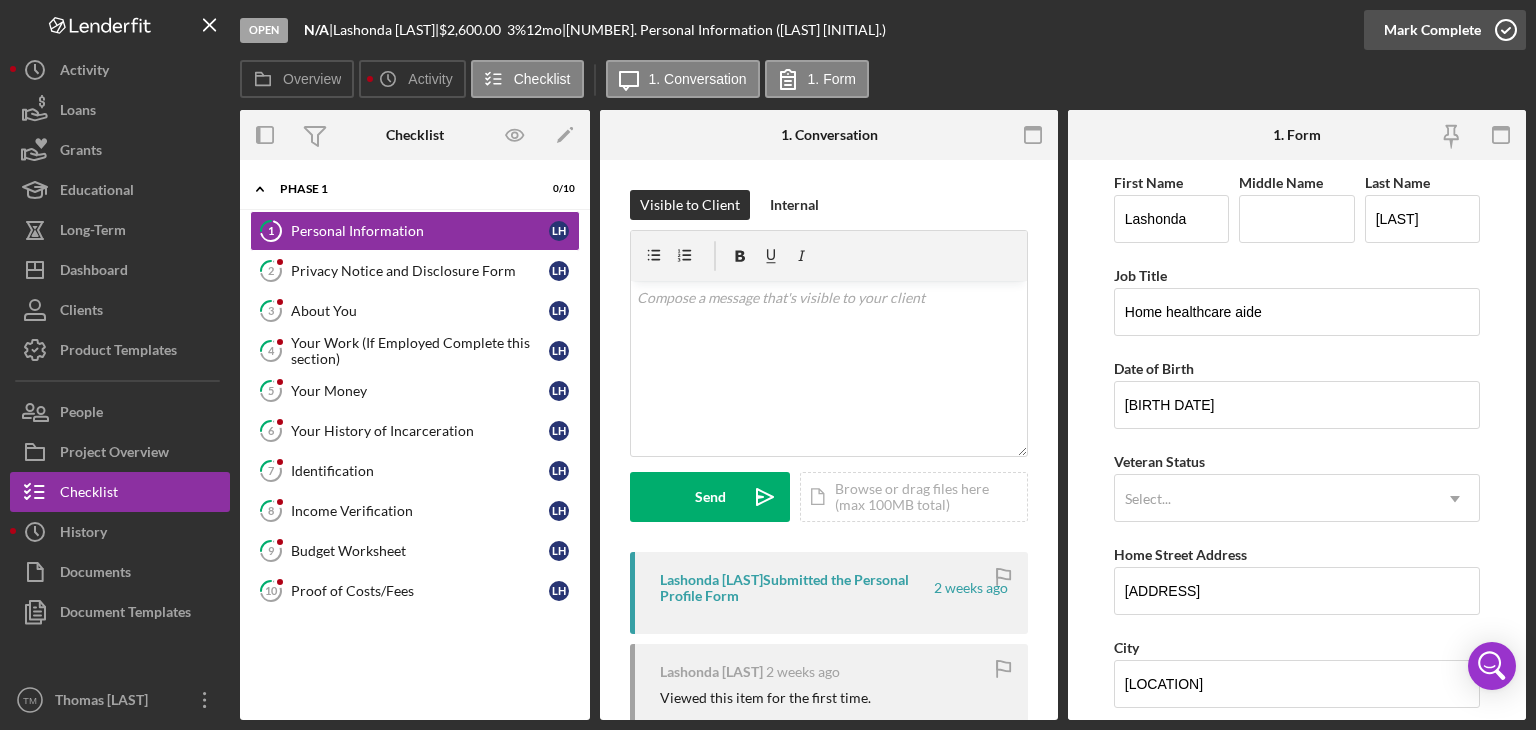 click on "Mark Complete" at bounding box center (1432, 30) 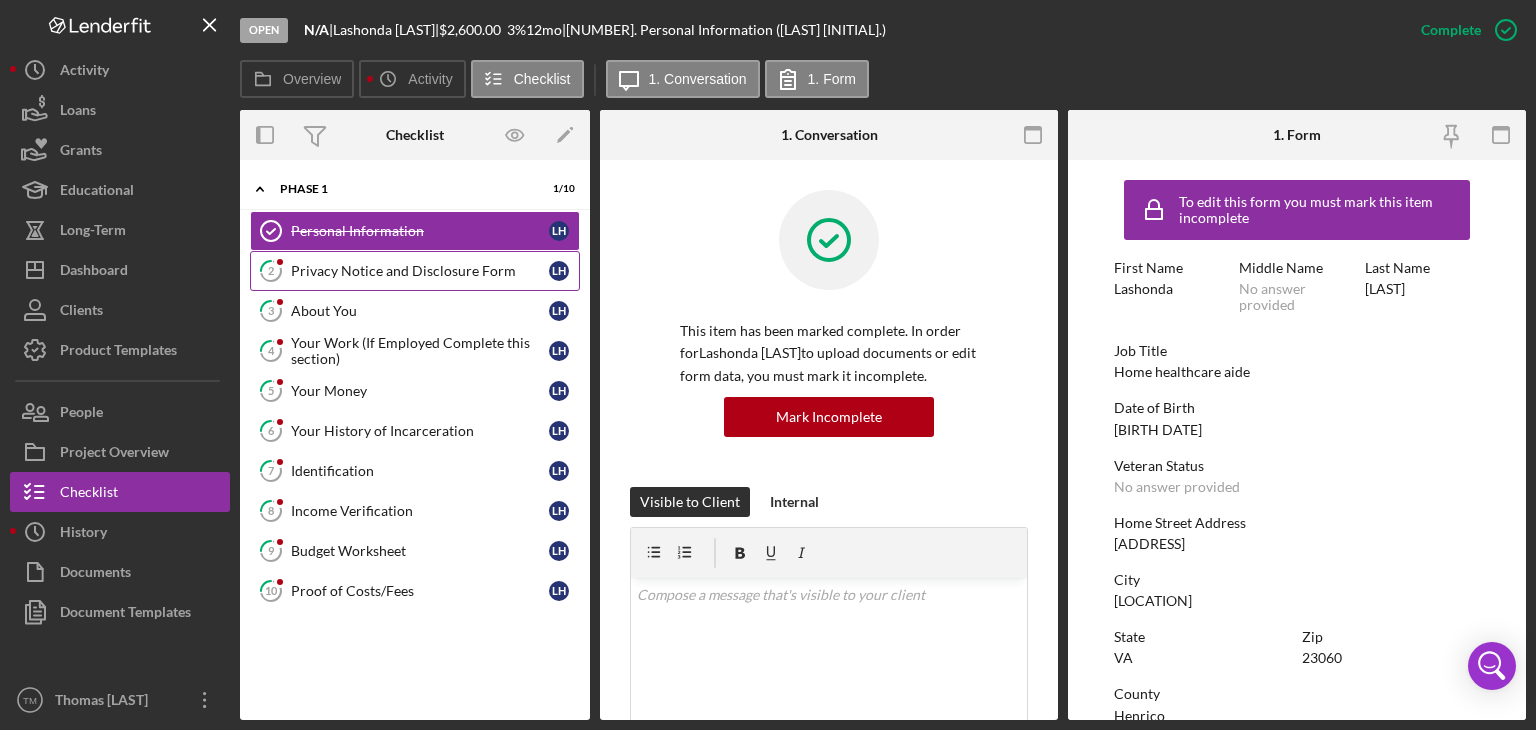 click on "Privacy Notice and Disclosure Form" at bounding box center [420, 271] 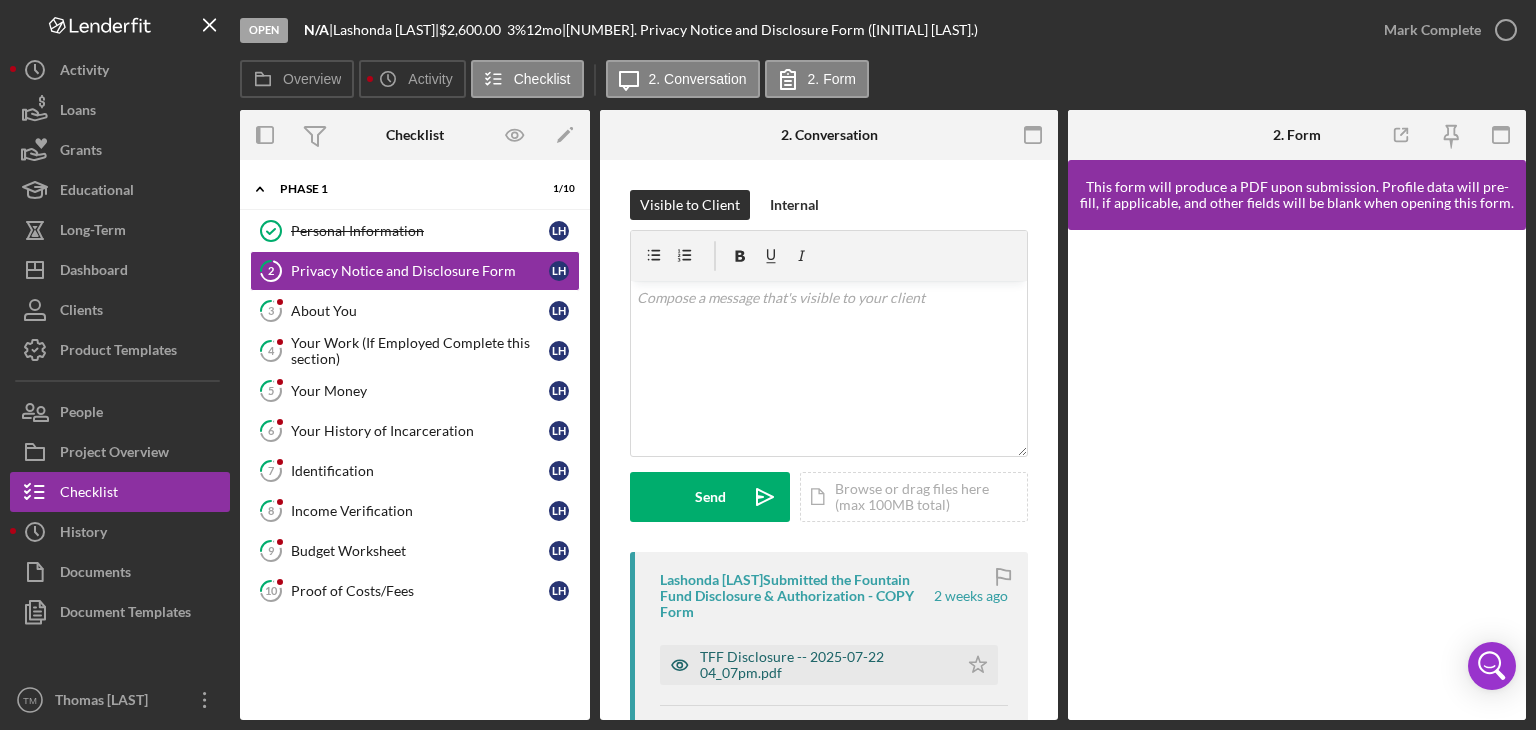 click on "TFF Disclosure -- 2025-07-22 04_07pm.pdf" at bounding box center (824, 665) 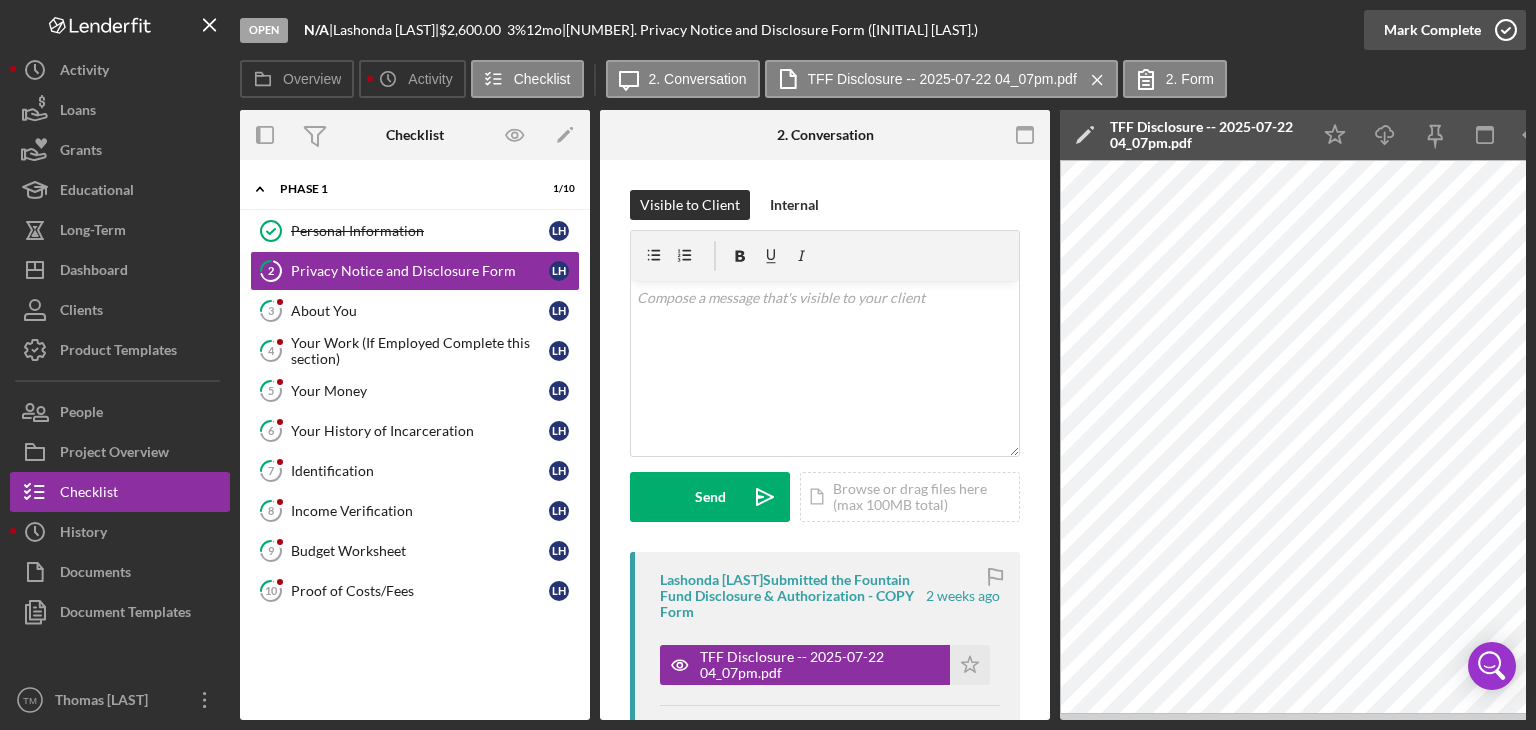 click on "Mark Complete" at bounding box center [1432, 30] 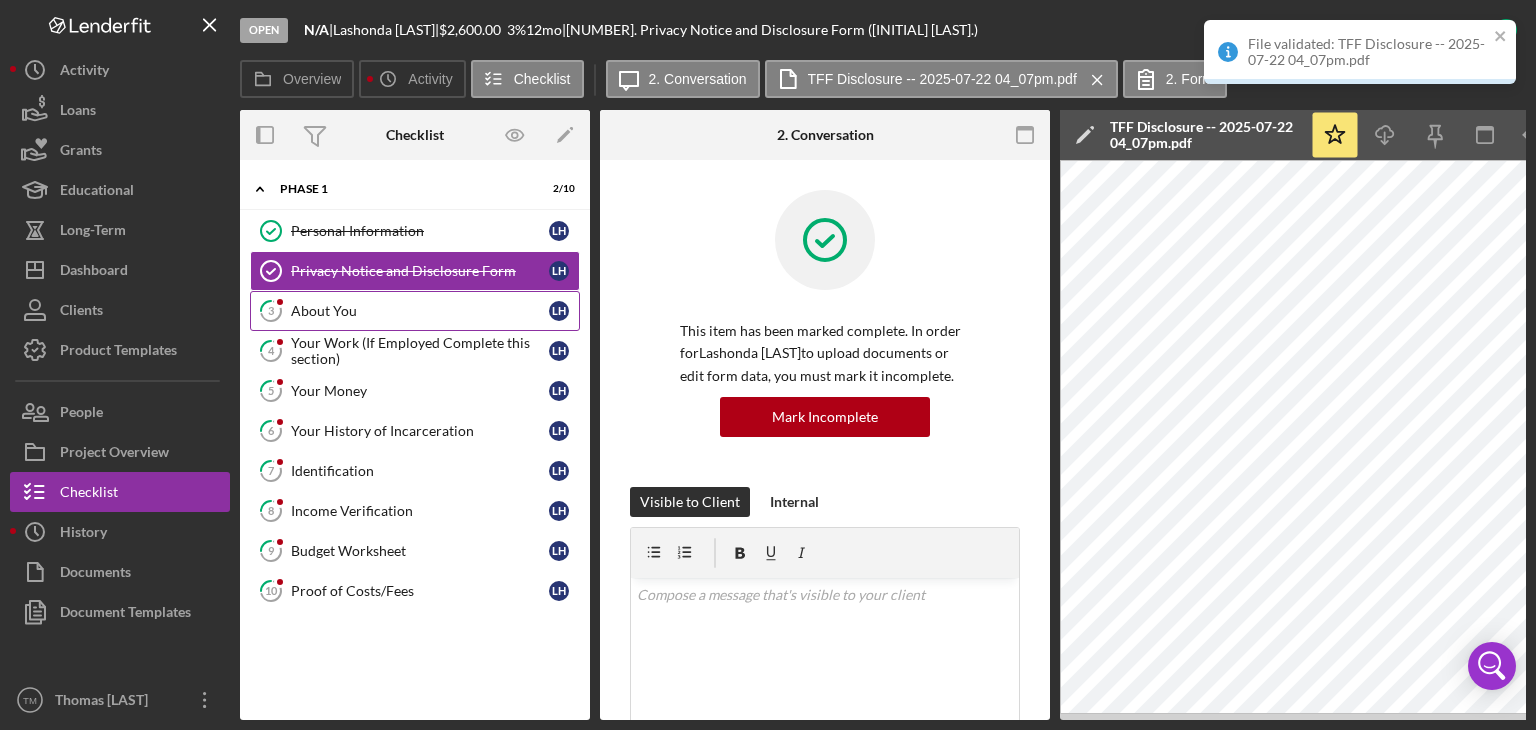 click on "About You" at bounding box center (420, 311) 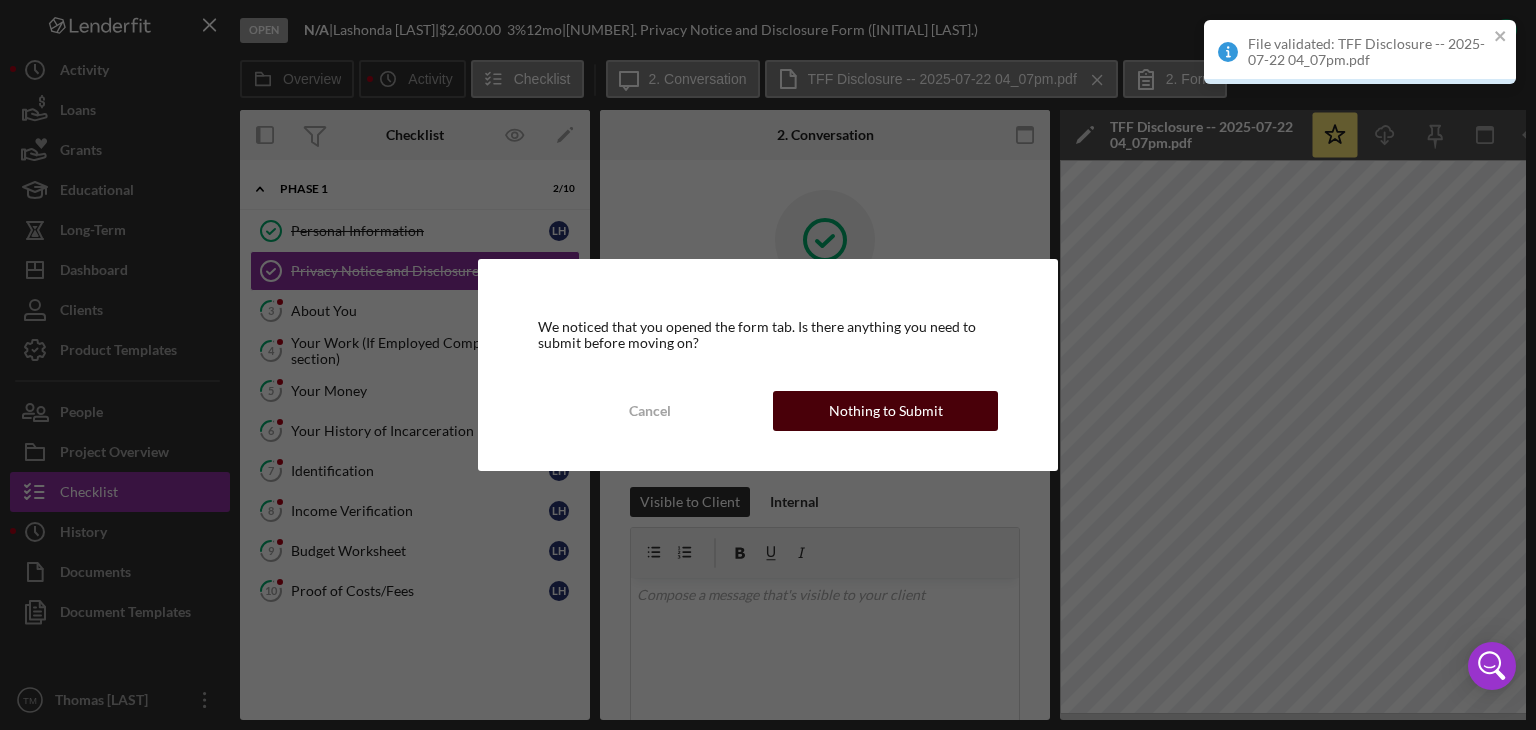 click on "Nothing to Submit" at bounding box center (886, 411) 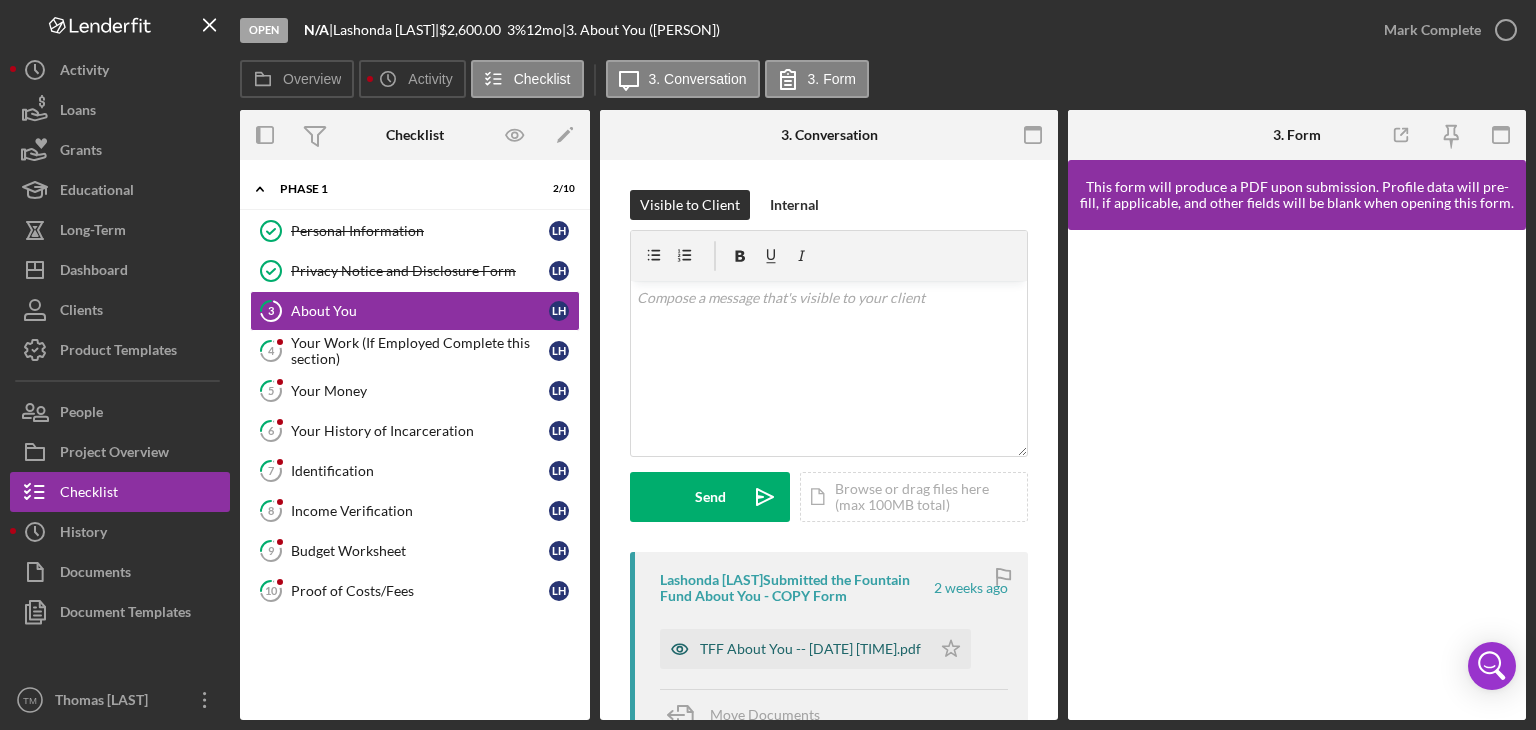 click on "TFF About You -- [DATE] [TIME].pdf" at bounding box center [810, 649] 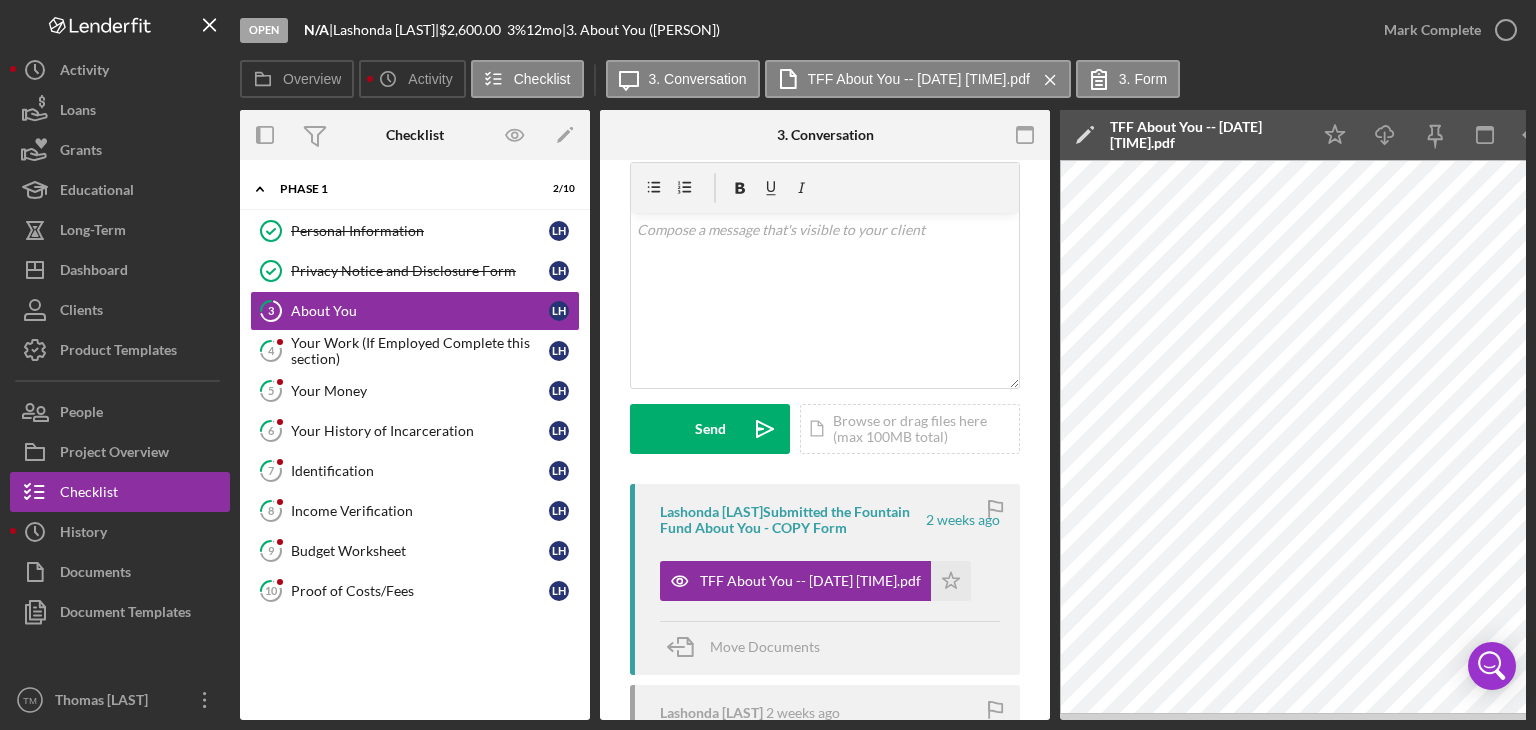 scroll, scrollTop: 0, scrollLeft: 0, axis: both 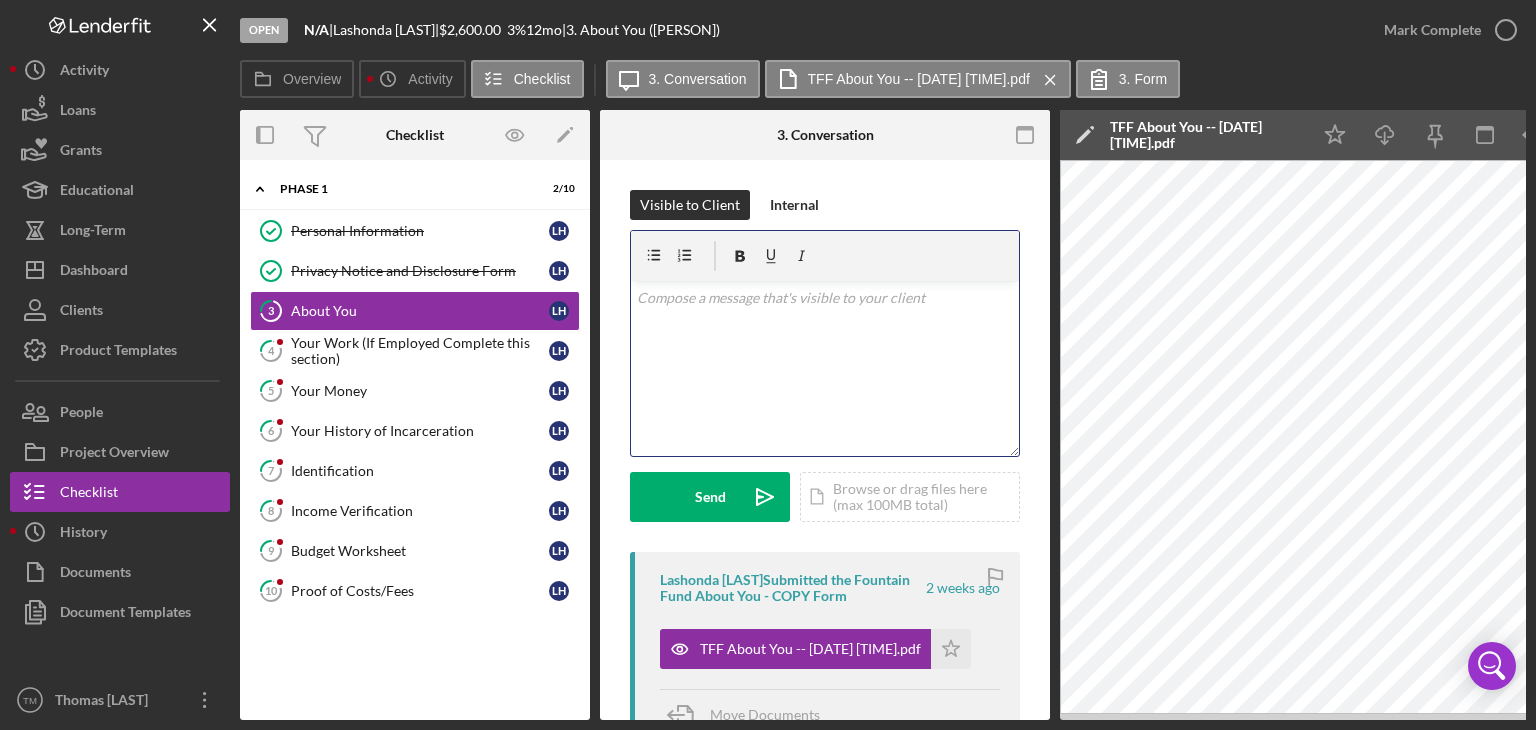 click on "v Color teal Color pink Remove color Add row above Add row below Add column before Add column after Merge cells Split cells Remove column Remove row Remove table" at bounding box center (825, 368) 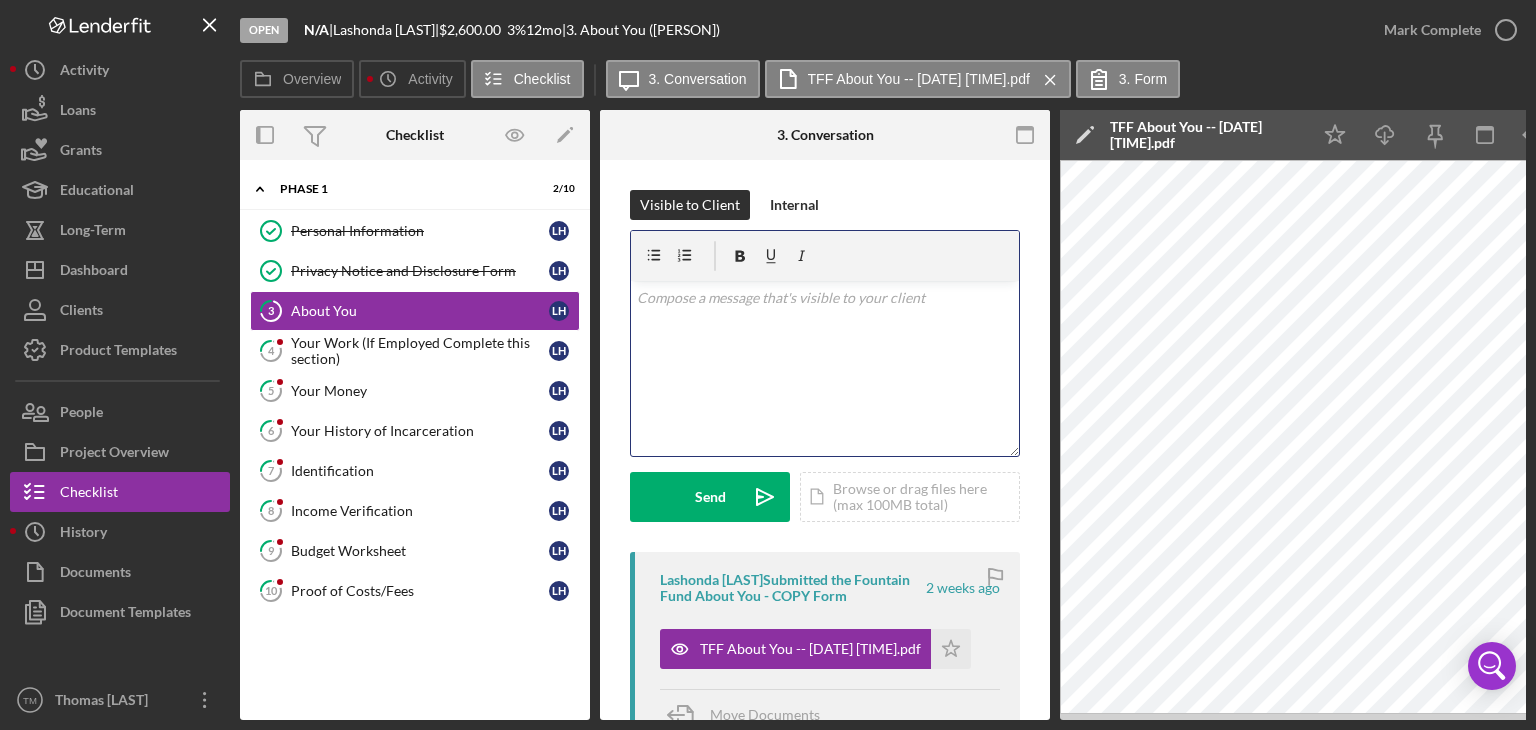 type 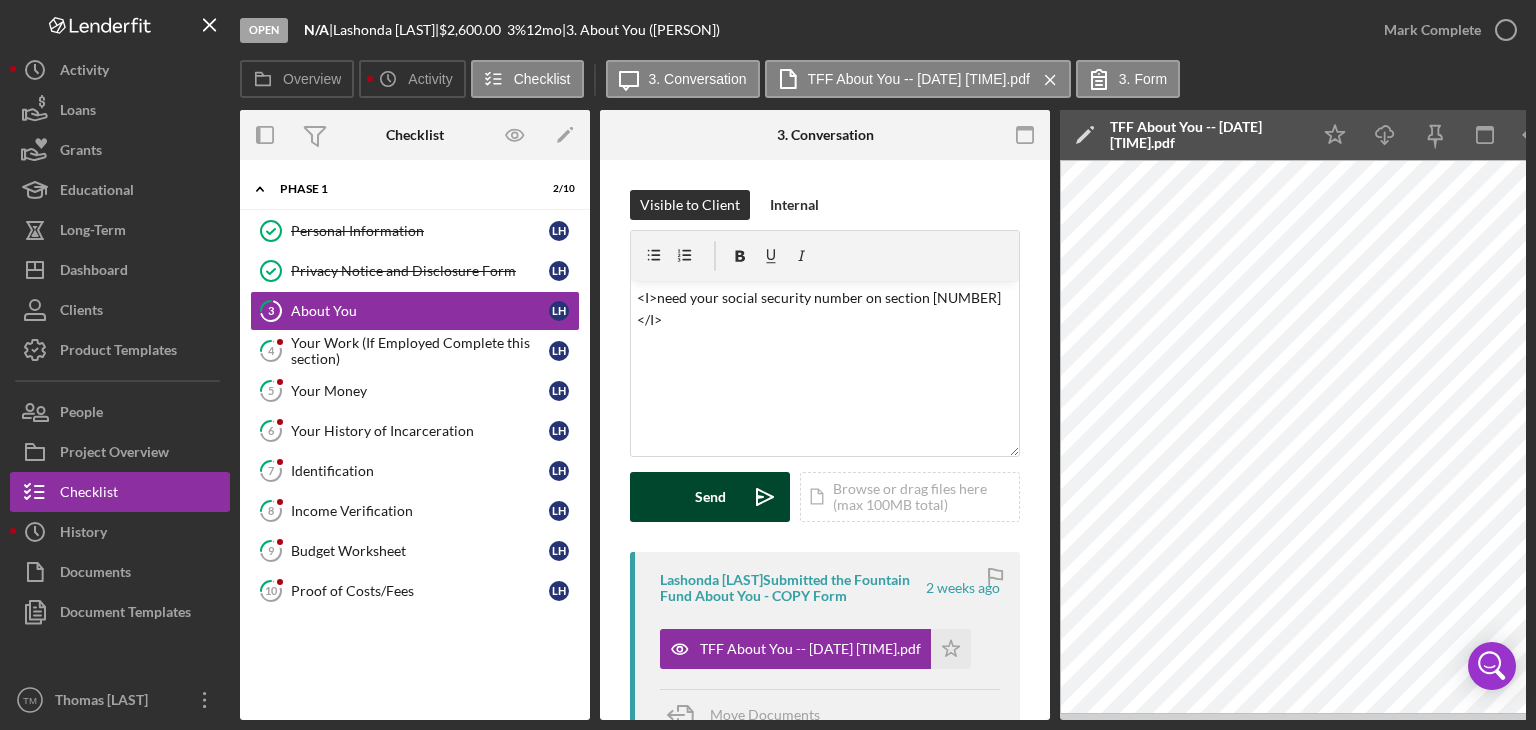 click on "Send" at bounding box center [710, 497] 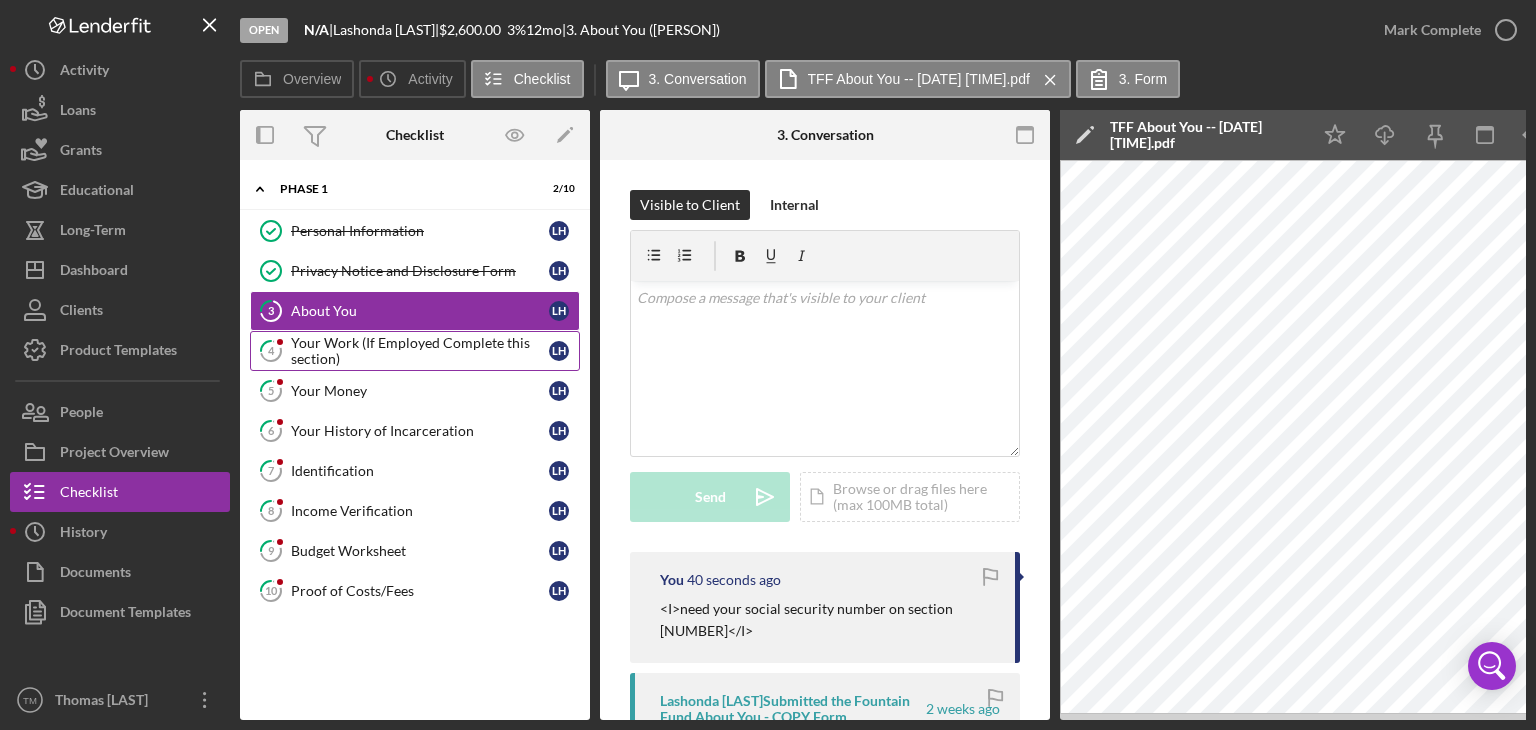 click on "Your Work (If Employed Complete this section)" at bounding box center (420, 351) 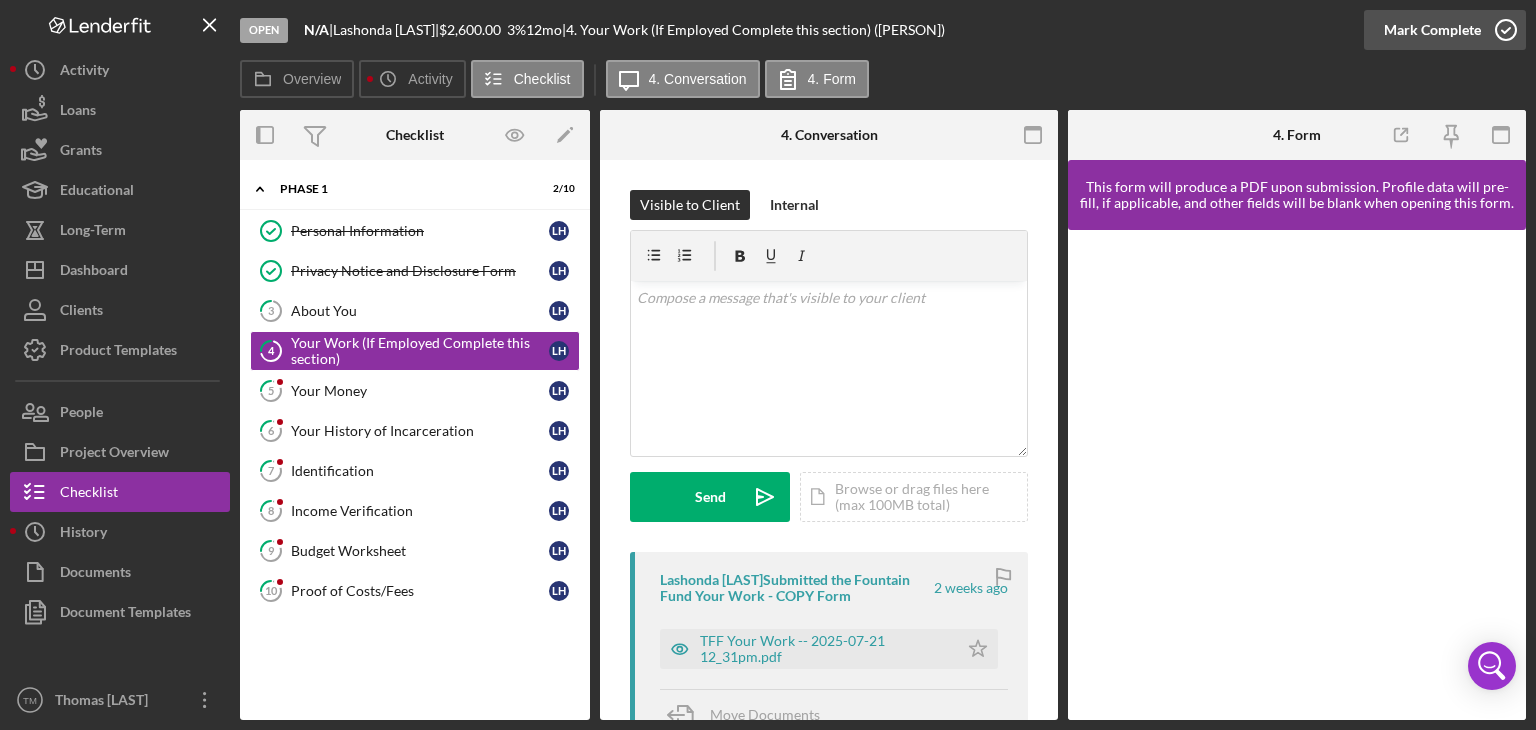 click on "Mark Complete" at bounding box center [1432, 30] 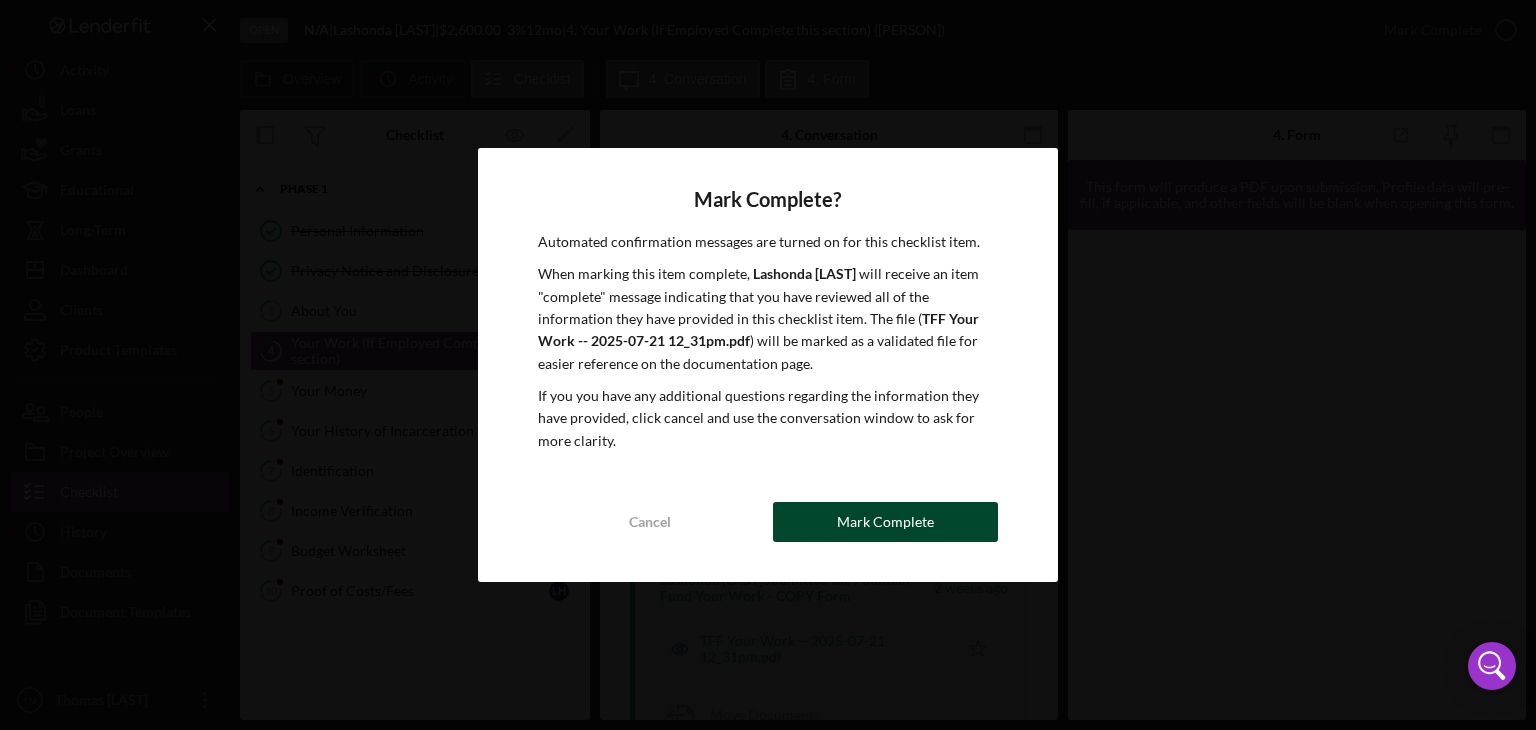 click on "Mark Complete" at bounding box center (885, 522) 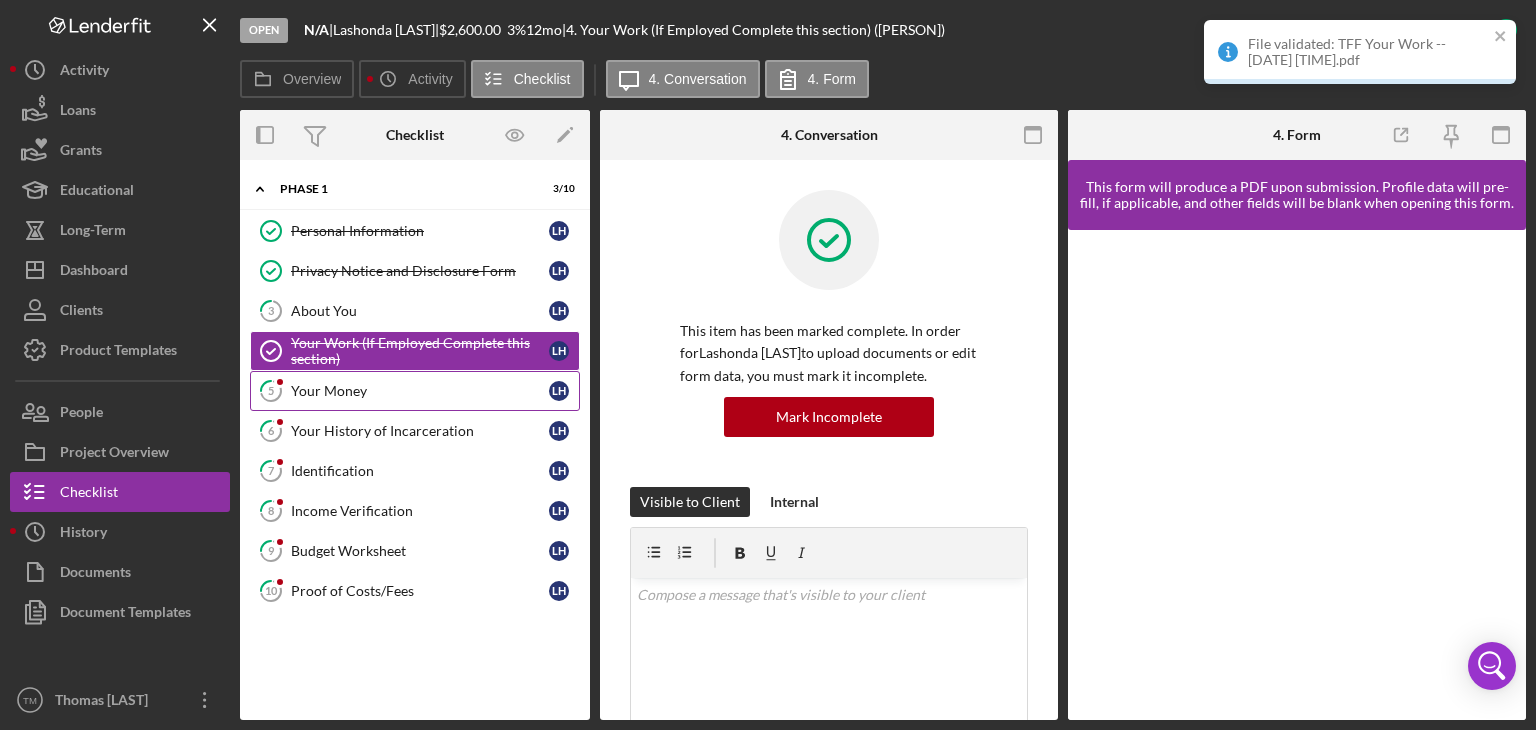 click on "Your Money" at bounding box center [420, 391] 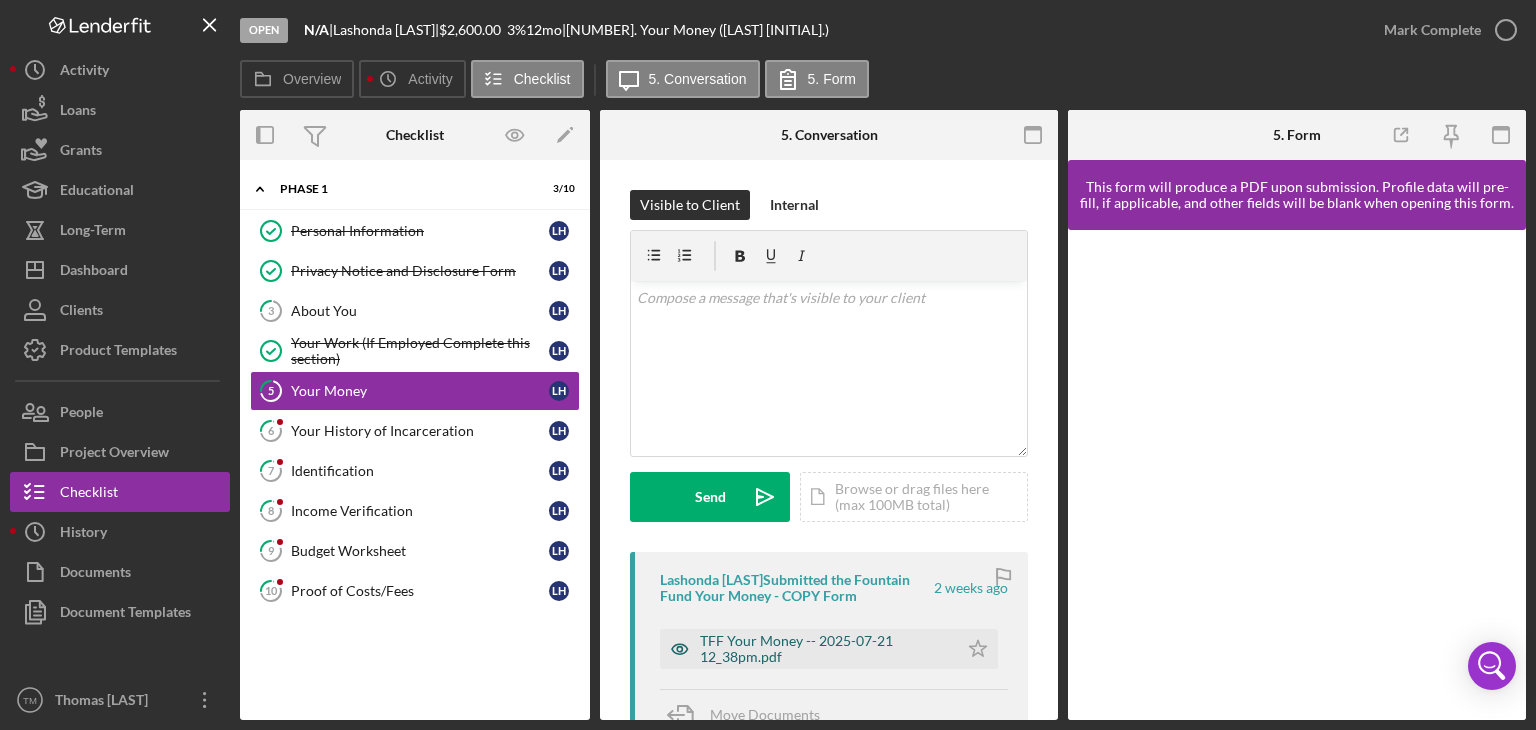 click on "TFF Your Money -- 2025-07-21 12_38pm.pdf" at bounding box center (824, 649) 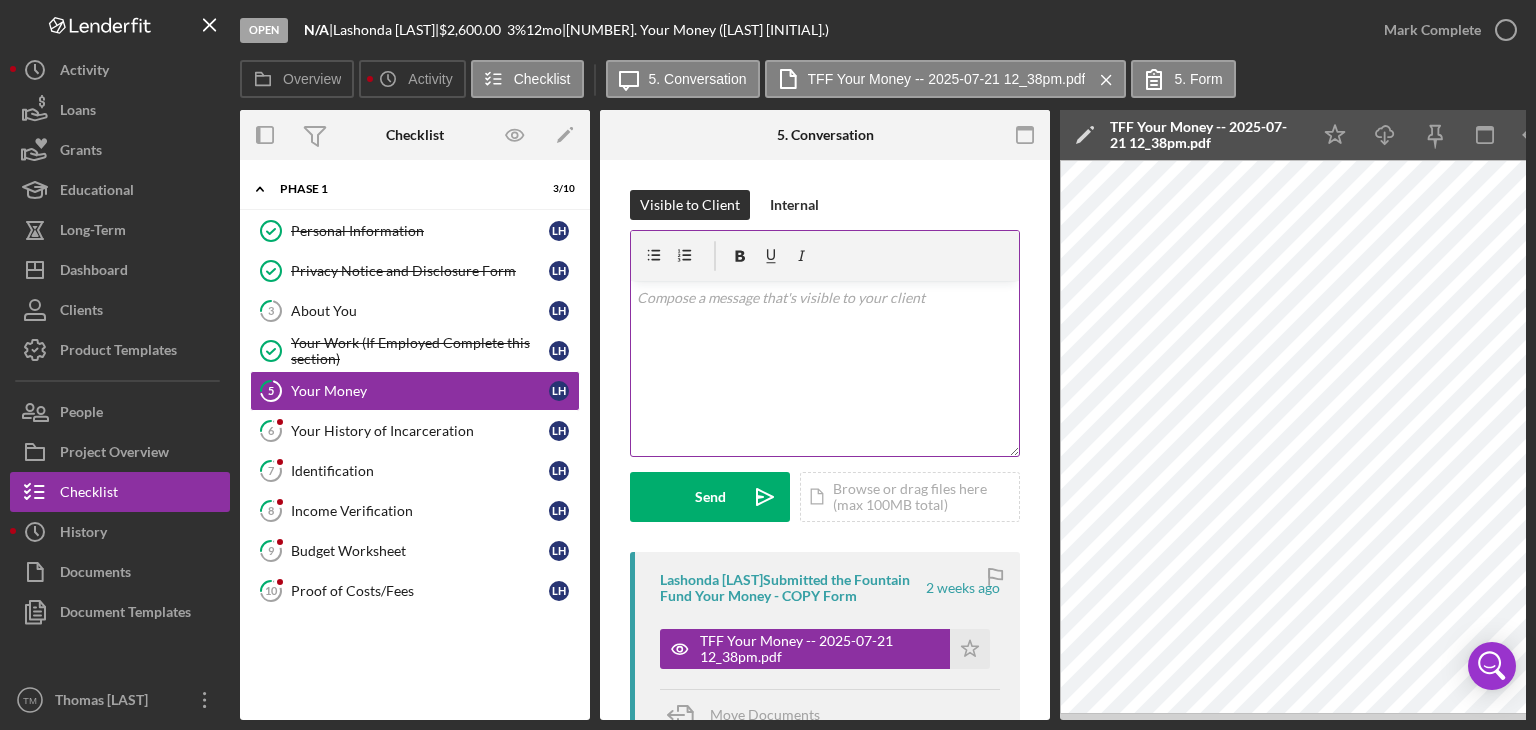 click on "v Color teal Color pink Remove color Add row above Add row below Add column before Add column after Merge cells Split cells Remove column Remove row Remove table" at bounding box center [825, 368] 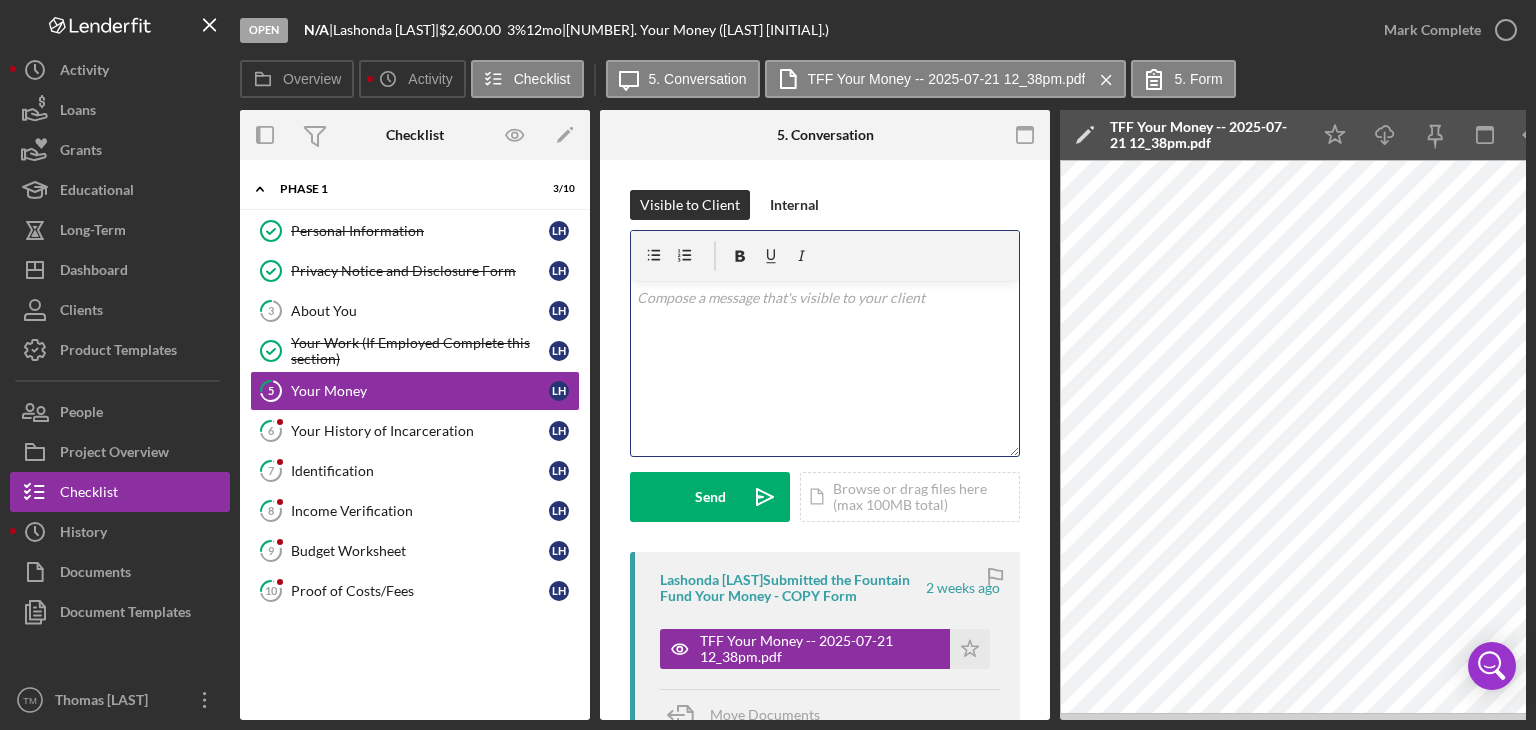 type 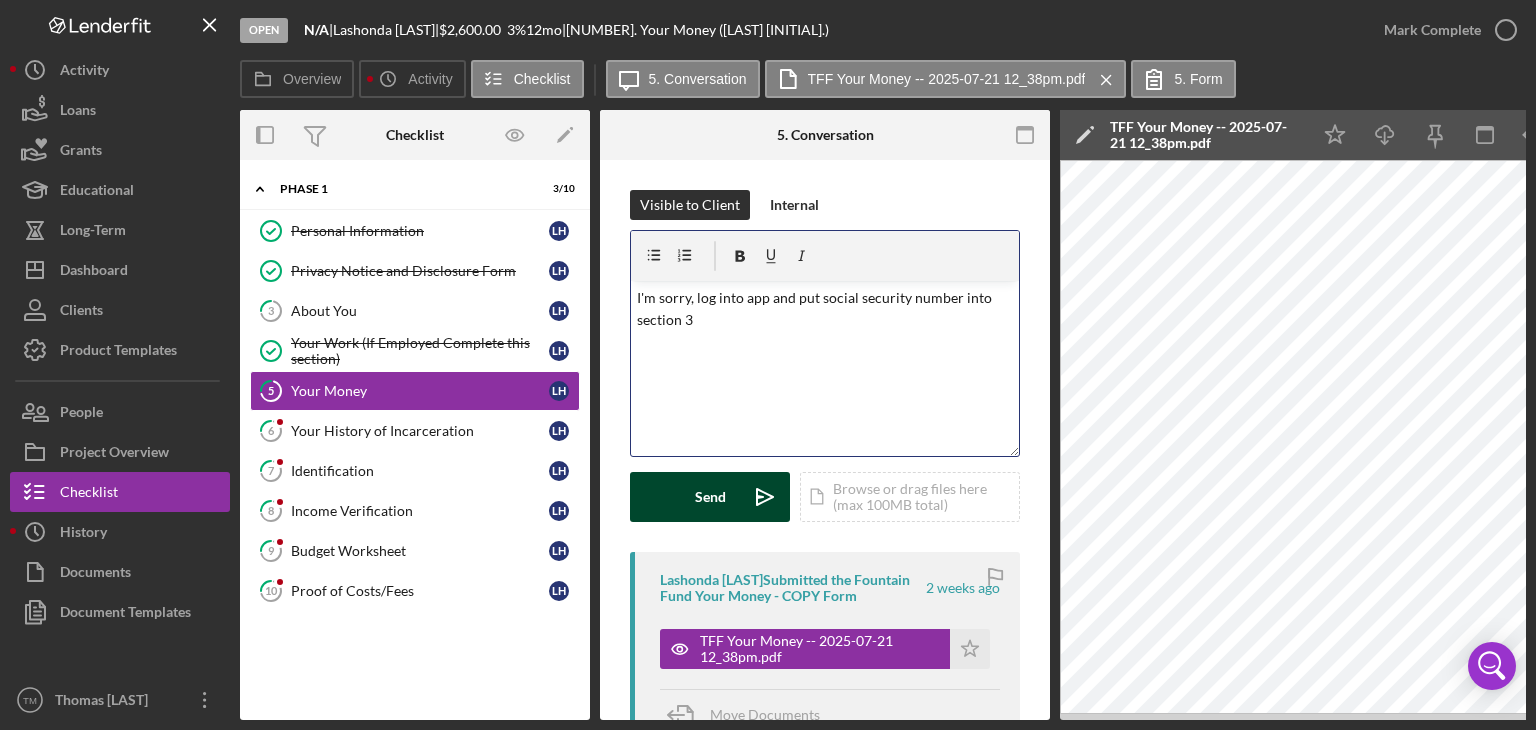 click on "Send" at bounding box center (710, 497) 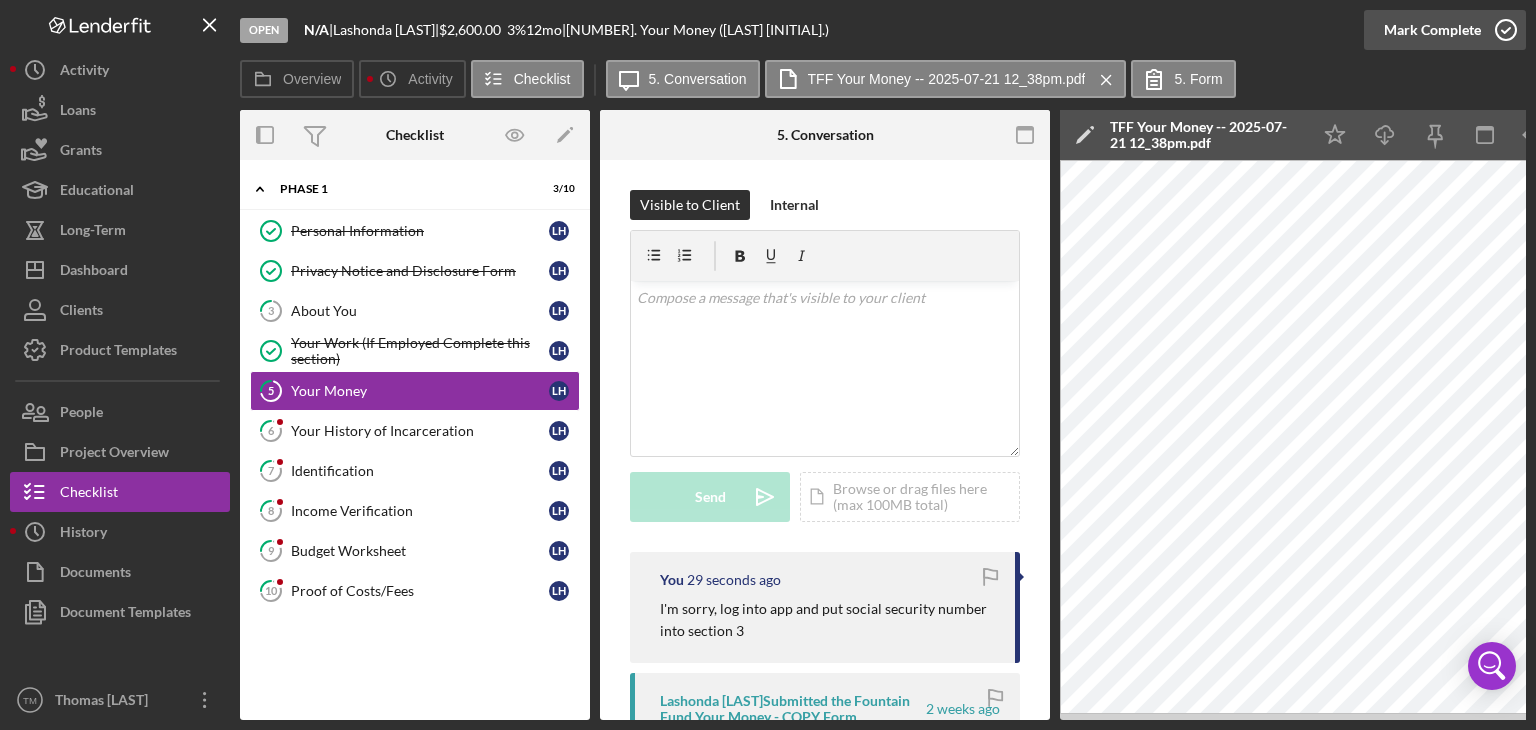 click on "Mark Complete" at bounding box center [1432, 30] 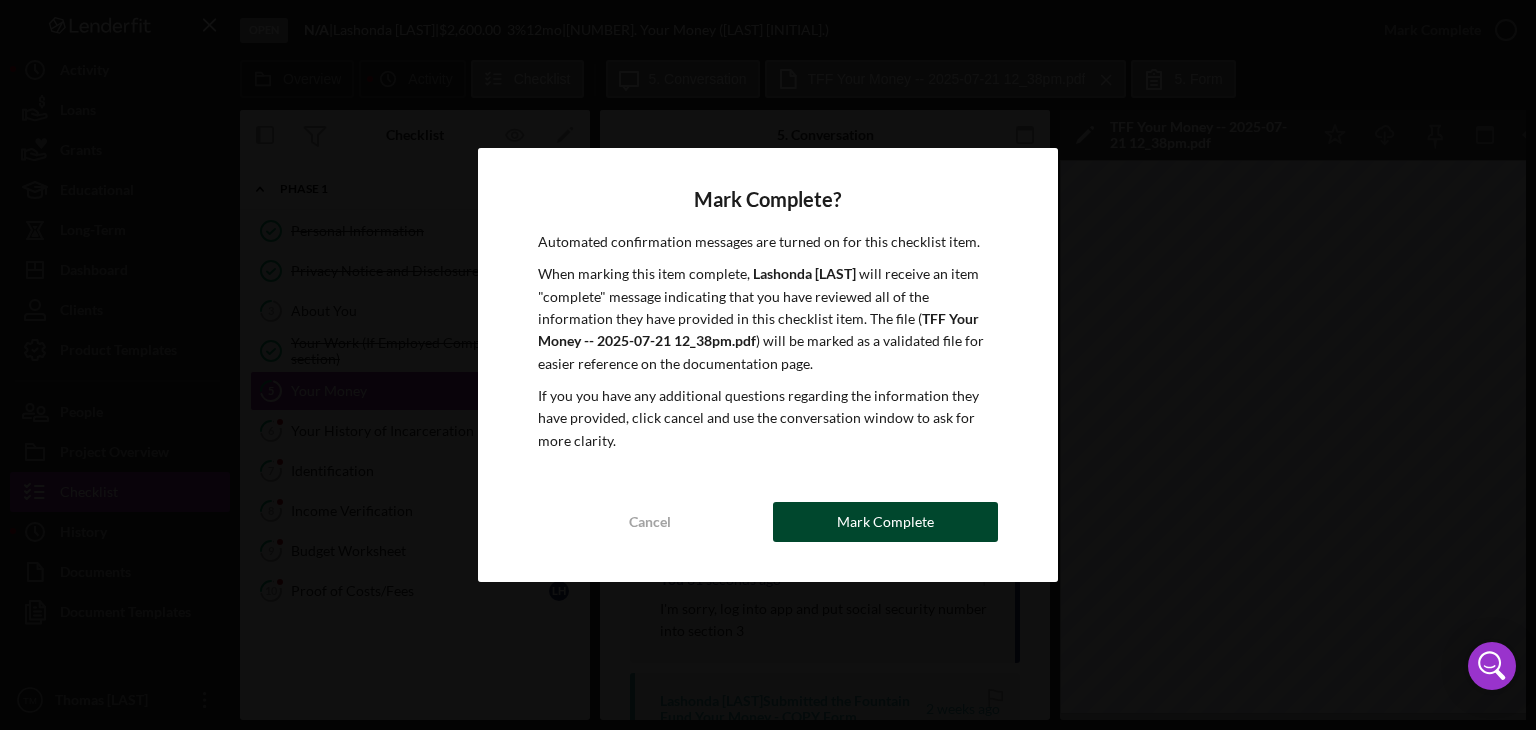 click on "Mark Complete" at bounding box center (885, 522) 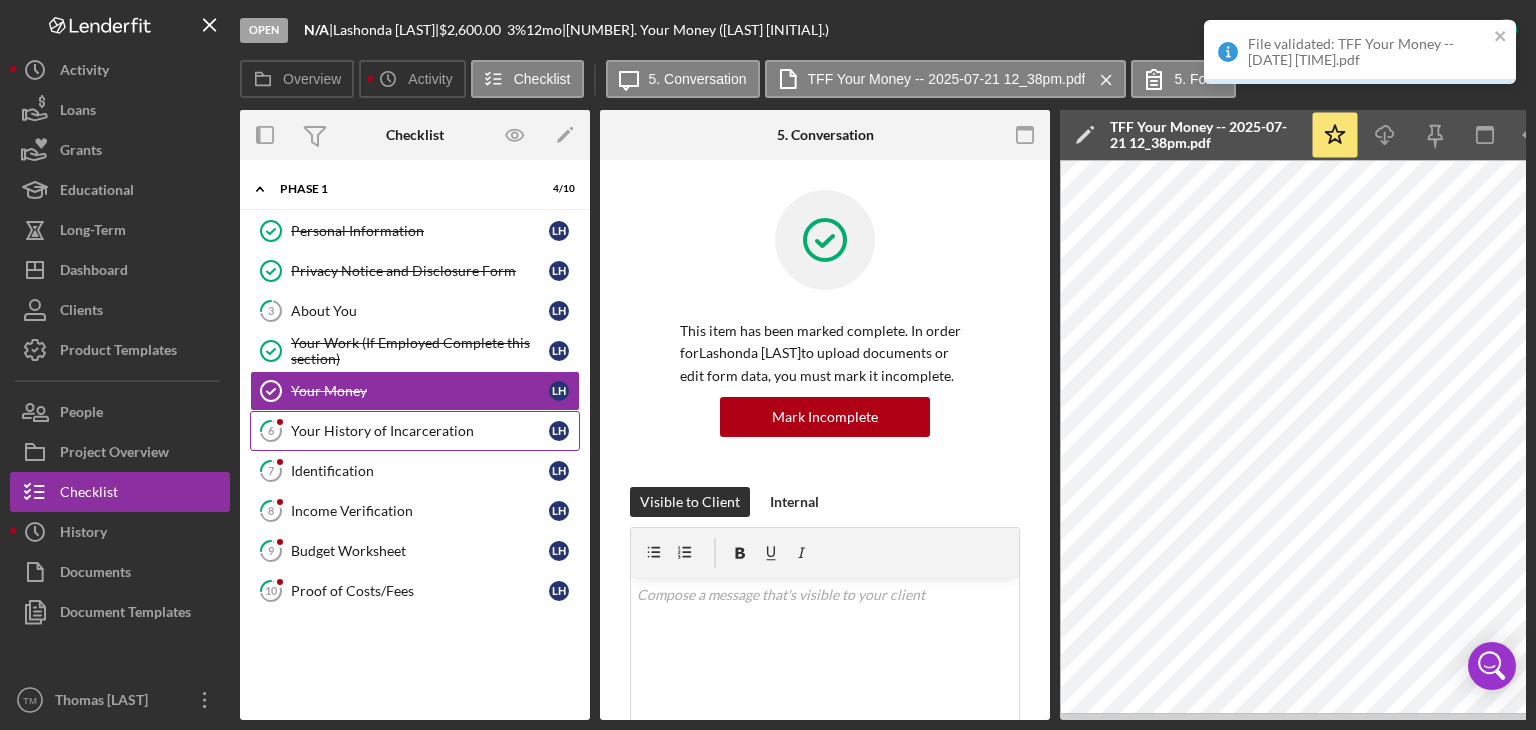 click on "Your History of Incarceration" at bounding box center [420, 431] 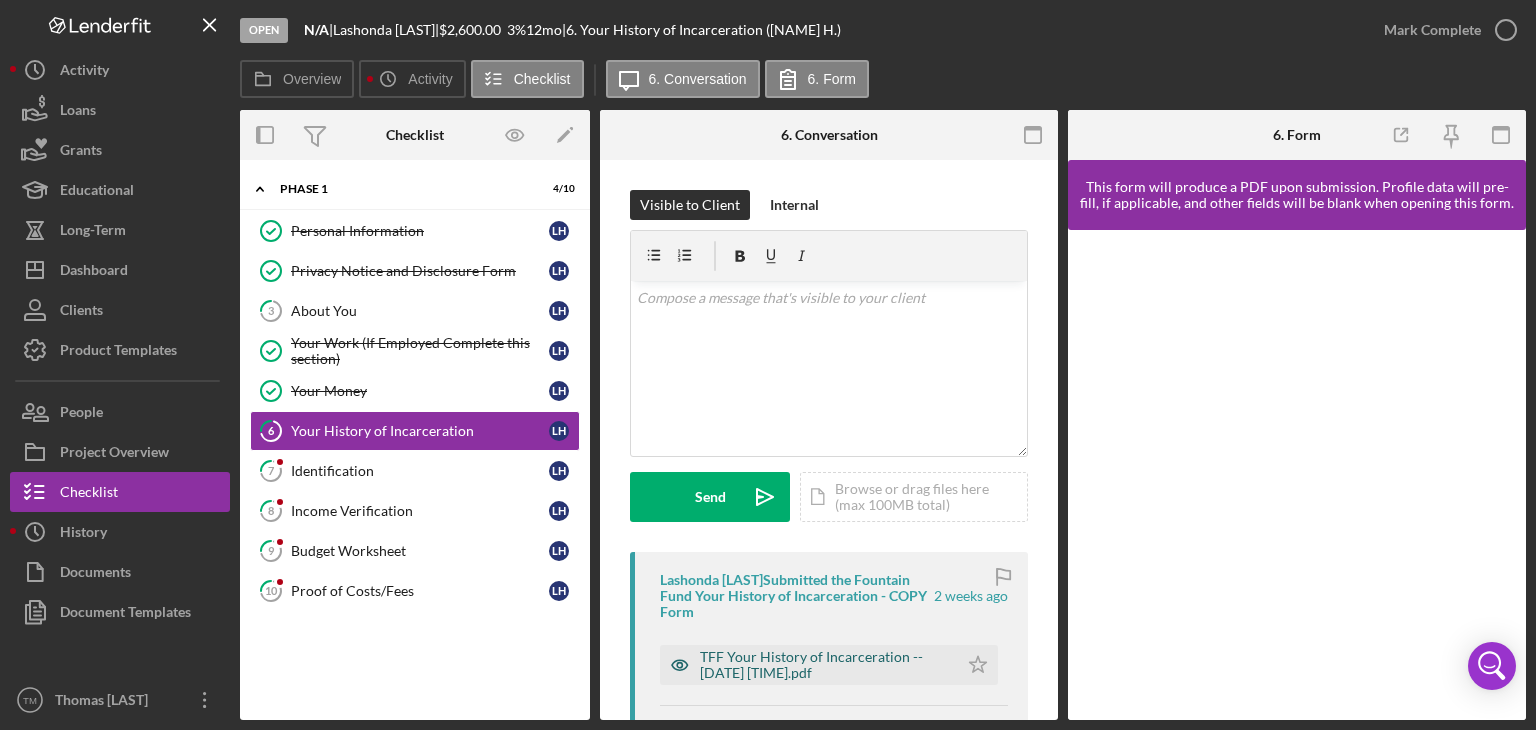 click on "TFF Your History of Incarceration -- [DATE] [TIME].pdf" at bounding box center [824, 665] 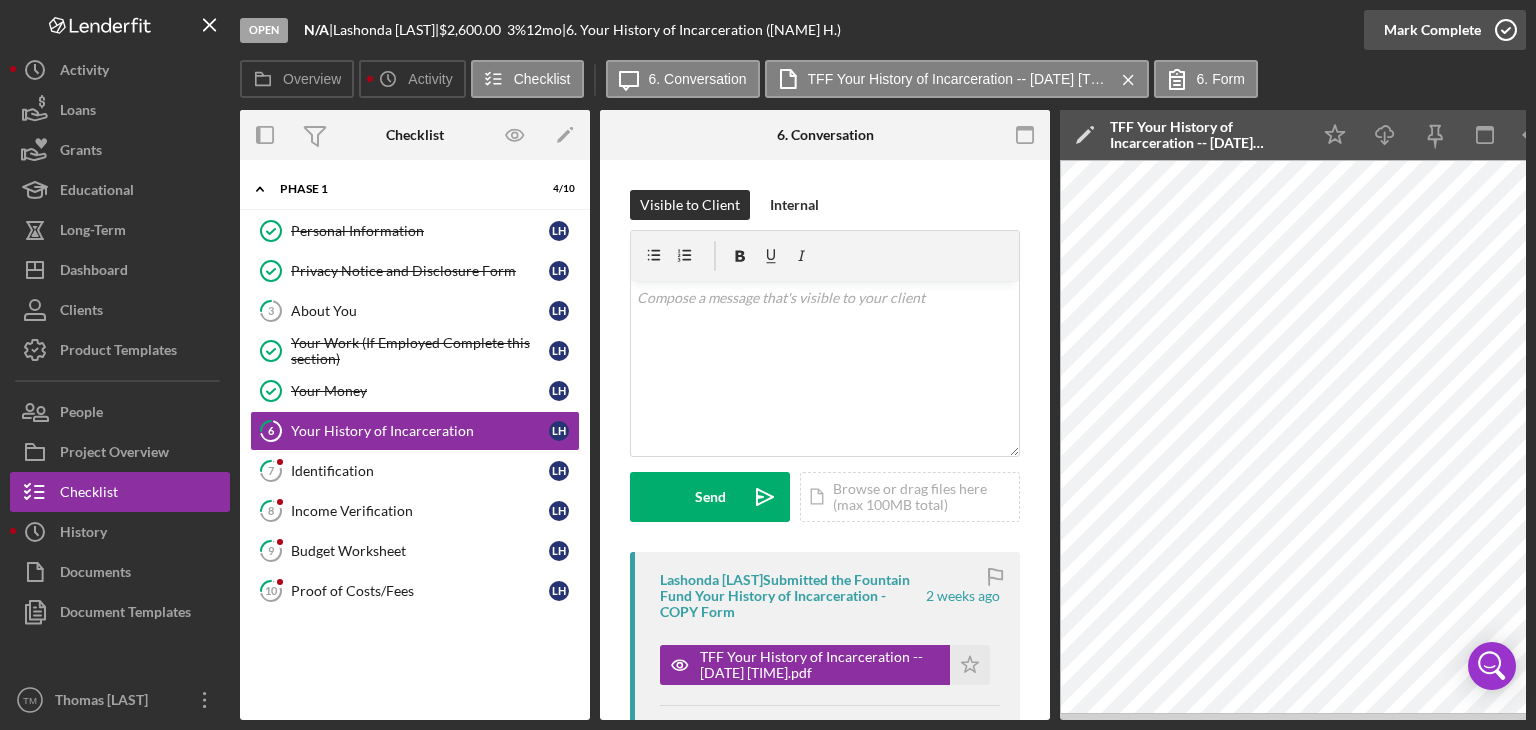 click on "Mark Complete" at bounding box center (1432, 30) 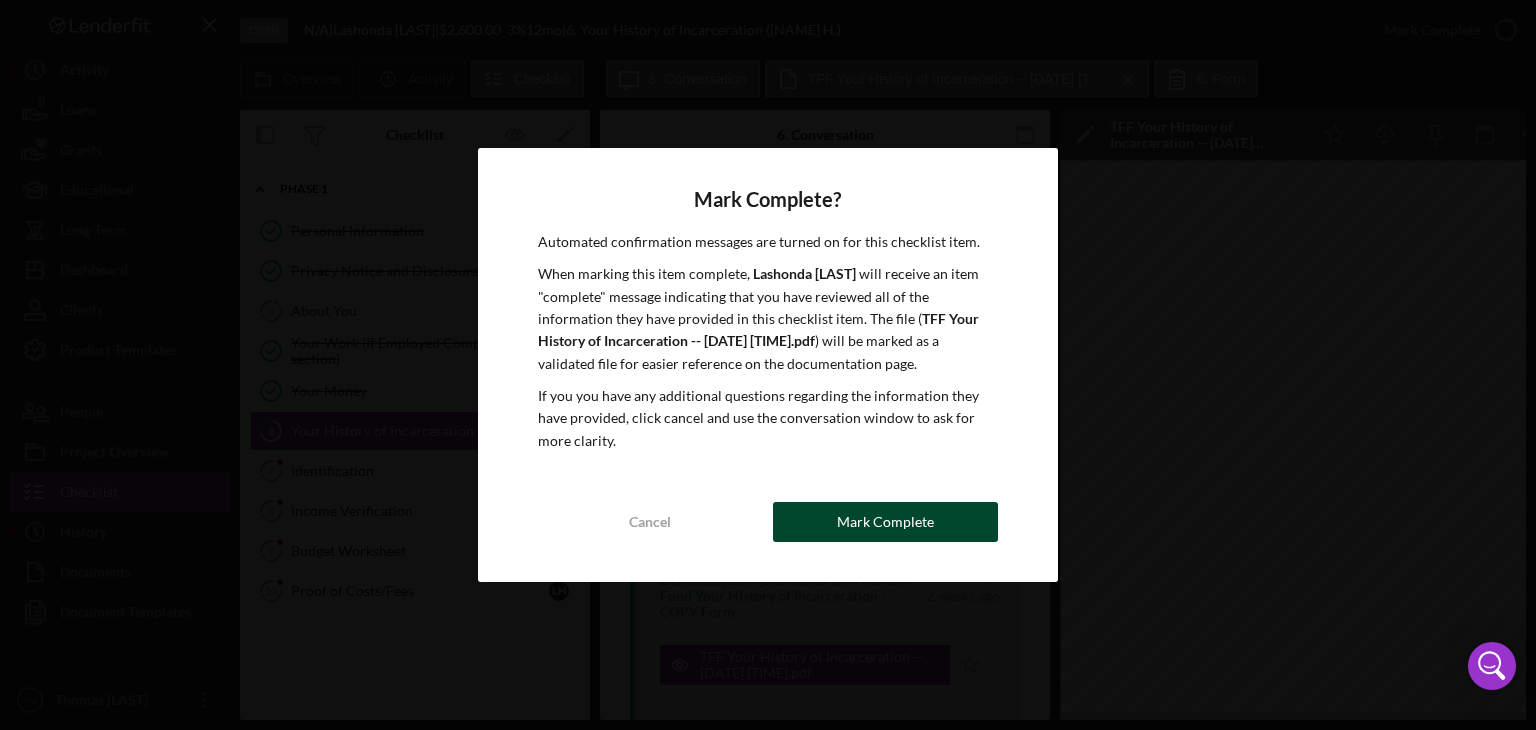 click on "Mark Complete" at bounding box center [885, 522] 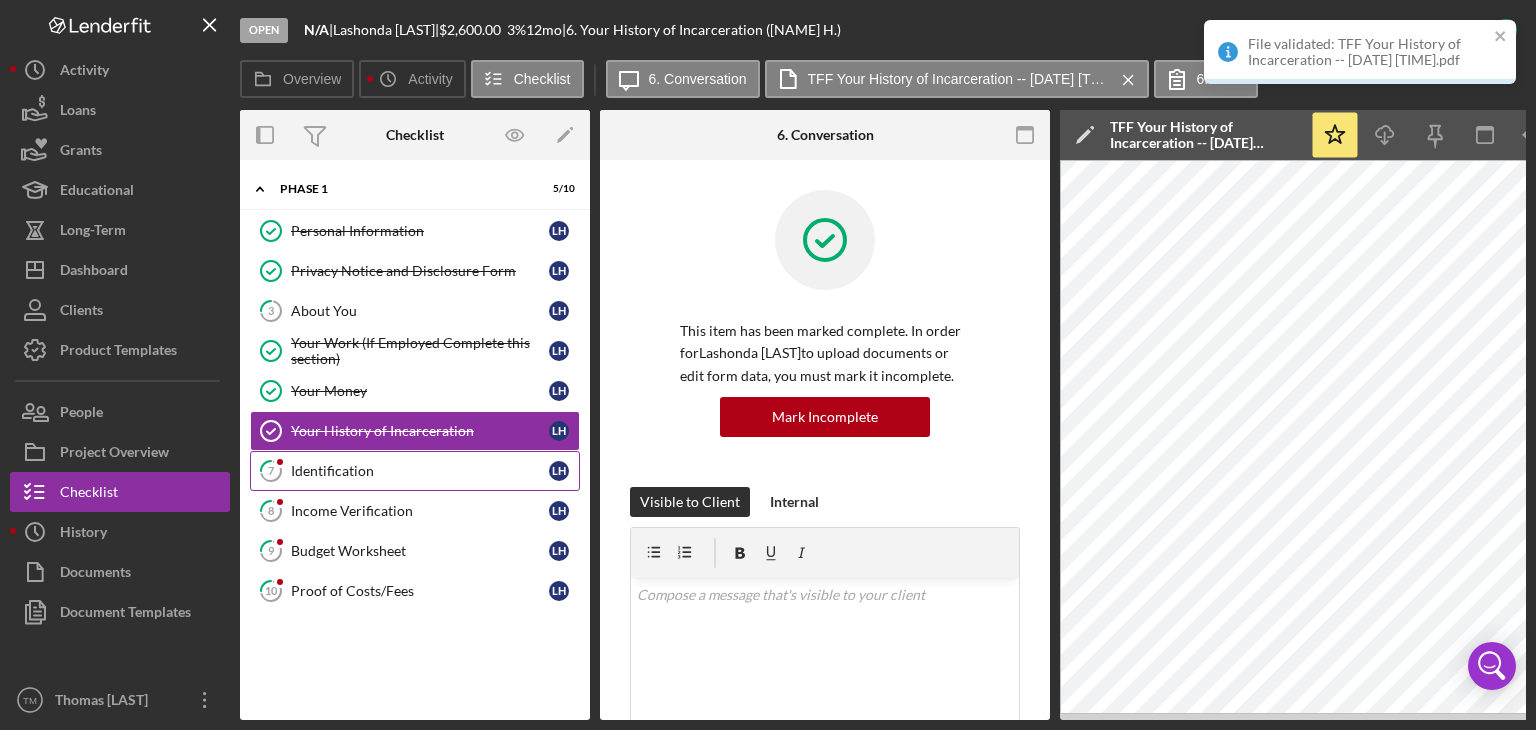 click on "Identification" at bounding box center (420, 471) 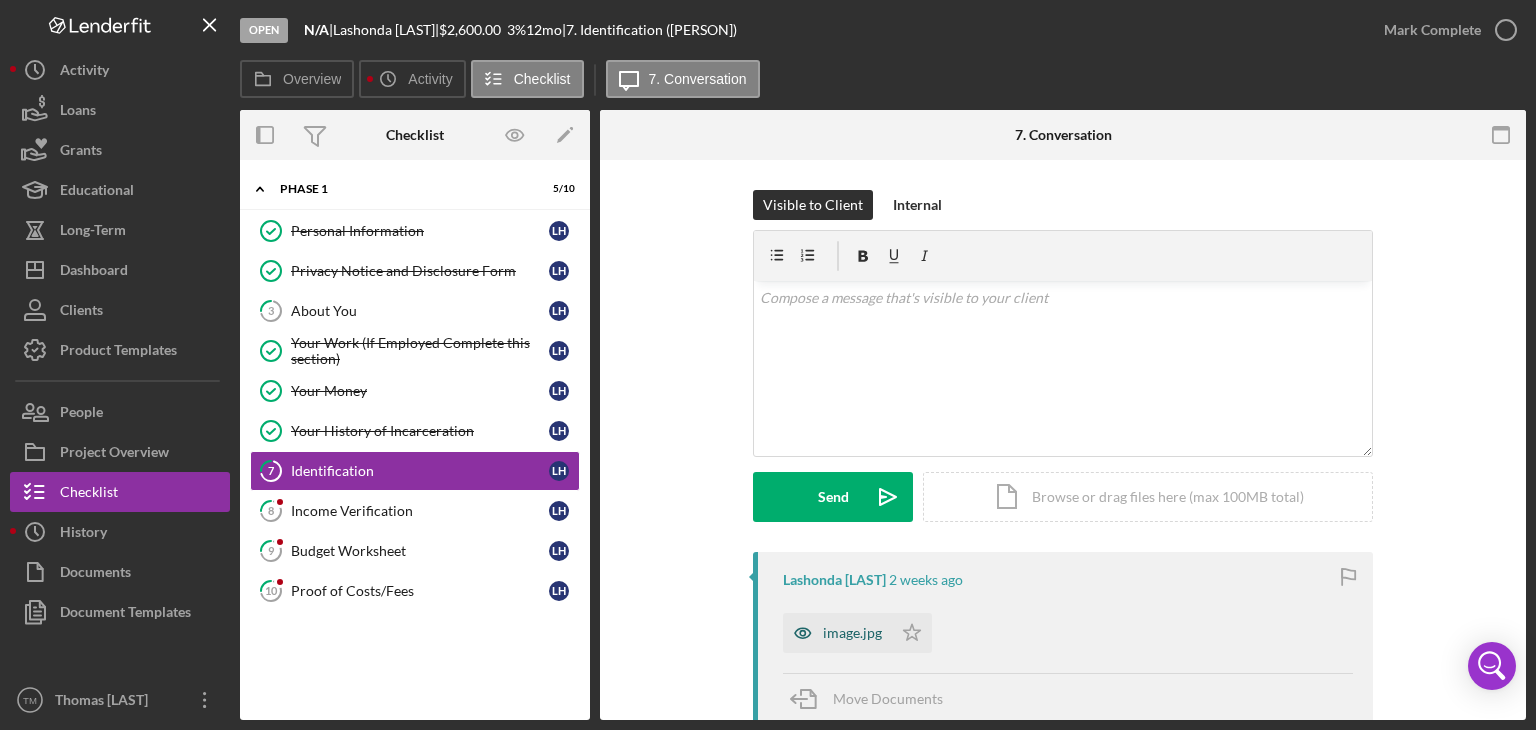 click on "image.jpg" at bounding box center (852, 633) 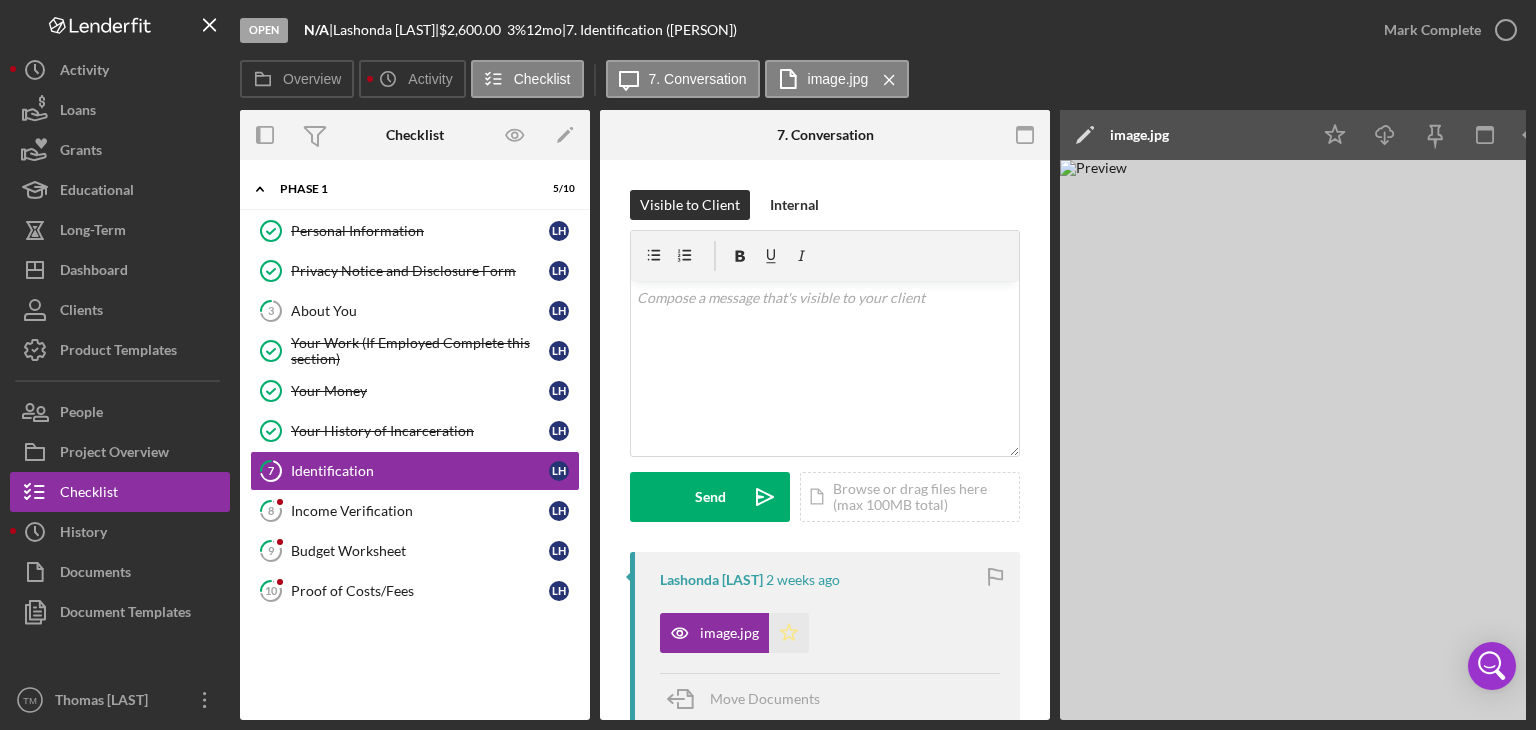 click 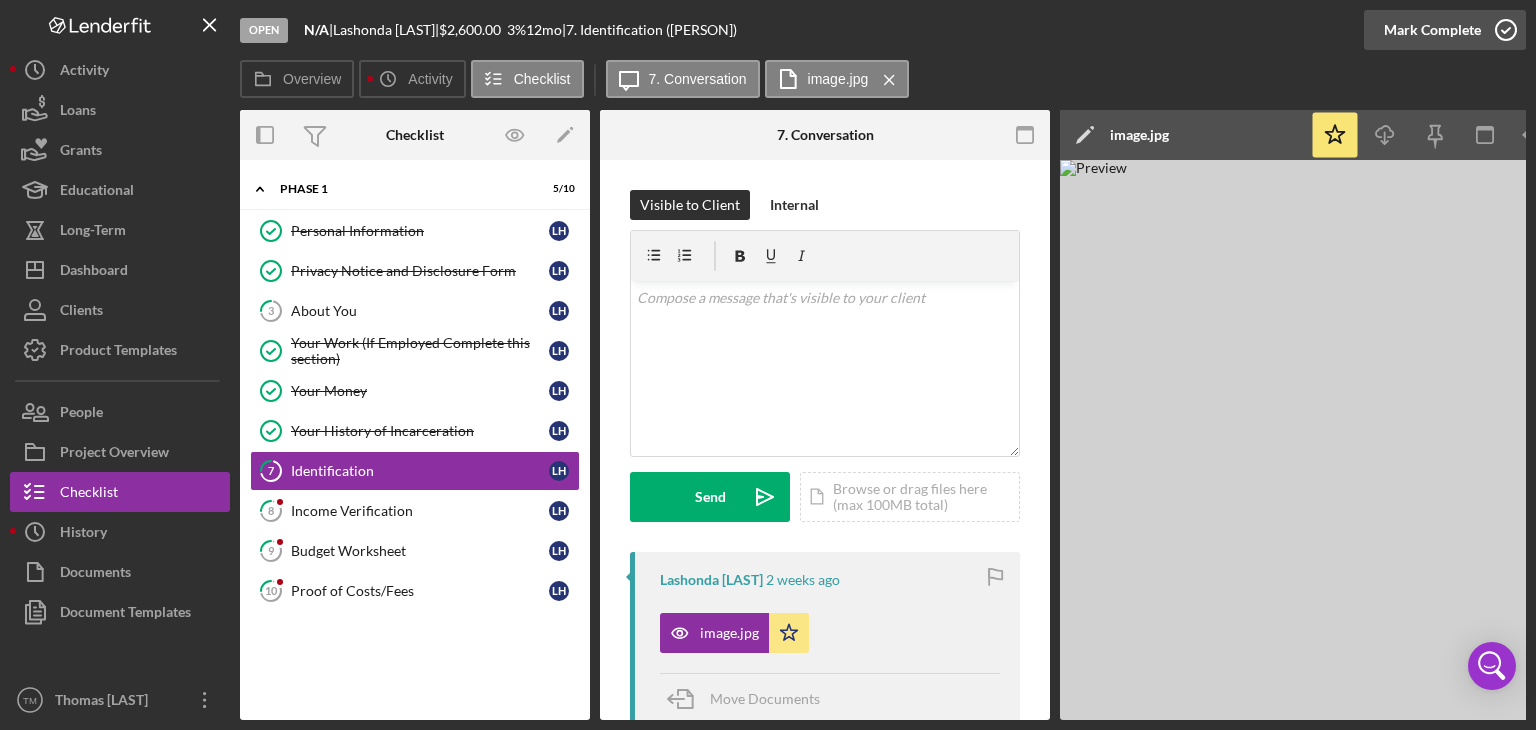 click on "Mark Complete" at bounding box center (1432, 30) 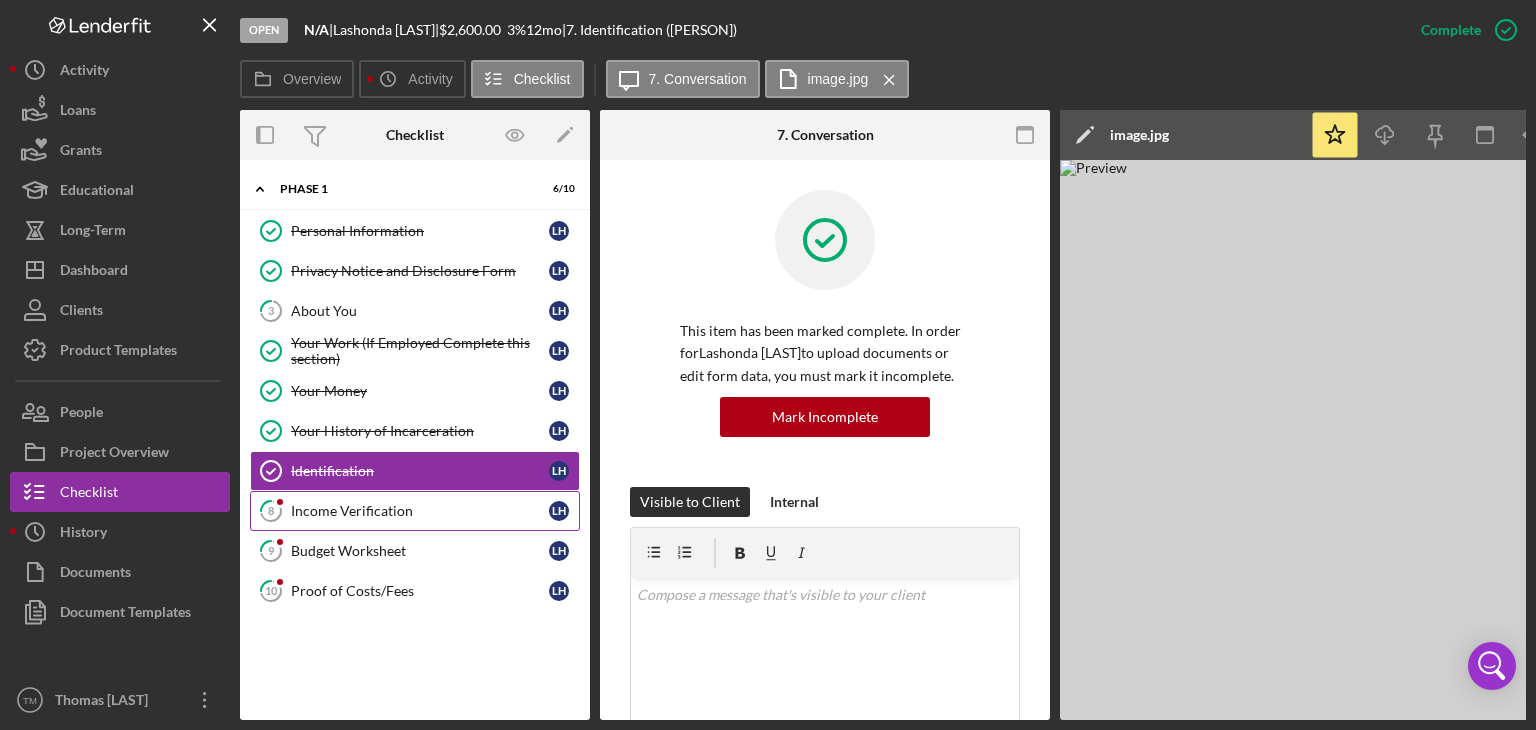 click on "Income Verification" at bounding box center [420, 511] 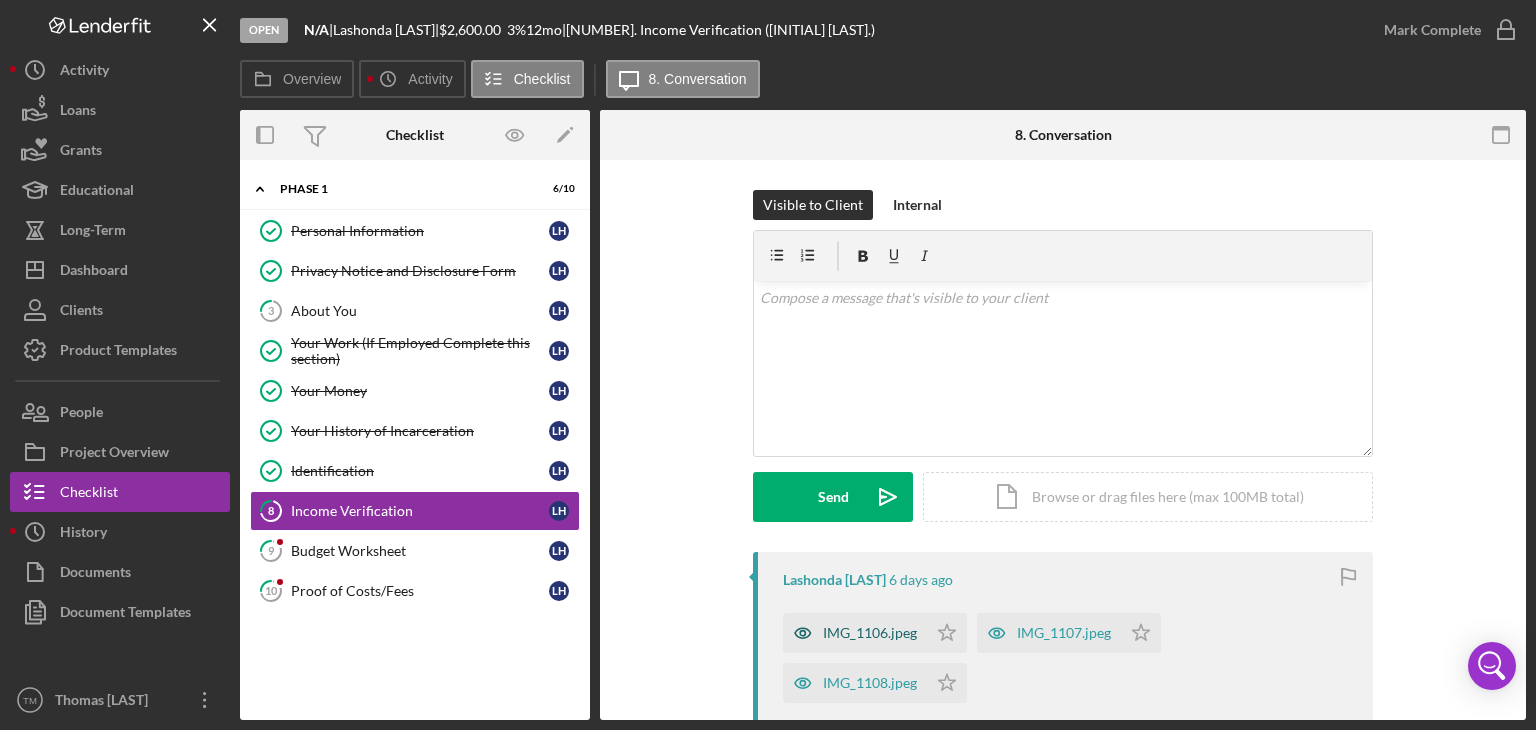 click on "IMG_1106.jpeg" at bounding box center (870, 633) 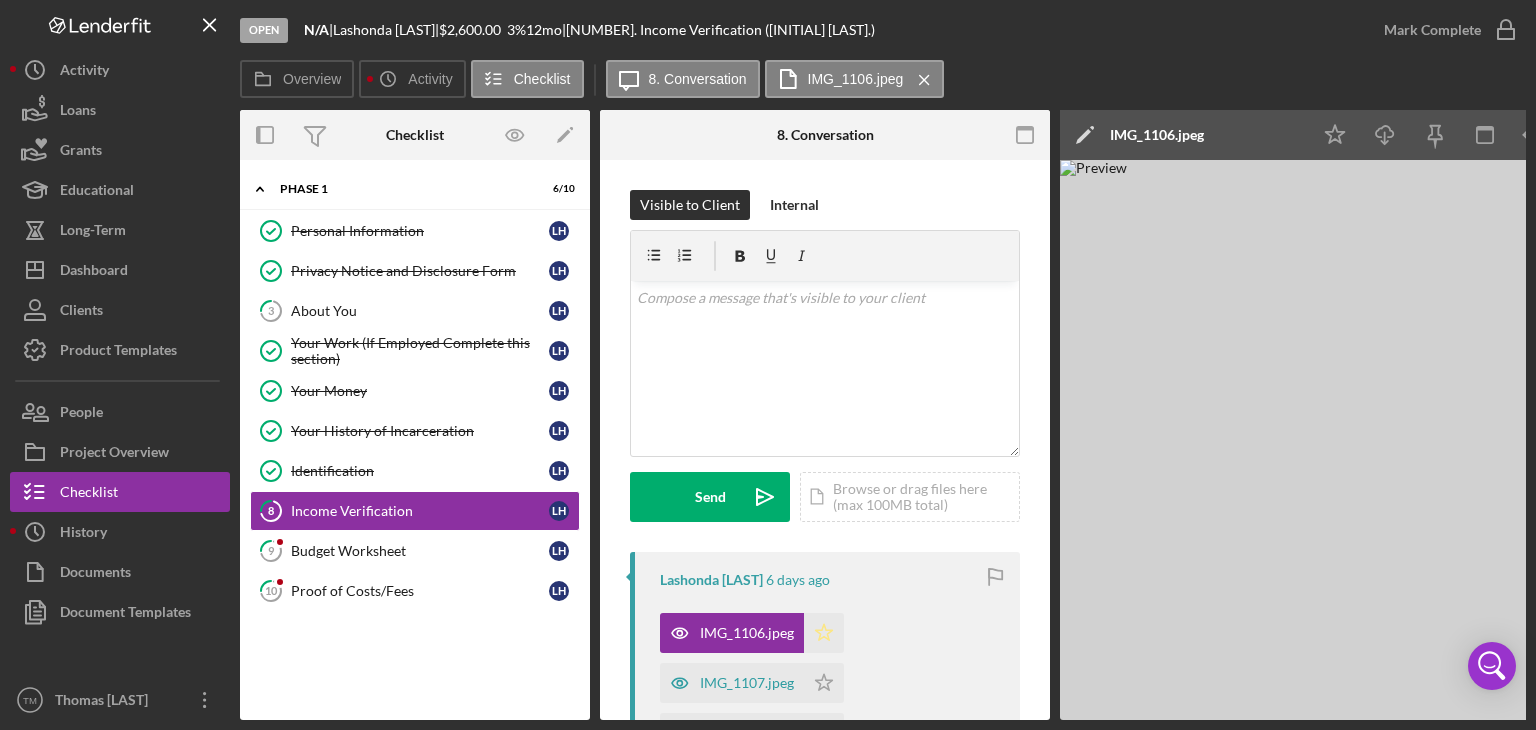 click on "Icon/Star" 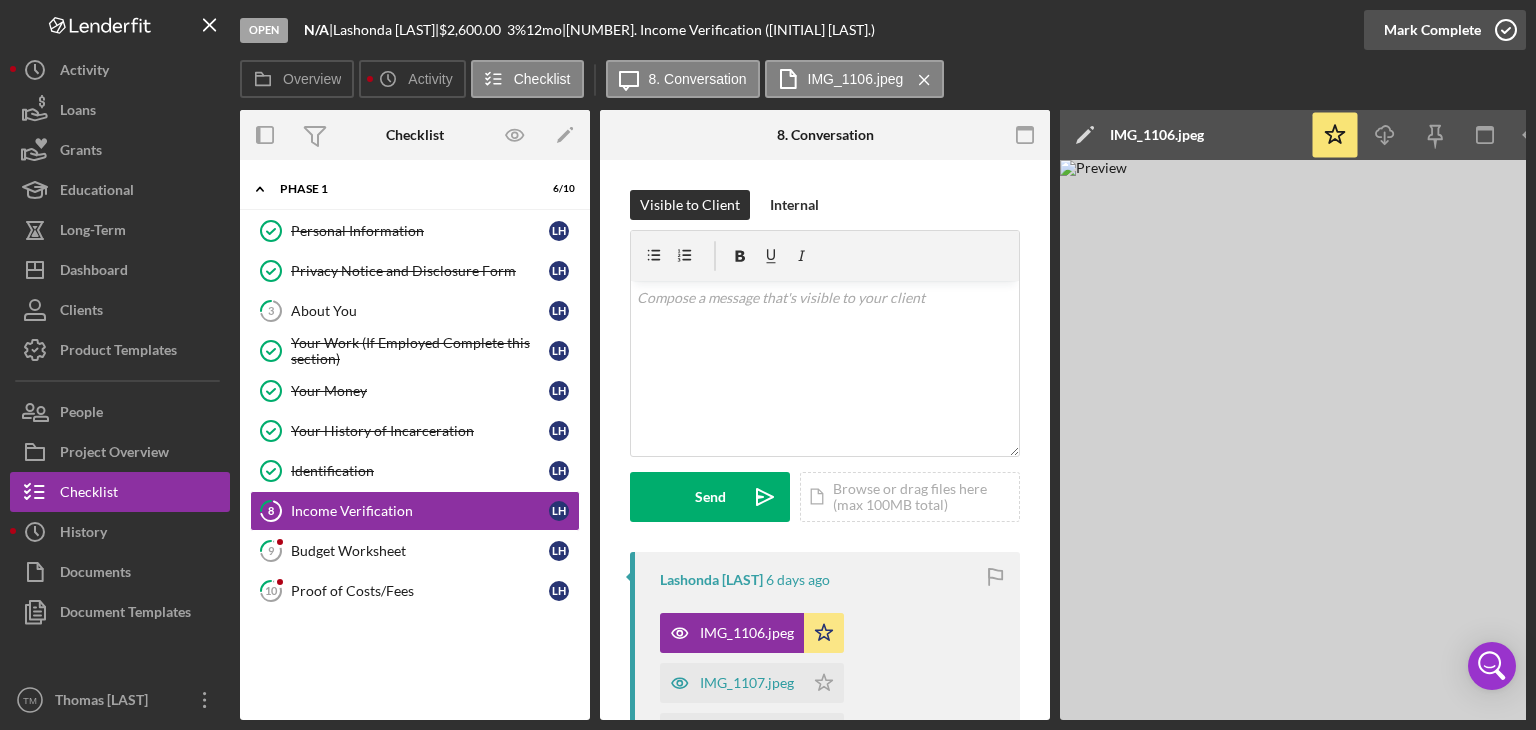 click on "Mark Complete" at bounding box center [1432, 30] 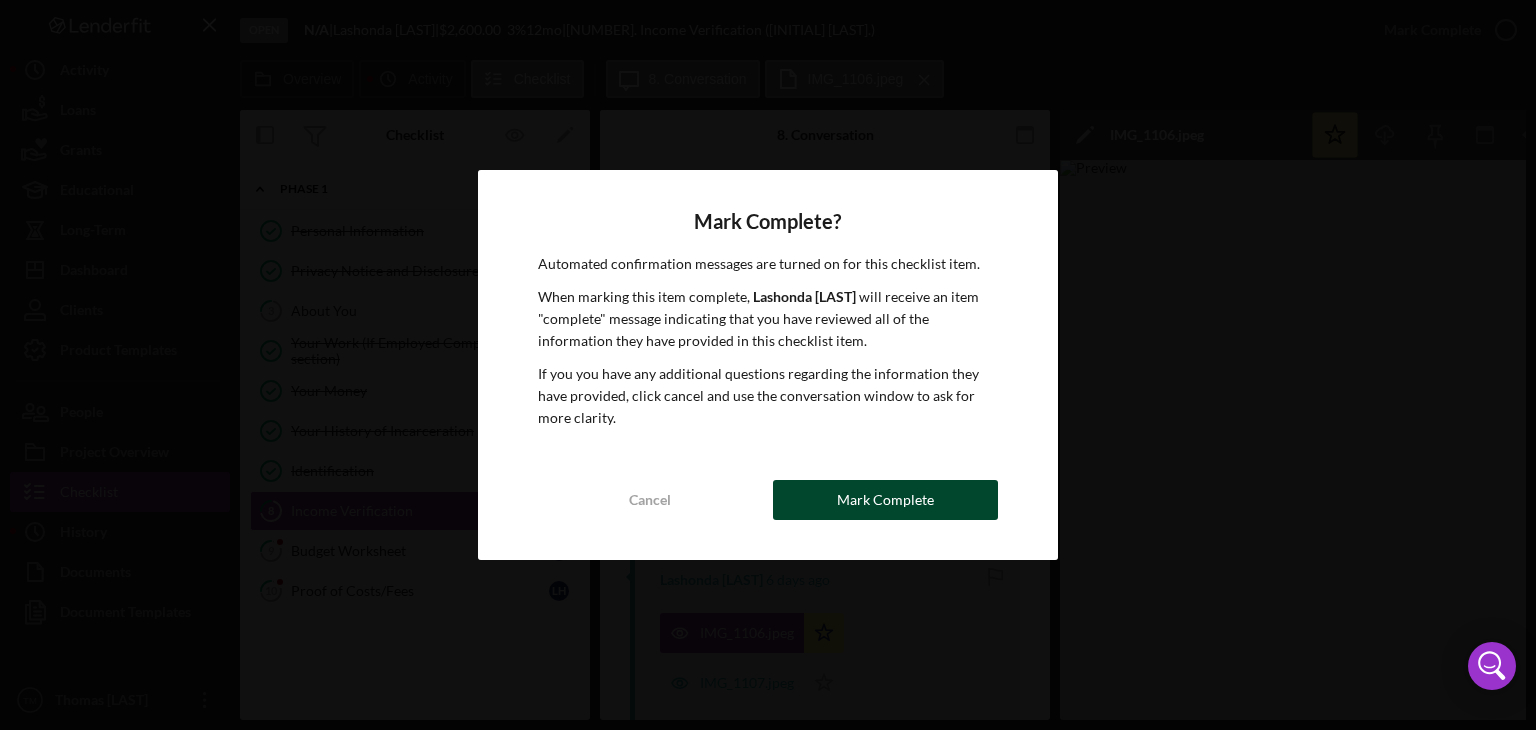 click on "Mark Complete" at bounding box center [885, 500] 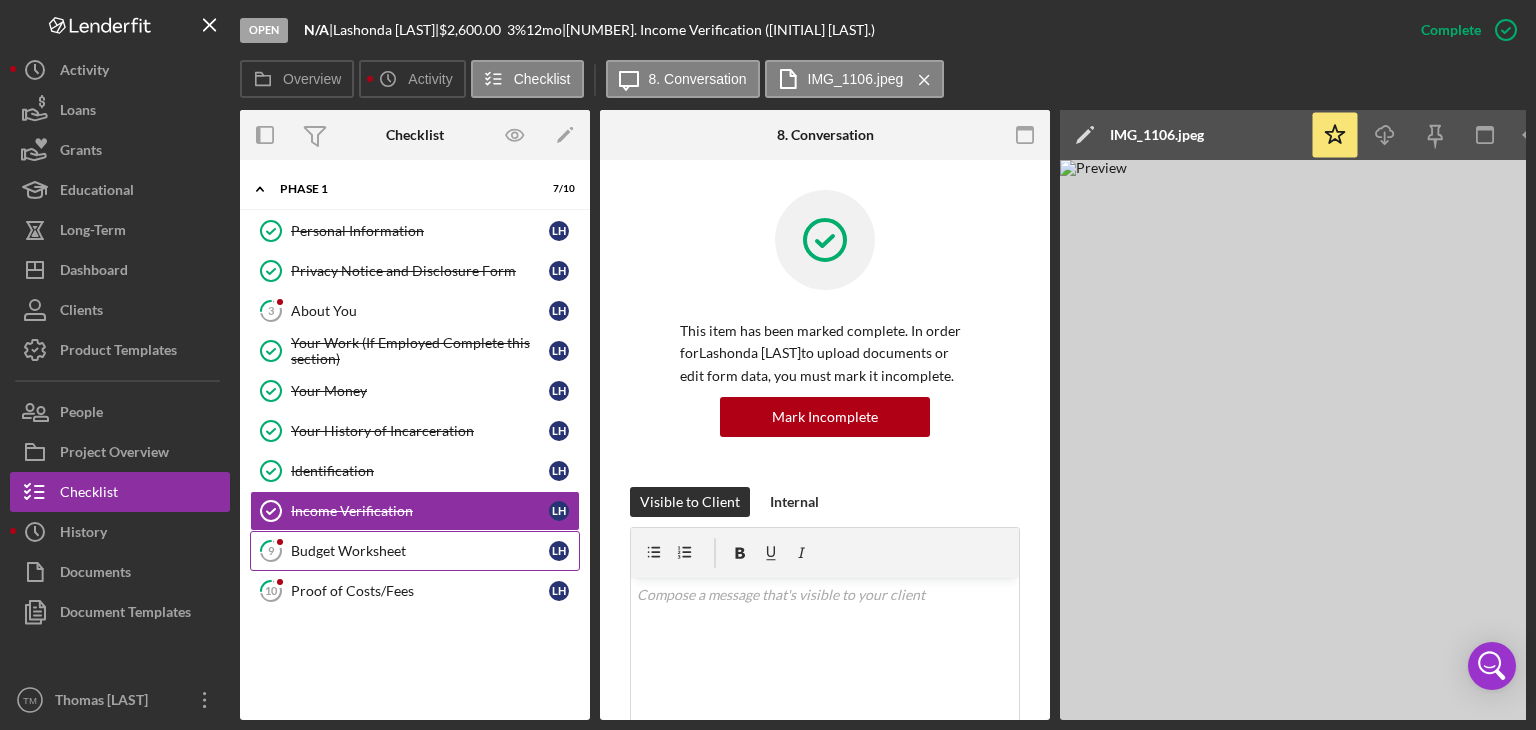 click on "Budget Worksheet" at bounding box center [420, 551] 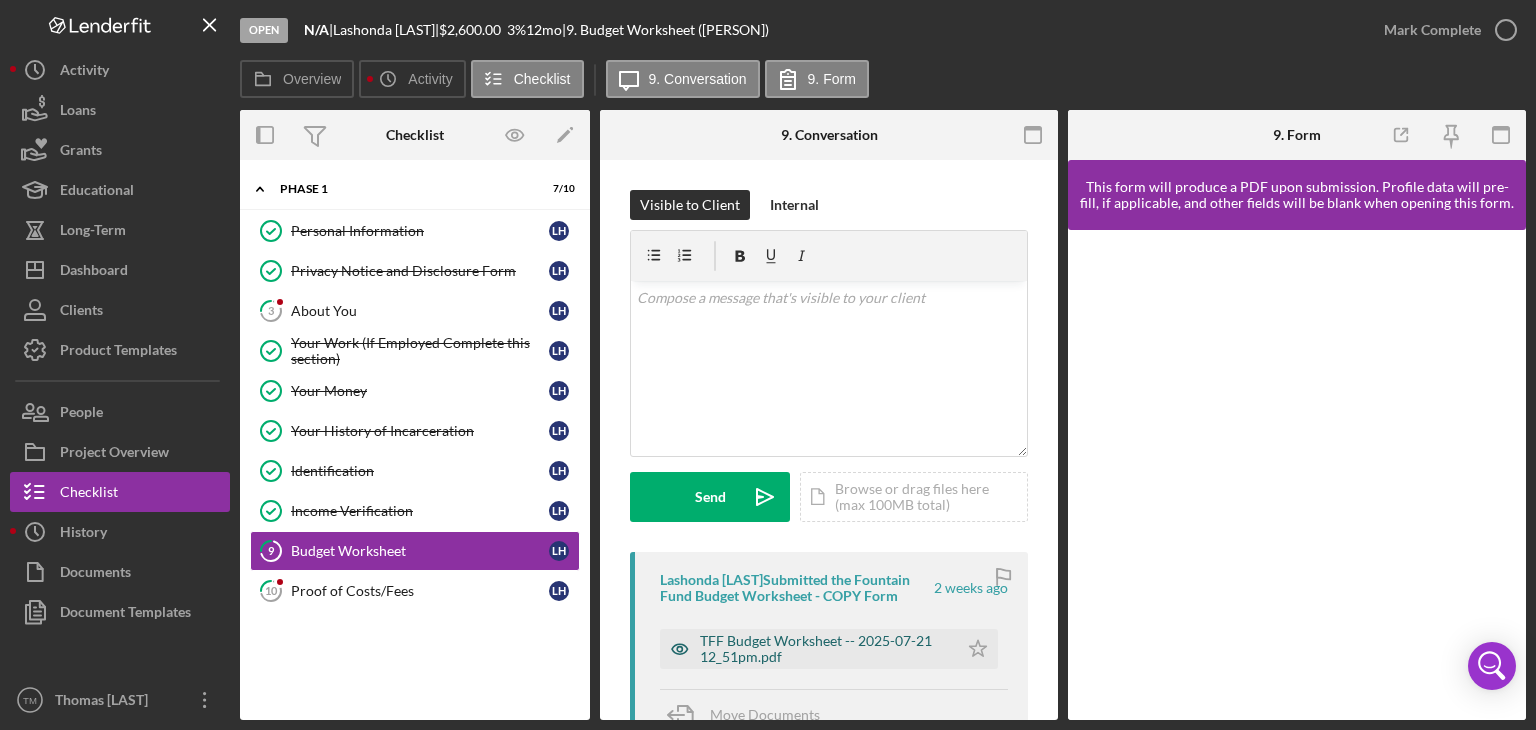 click on "TFF Budget Worksheet -- 2025-07-21 12_51pm.pdf" at bounding box center [824, 649] 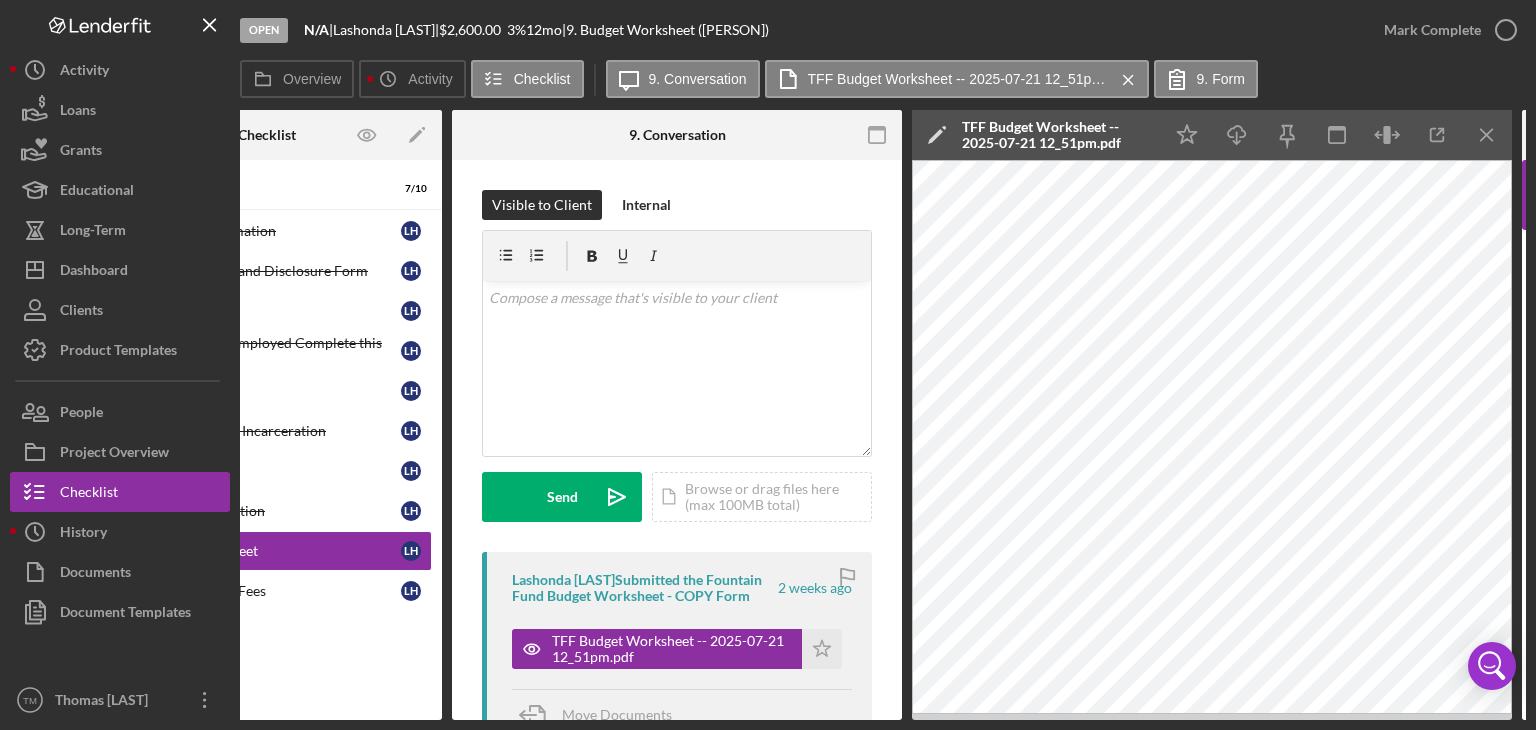 scroll, scrollTop: 0, scrollLeft: 118, axis: horizontal 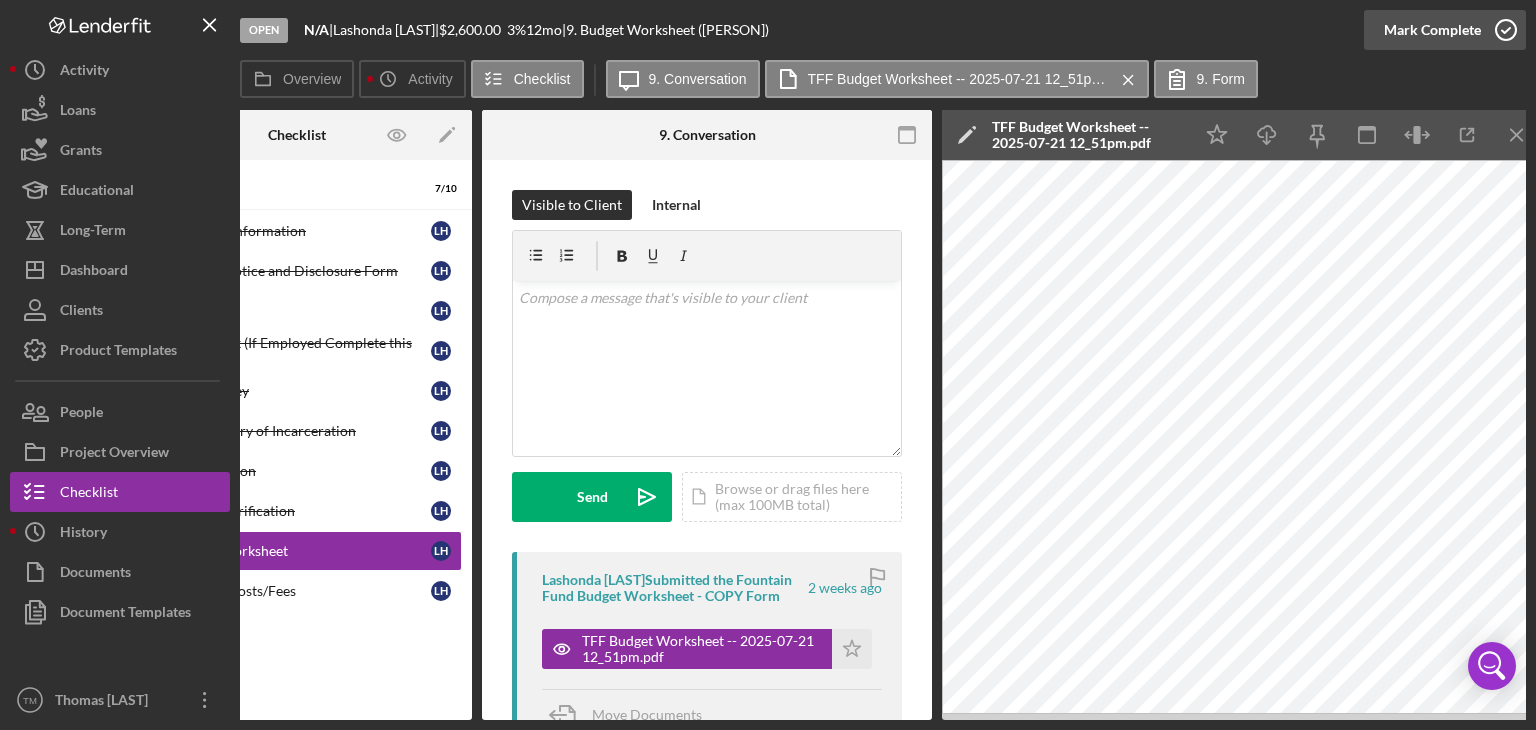 click on "Mark Complete" at bounding box center [1432, 30] 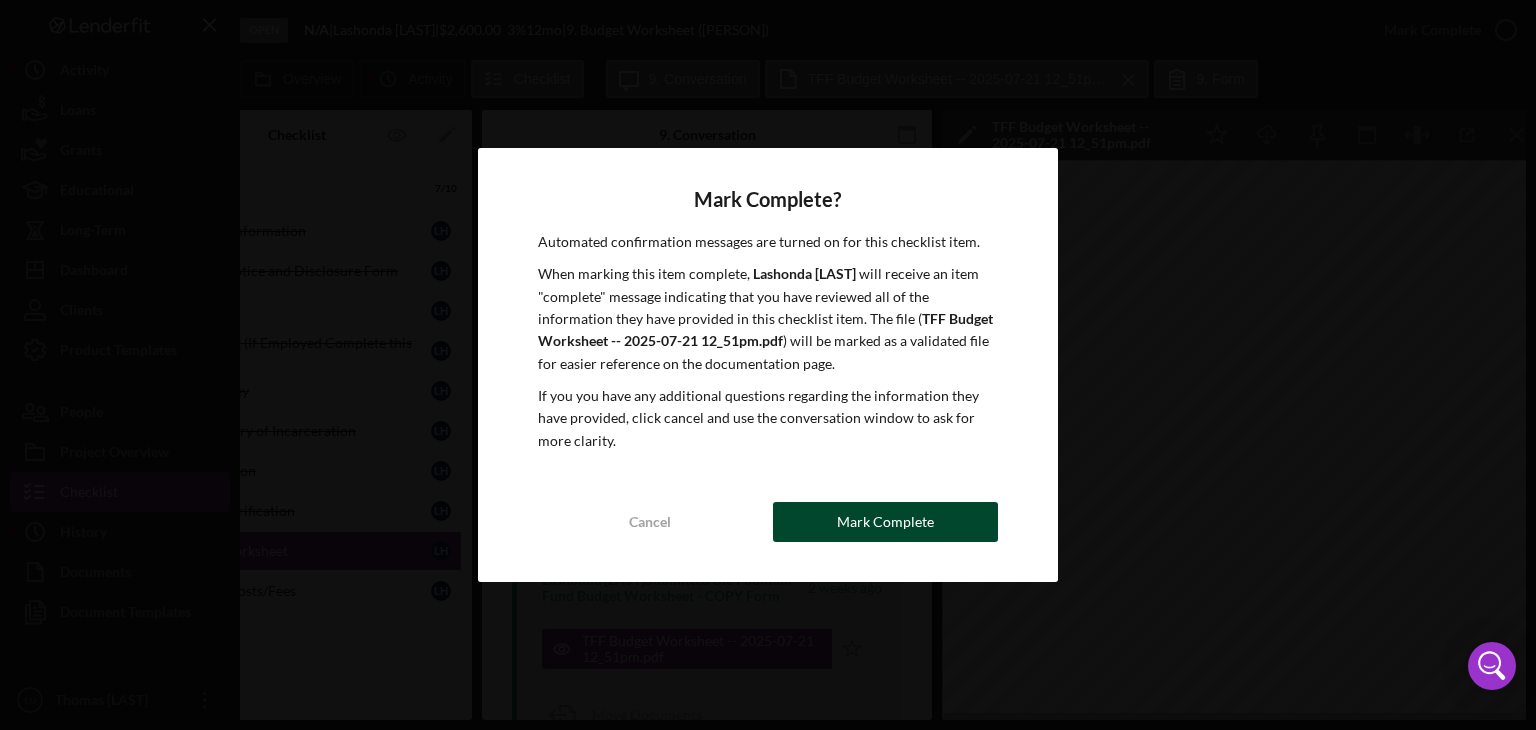 click on "Mark Complete" at bounding box center [885, 522] 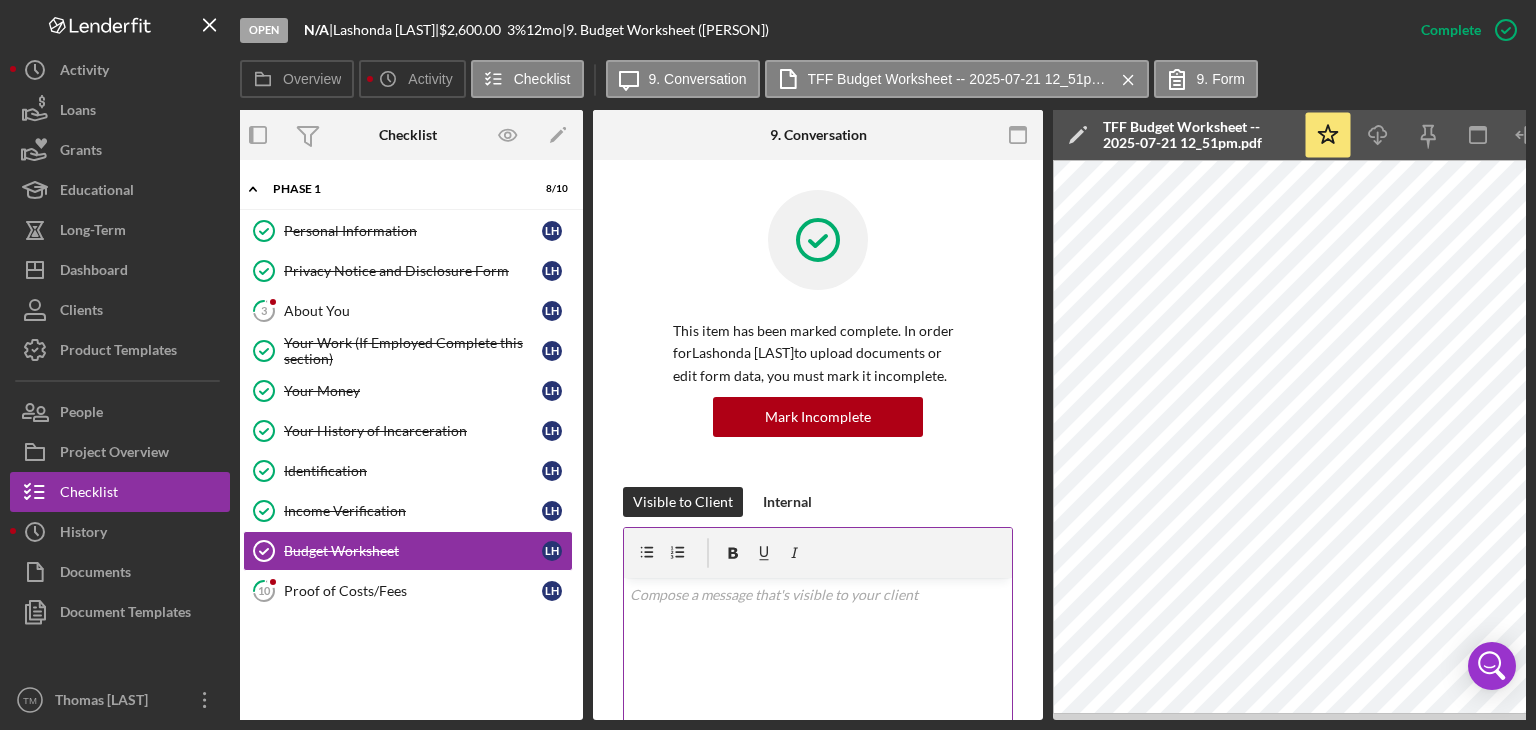 scroll, scrollTop: 0, scrollLeft: 0, axis: both 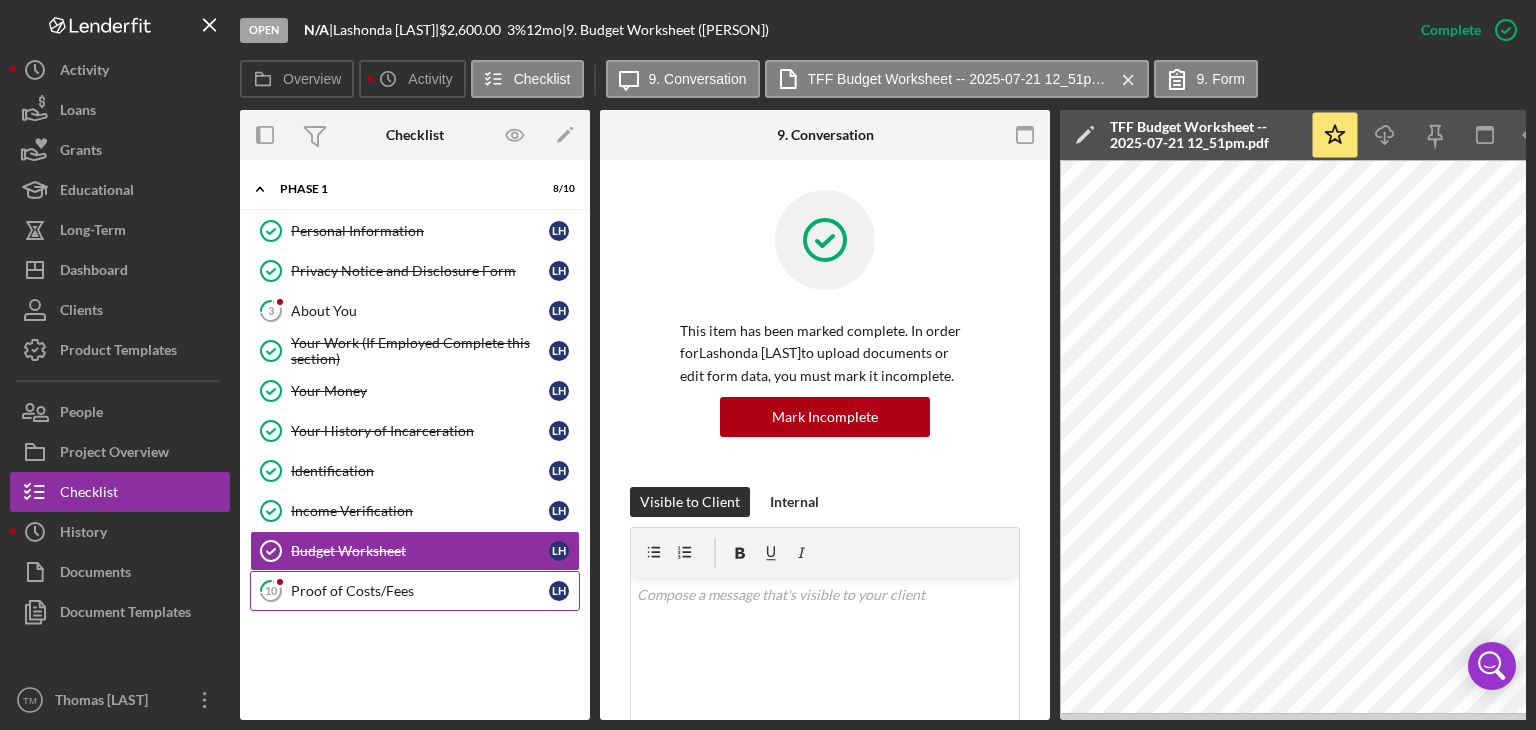 click on "Proof of Costs/Fees" at bounding box center (420, 591) 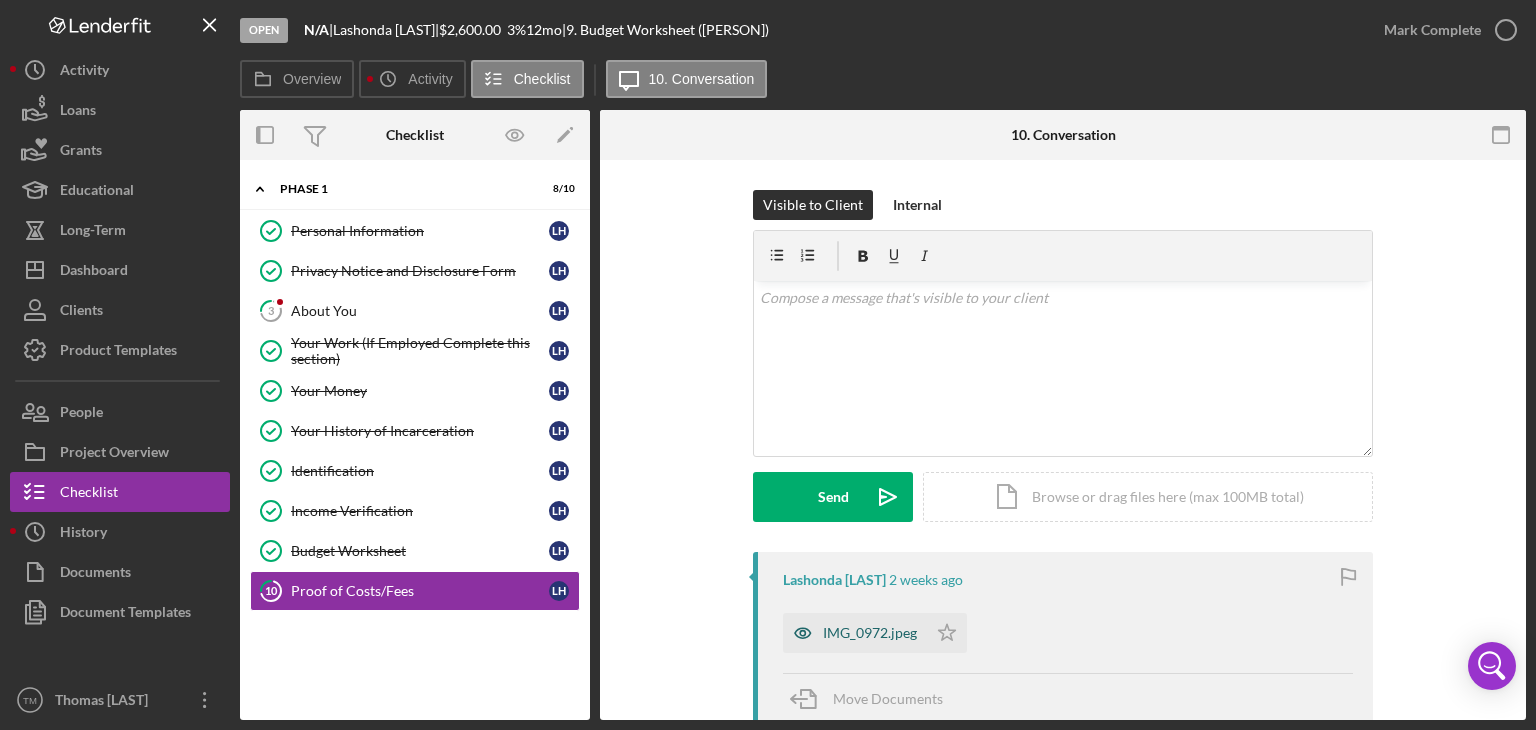 click on "IMG_0972.jpeg" at bounding box center (870, 633) 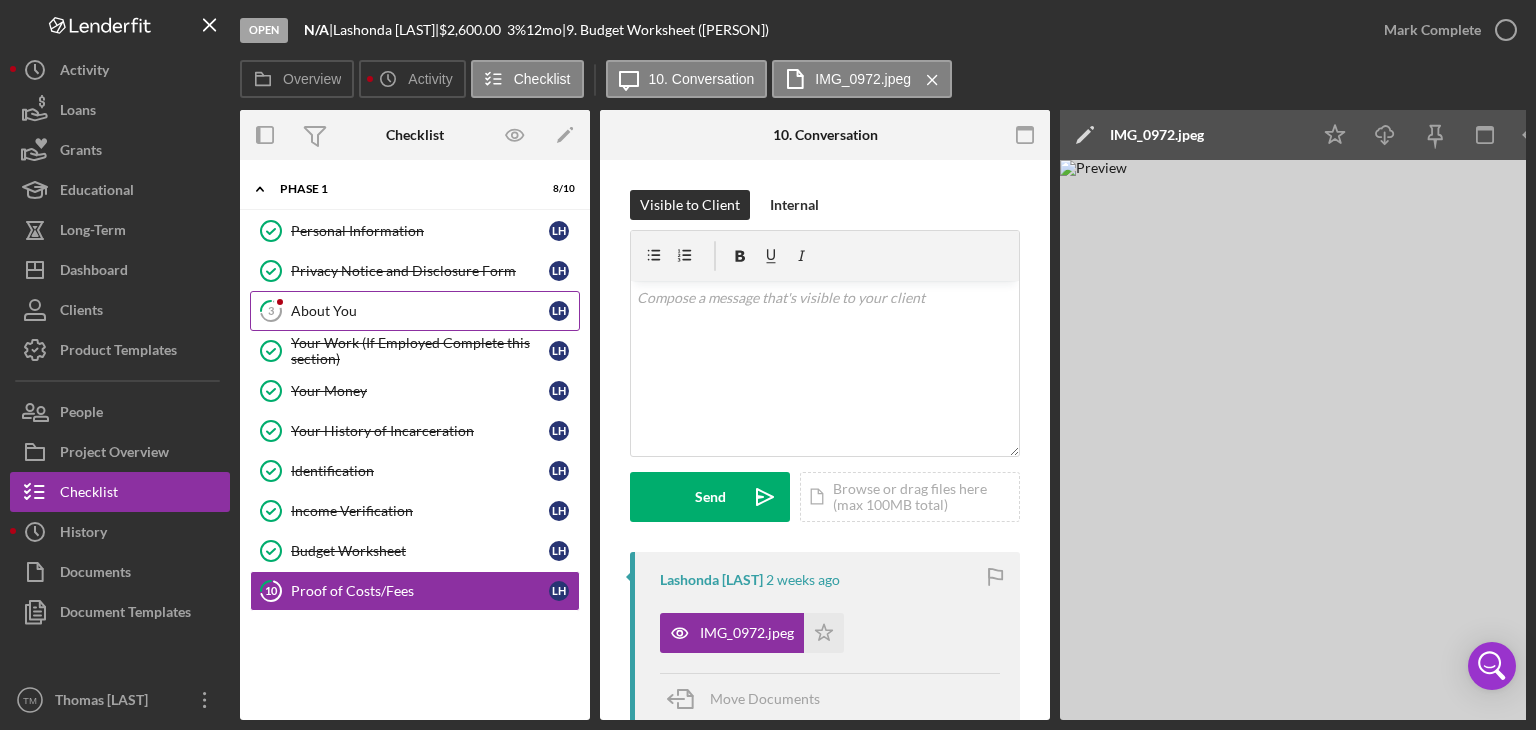 click on "About You" at bounding box center [420, 311] 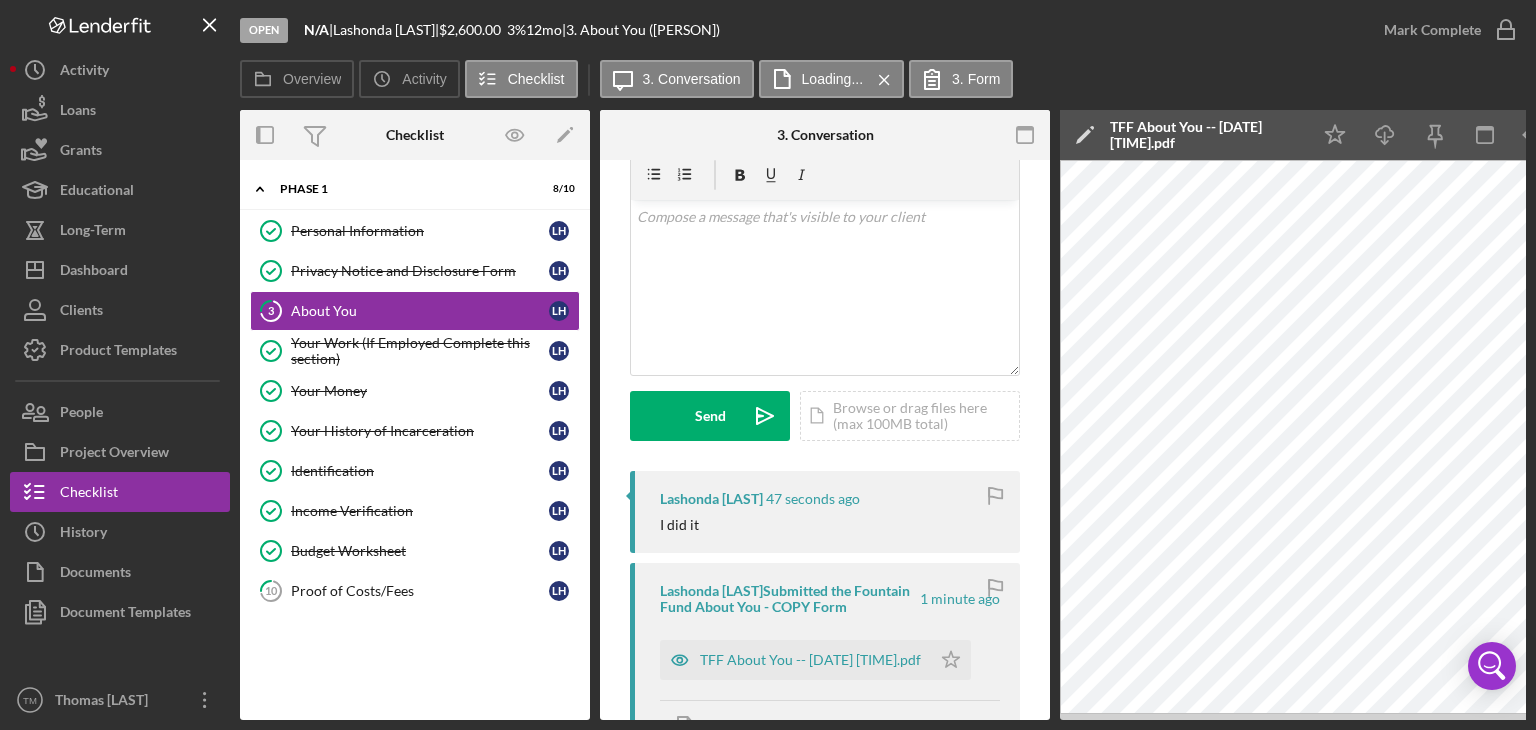 scroll, scrollTop: 200, scrollLeft: 0, axis: vertical 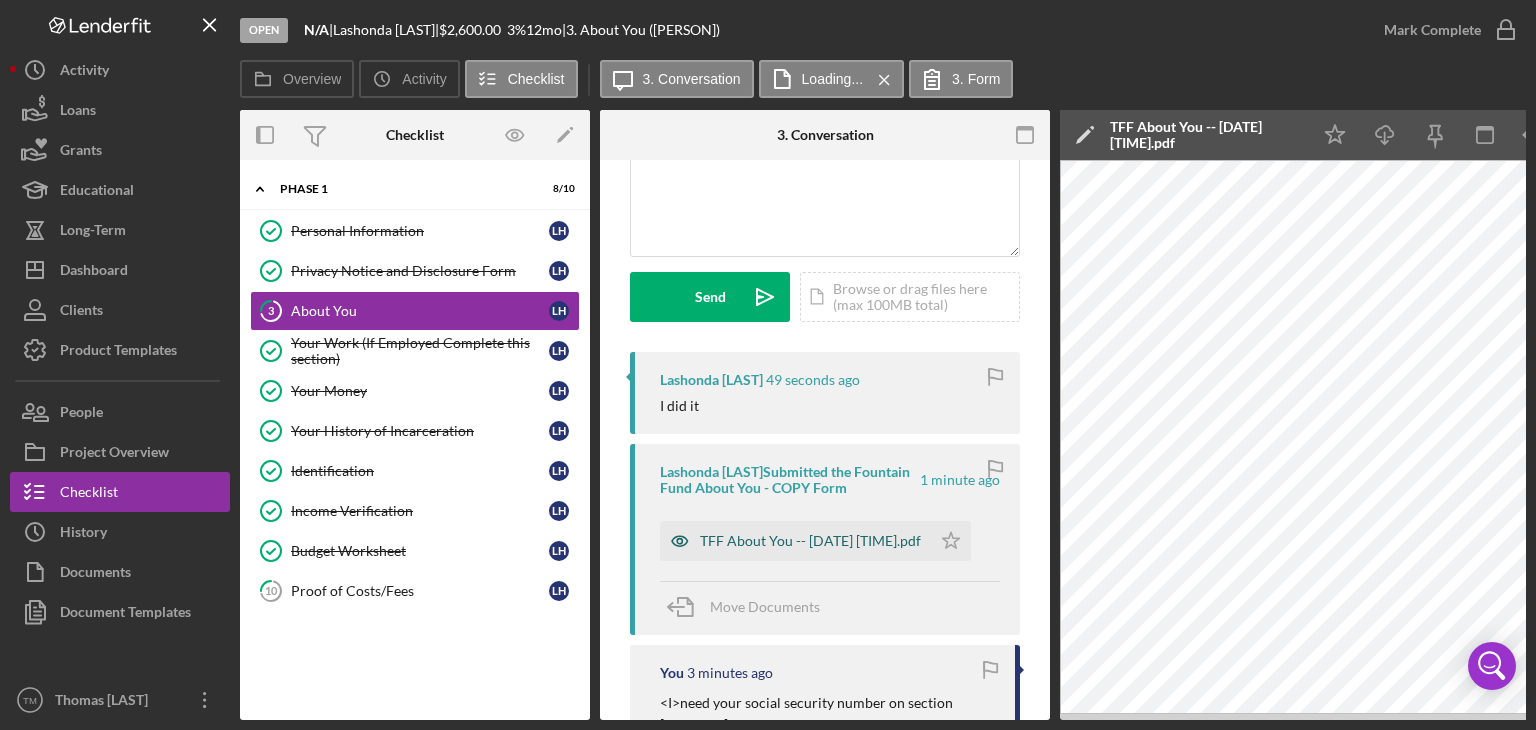 click on "TFF About You -- [DATE] [TIME].pdf" at bounding box center (810, 541) 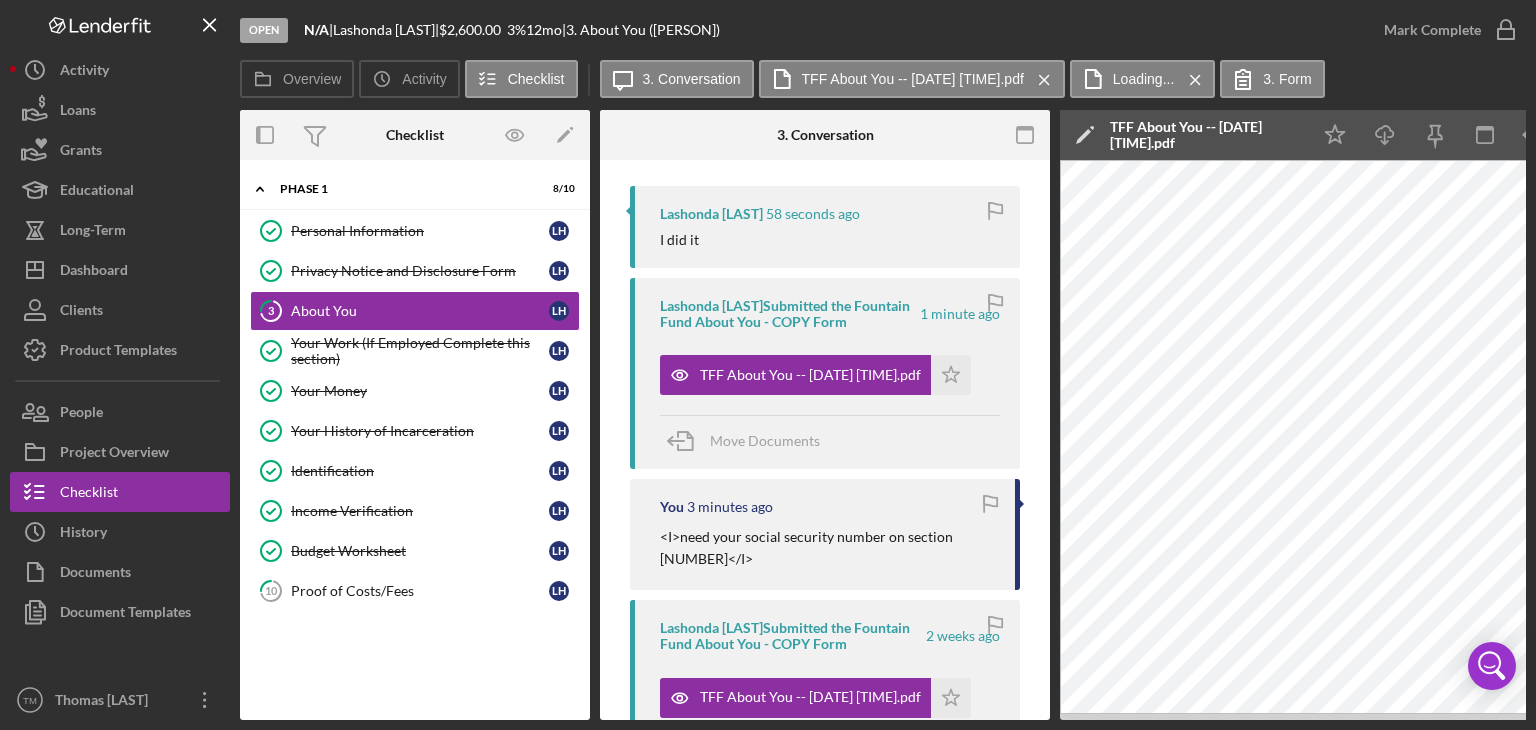 scroll, scrollTop: 300, scrollLeft: 0, axis: vertical 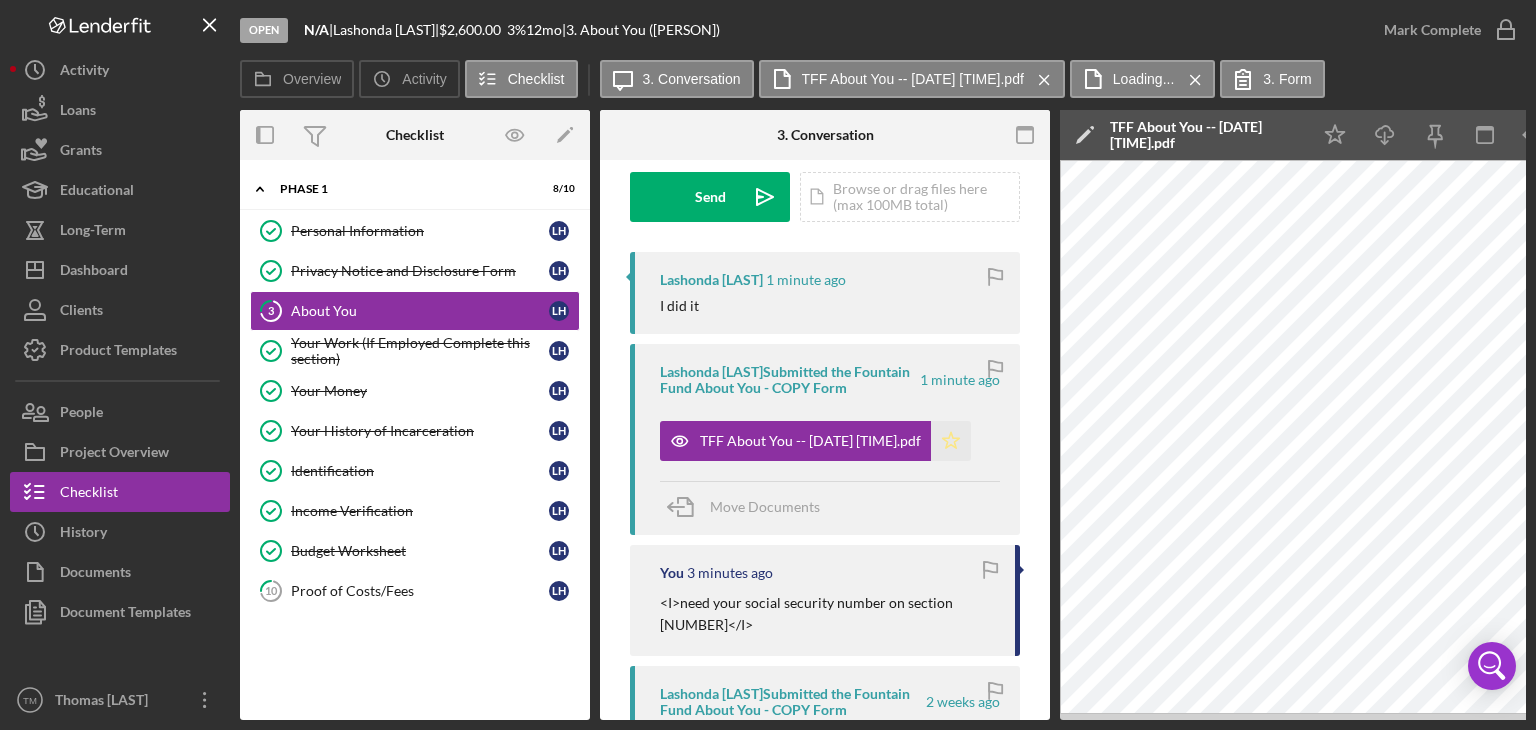 click 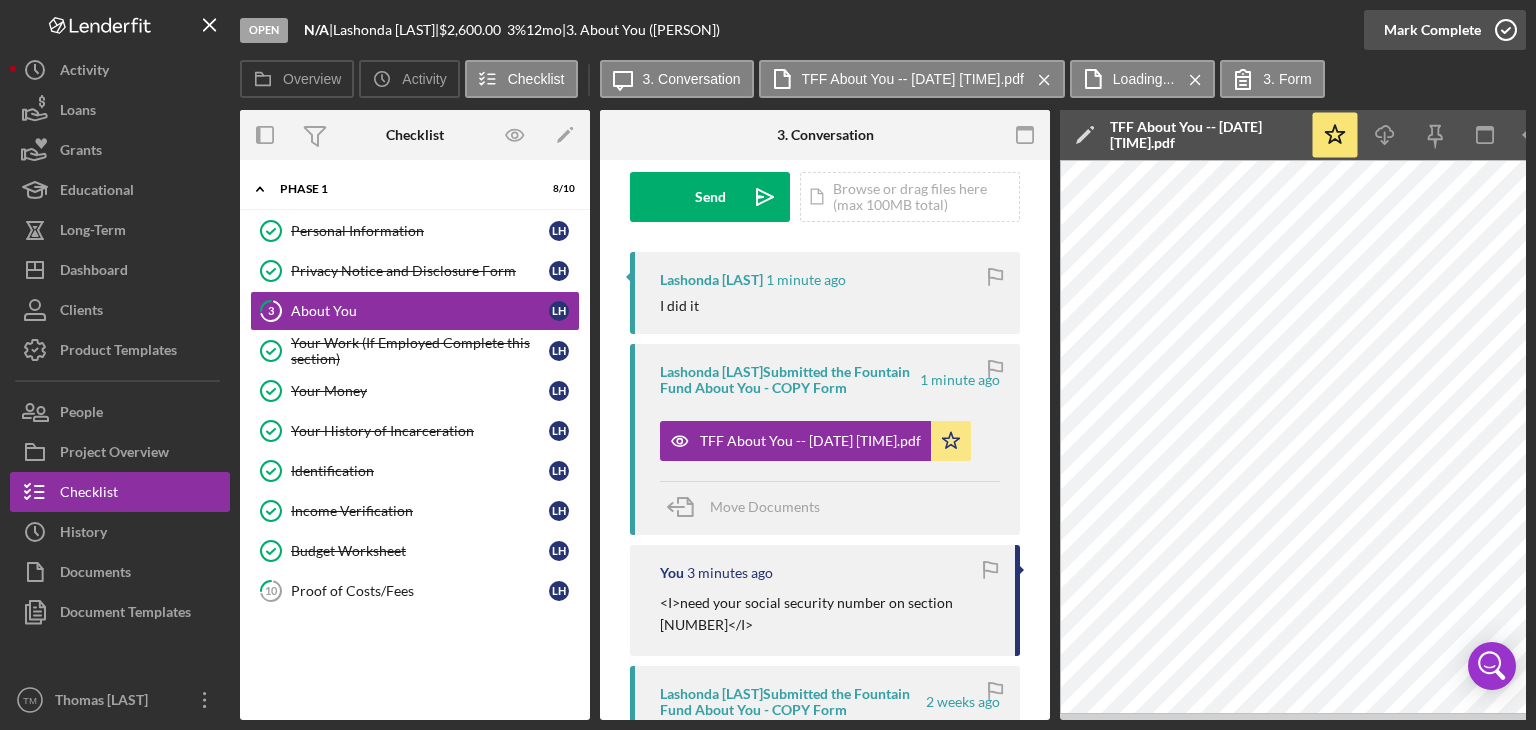 click on "Mark Complete" at bounding box center (1432, 30) 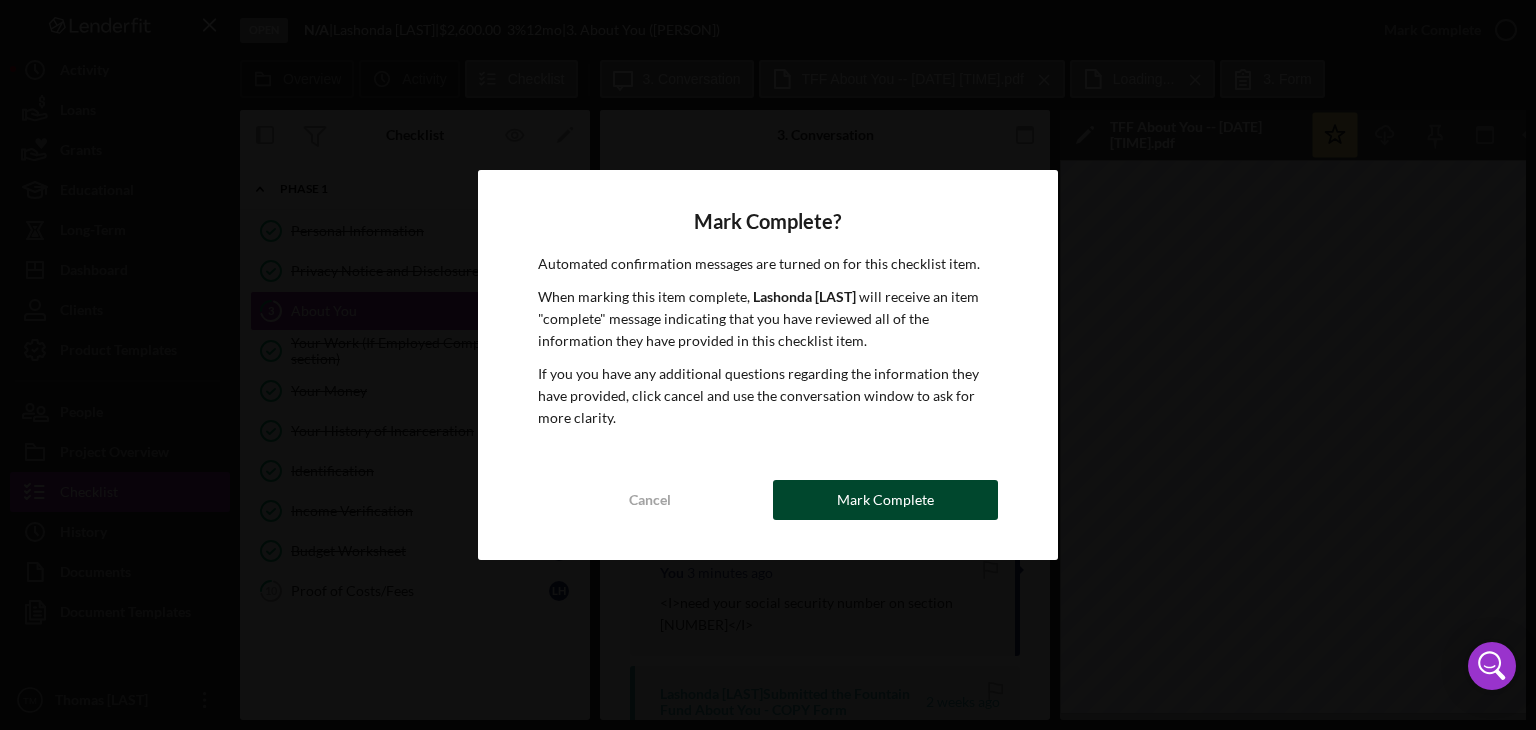 click on "Mark Complete" at bounding box center (885, 500) 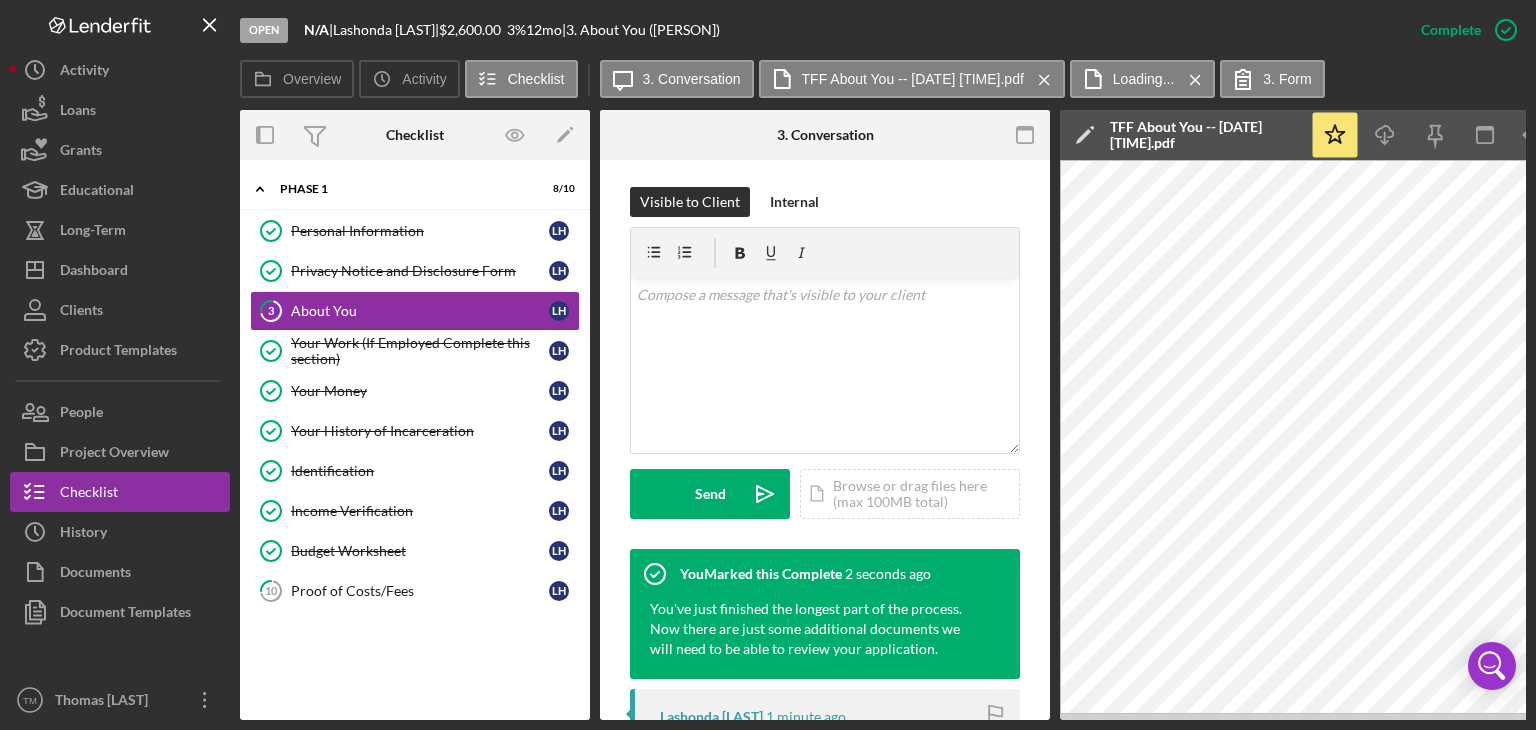 scroll, scrollTop: 596, scrollLeft: 0, axis: vertical 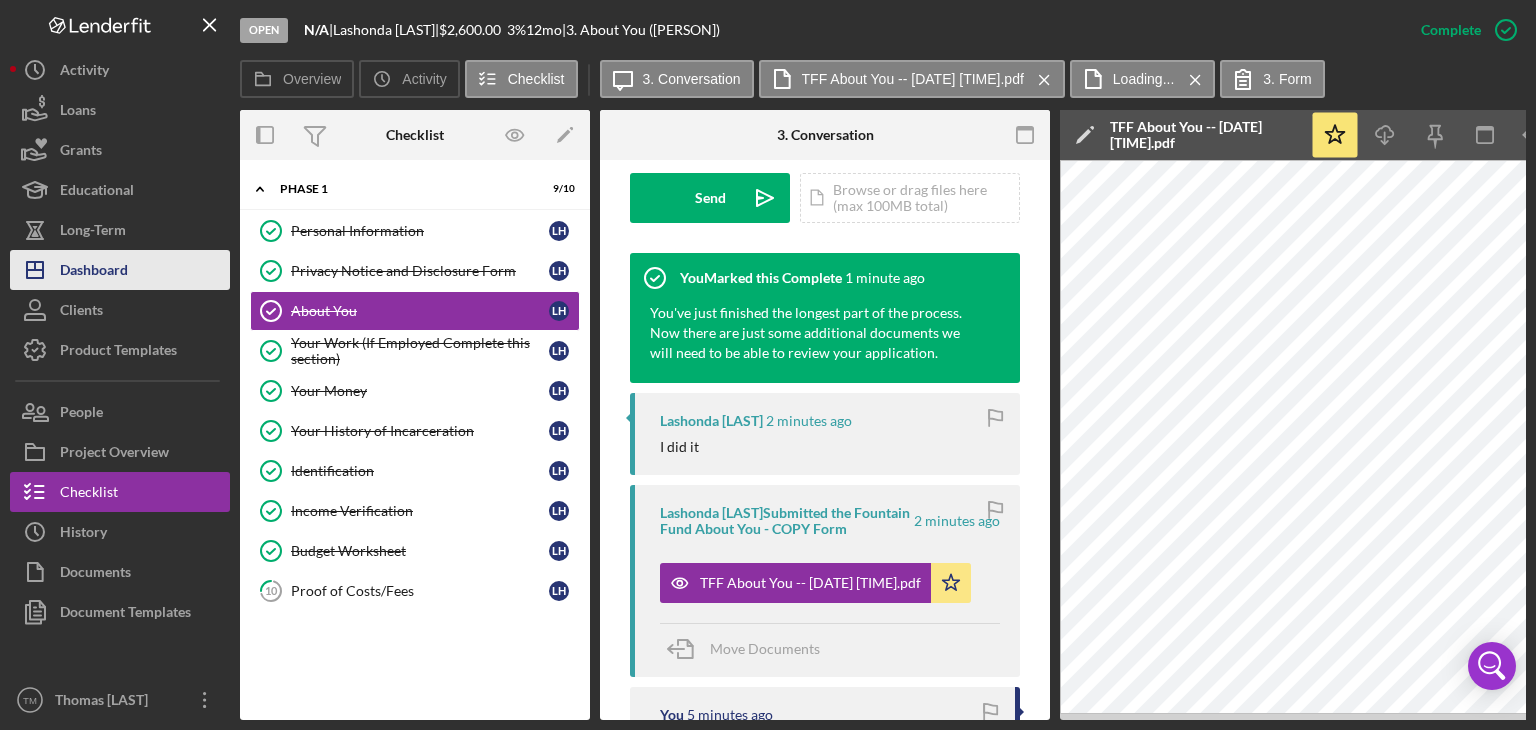 click on "Dashboard" at bounding box center (94, 272) 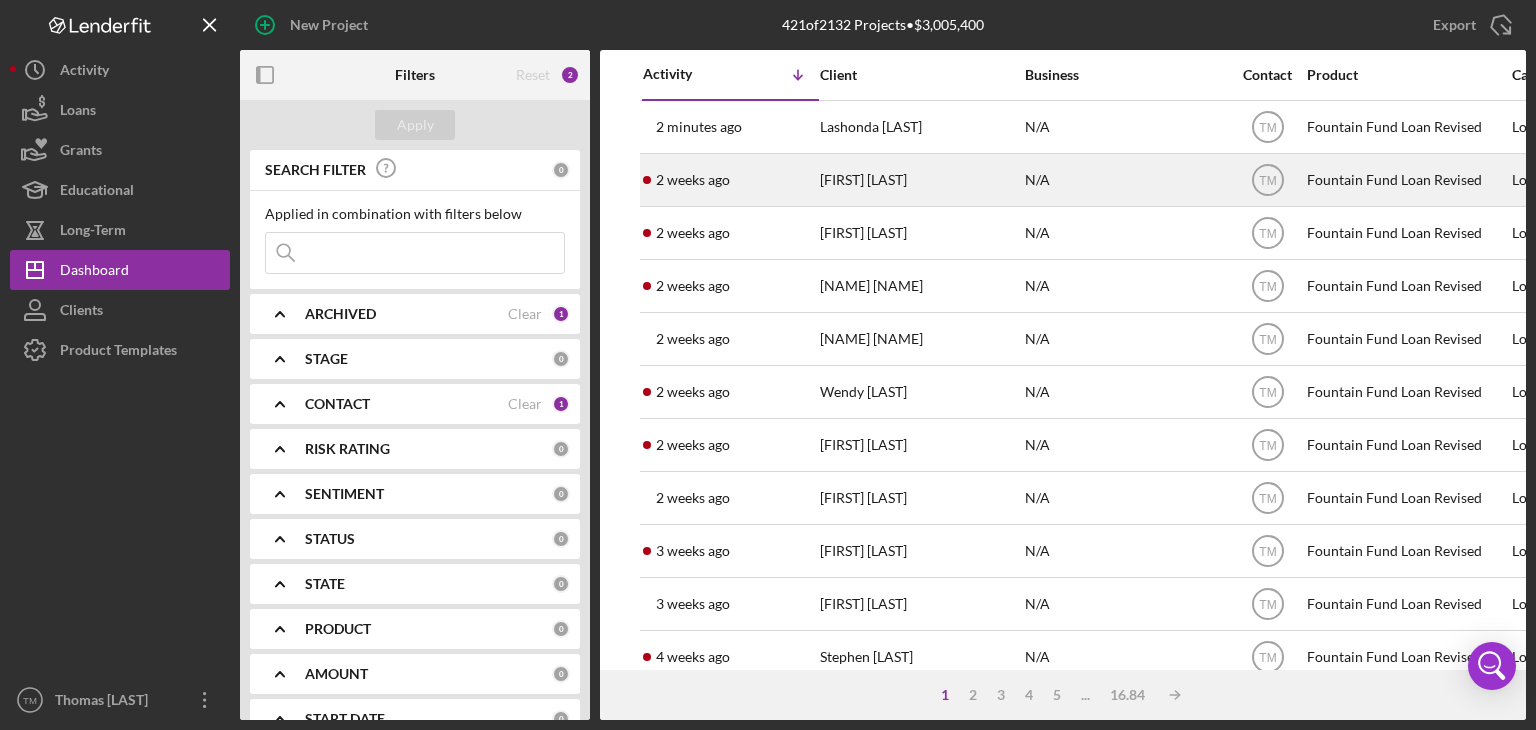 click on "[FIRST] [LAST]" at bounding box center (920, 180) 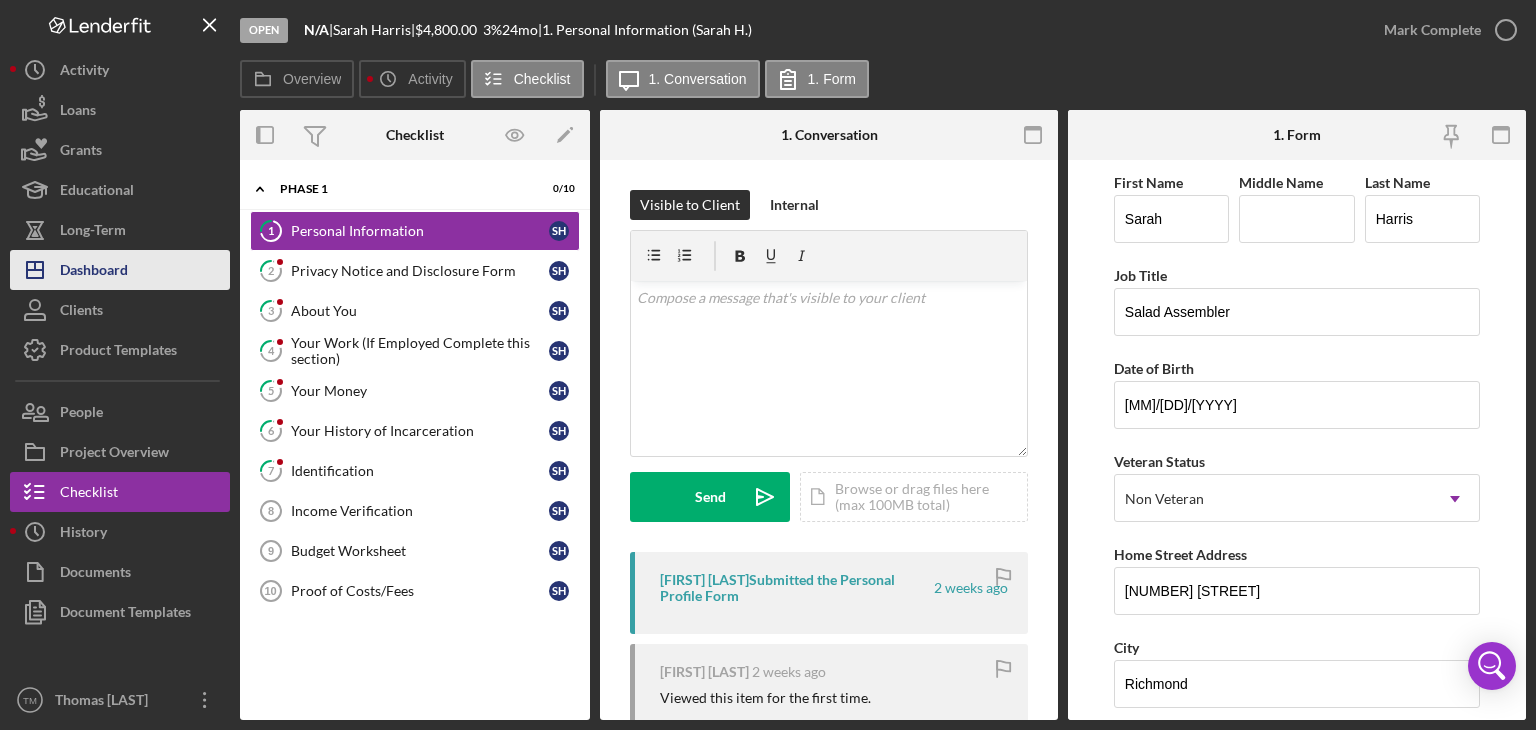 click on "Dashboard" at bounding box center (94, 272) 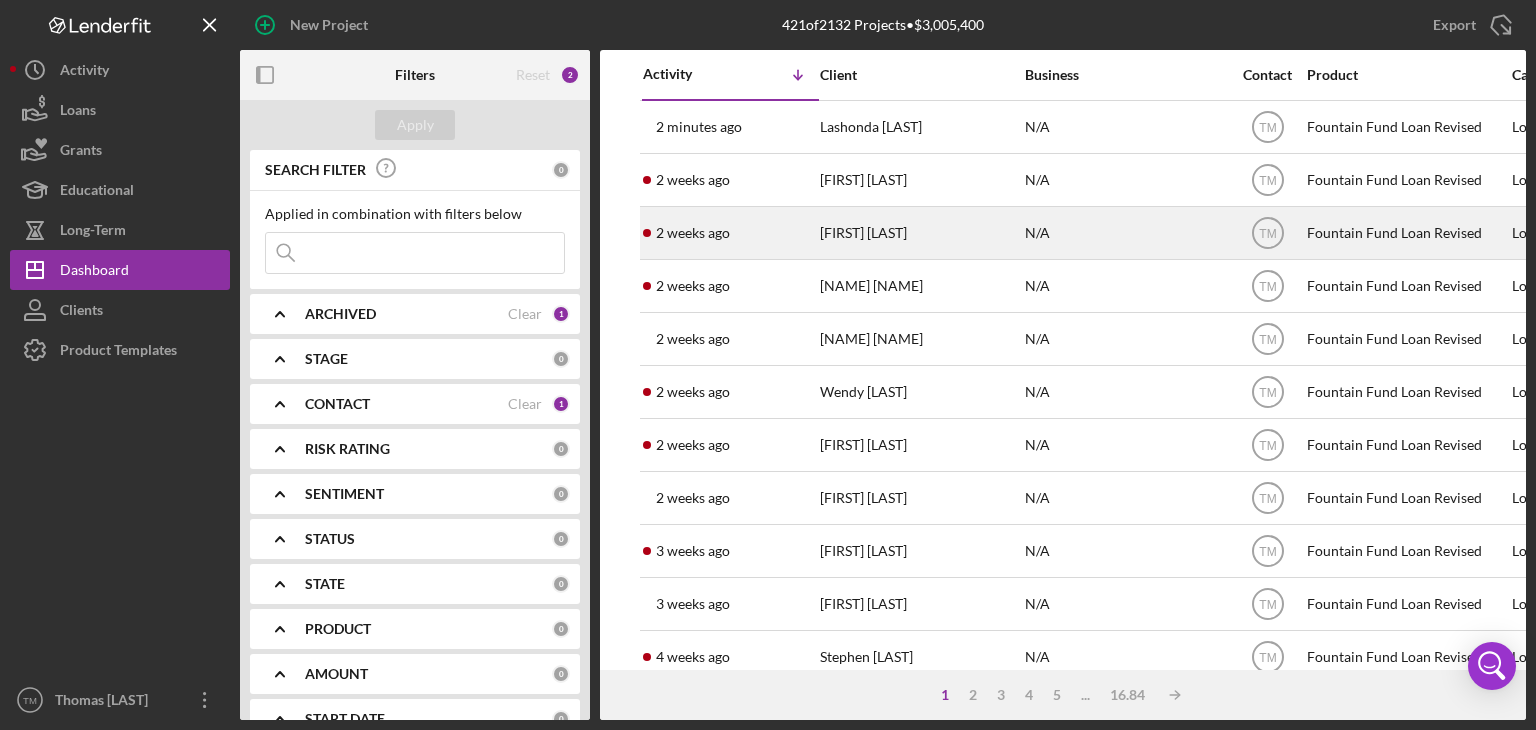 click on "[TIME] ago [PERSON] [LAST]" at bounding box center (730, 233) 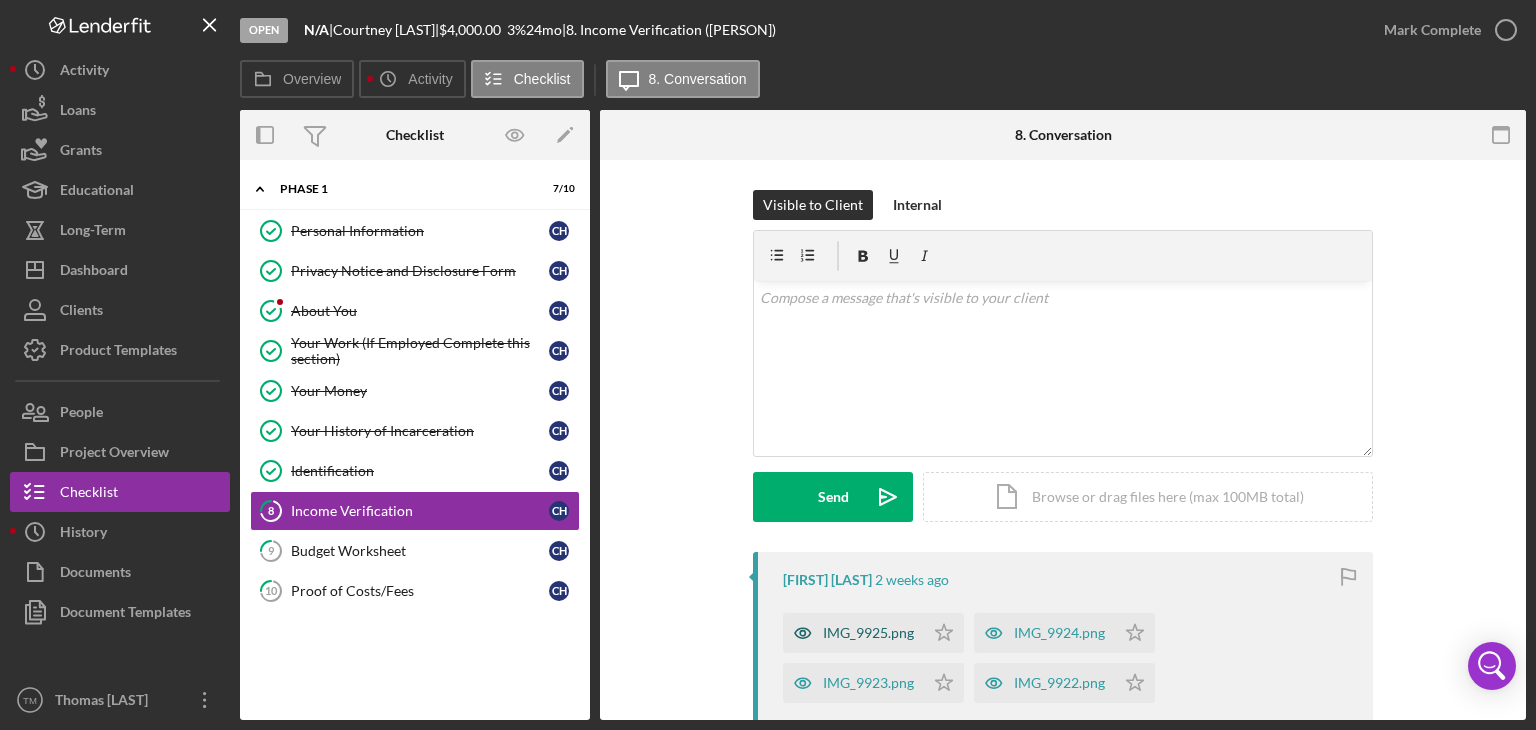 click on "IMG_9925.png" at bounding box center (868, 633) 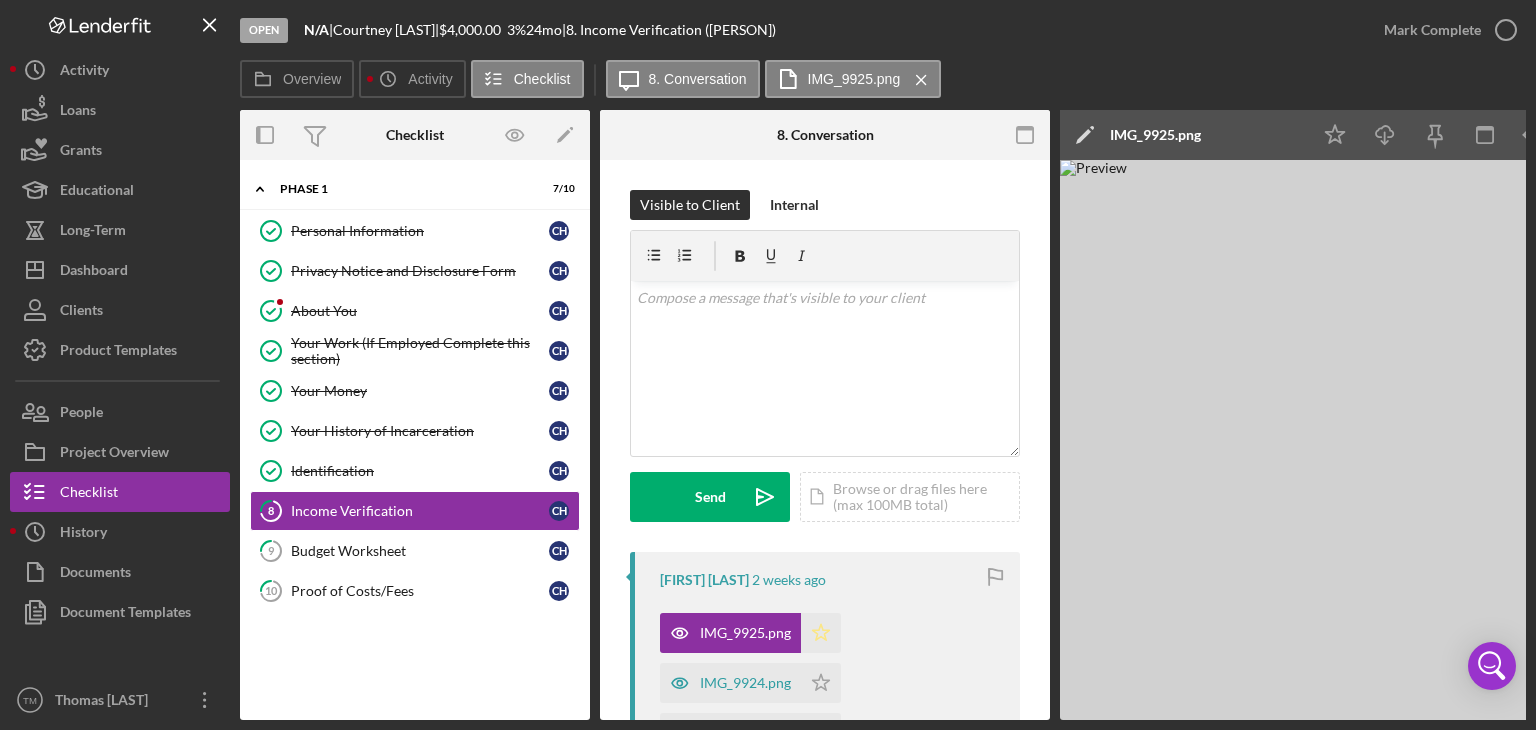 click on "Icon/Star" 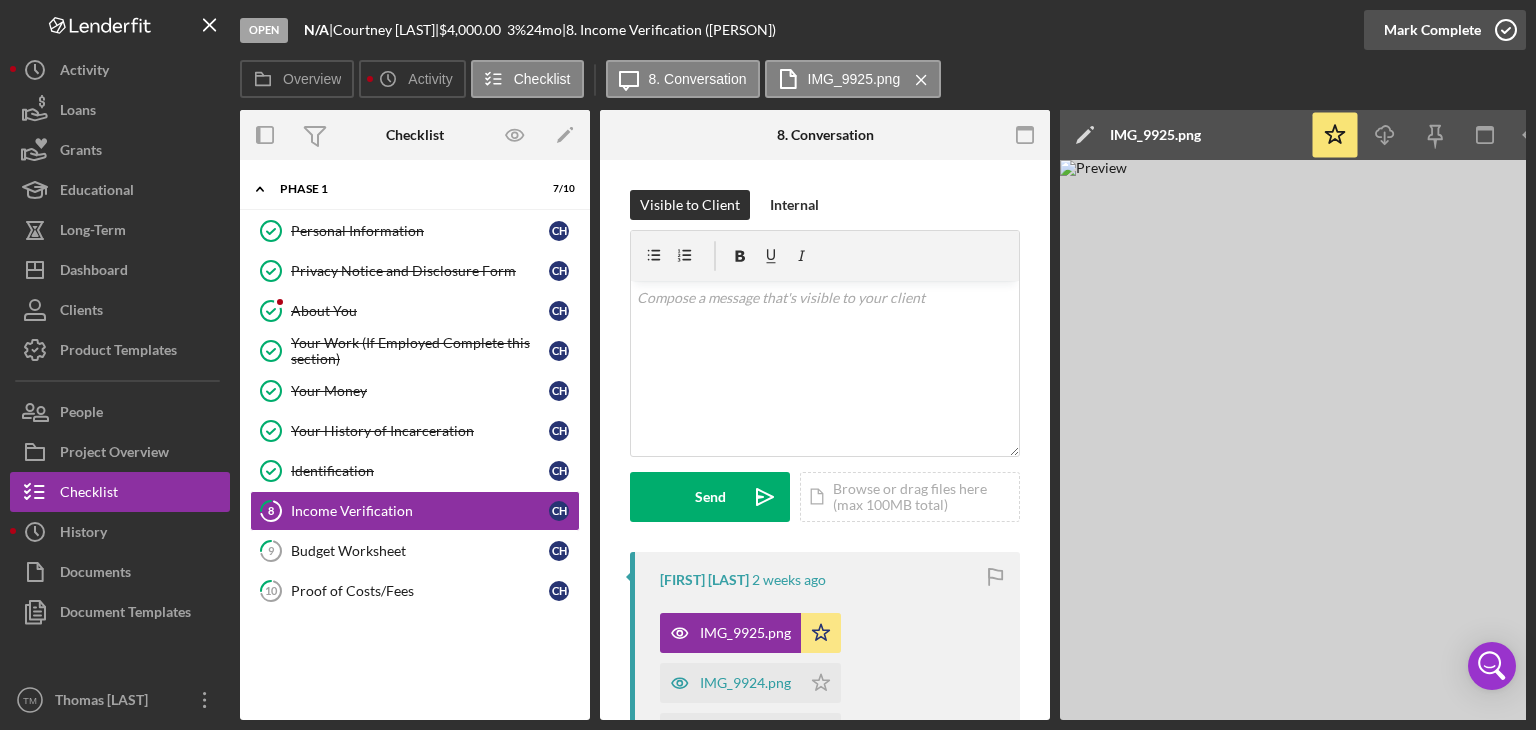 click on "Mark Complete" at bounding box center [1432, 30] 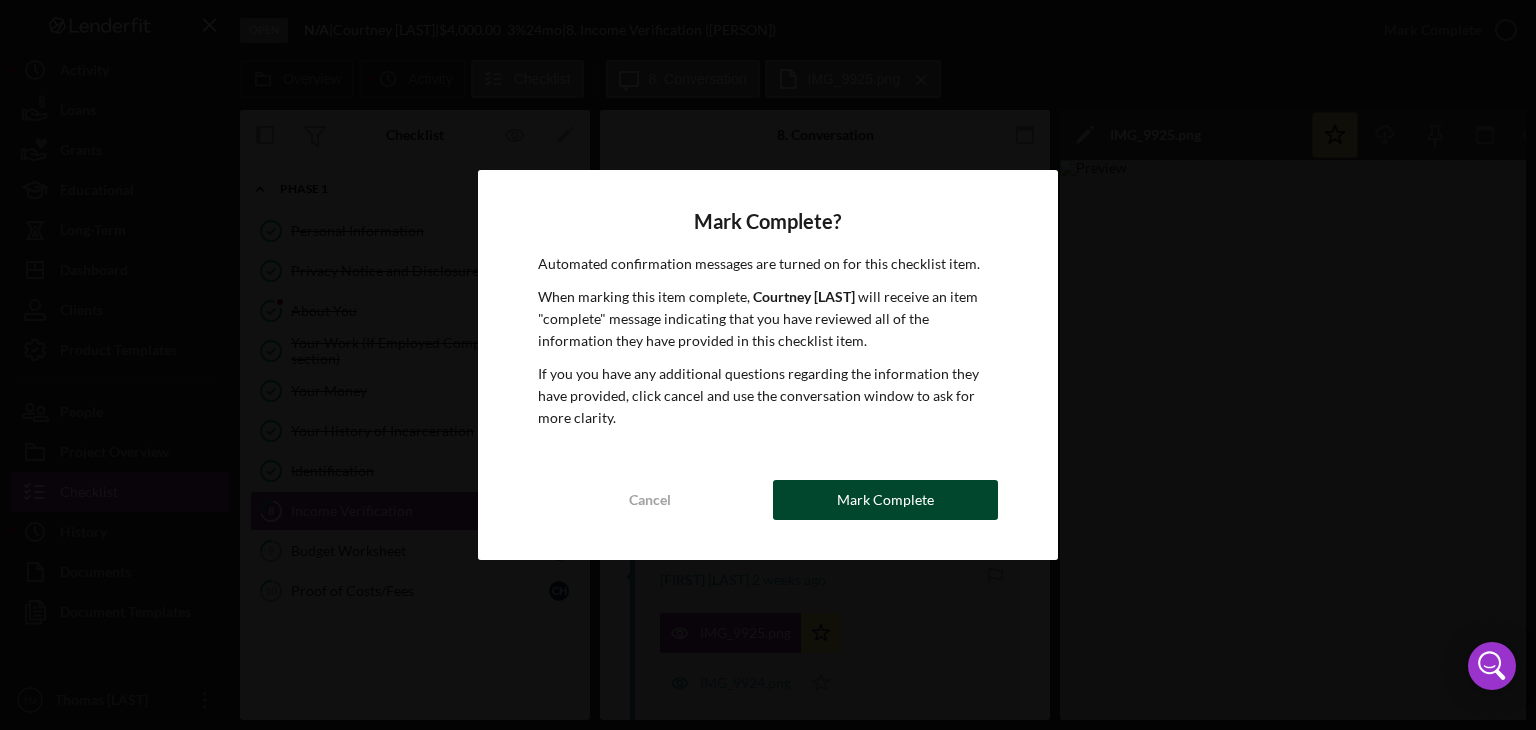 click on "Mark Complete" at bounding box center [885, 500] 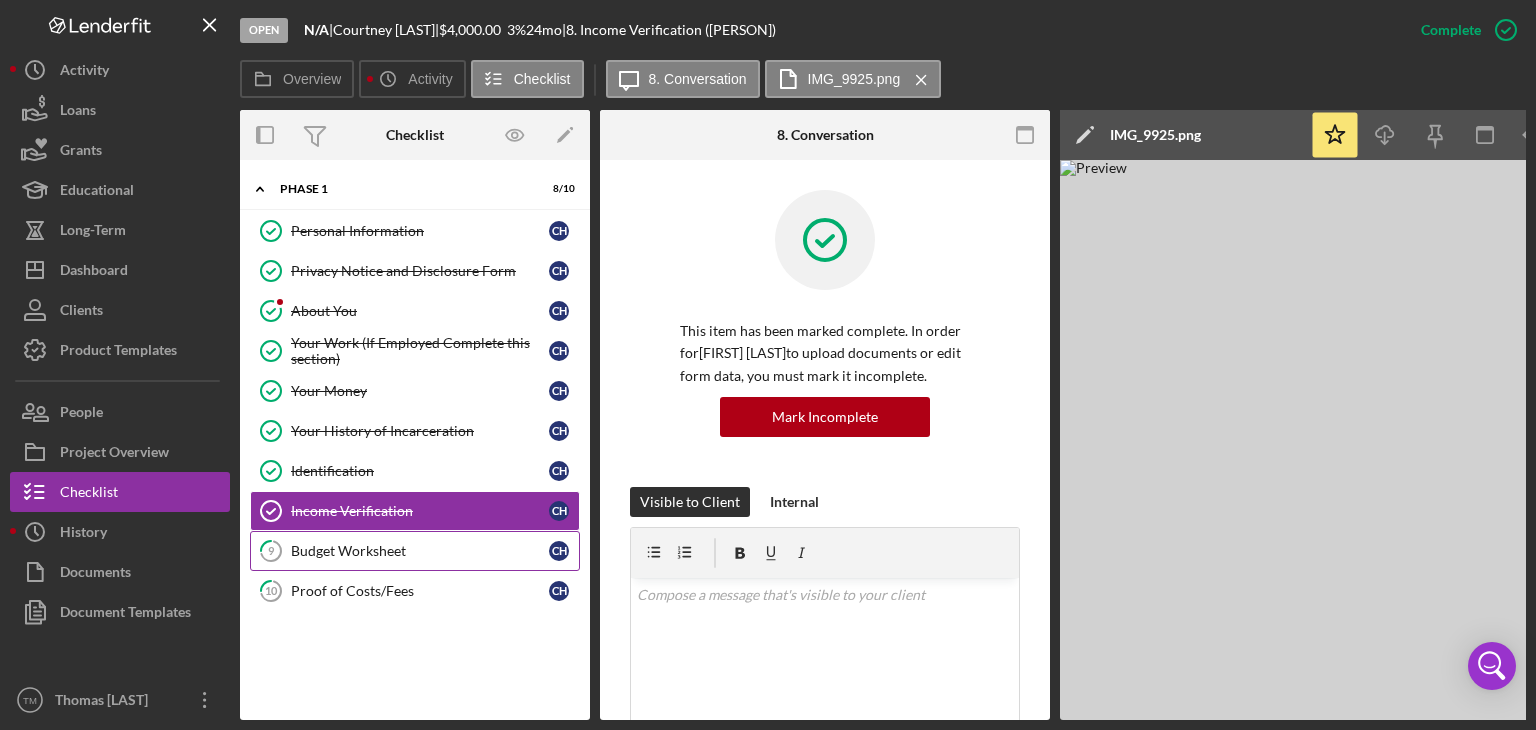 click on "Budget Worksheet" at bounding box center (420, 551) 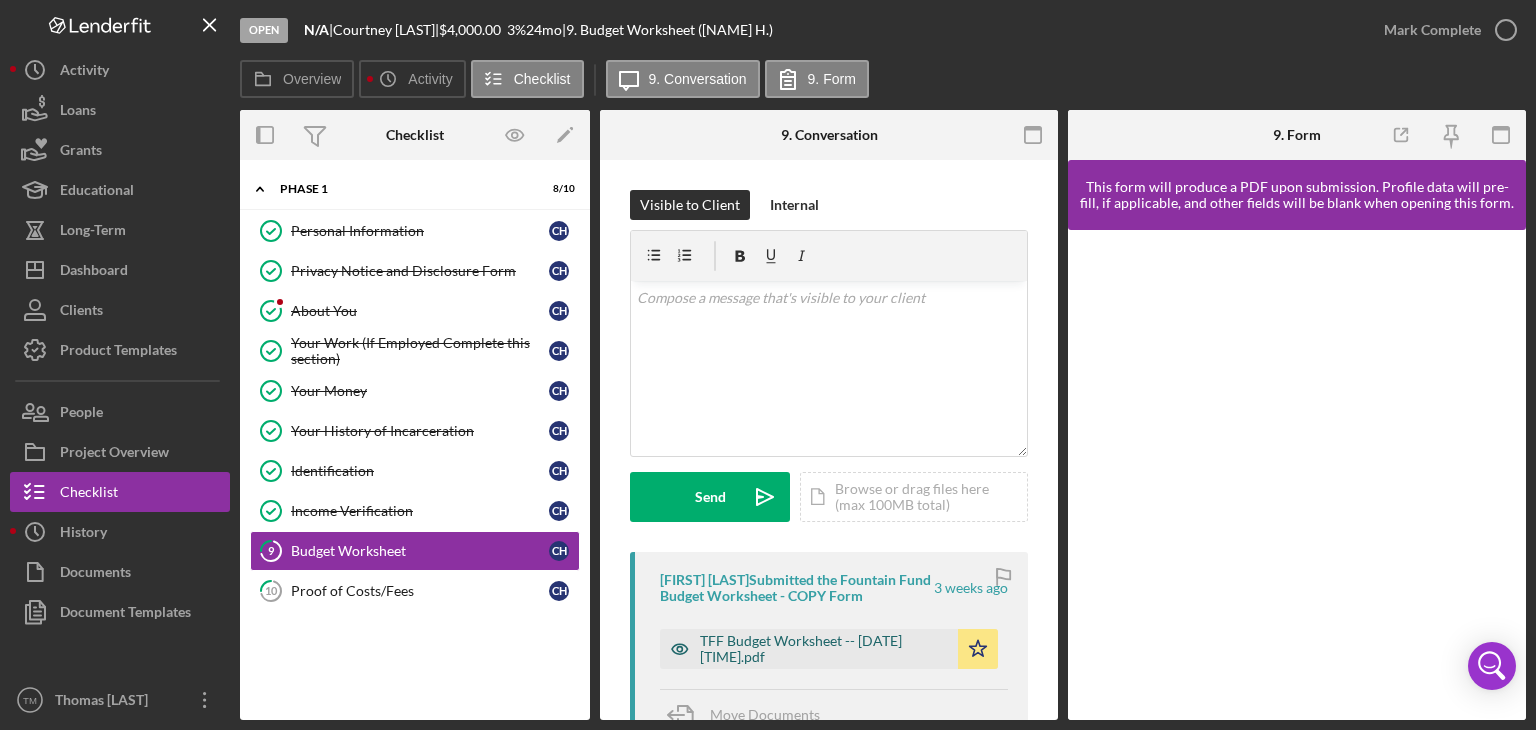 click on "TFF Budget Worksheet -- [DATE] [TIME].pdf" at bounding box center [824, 649] 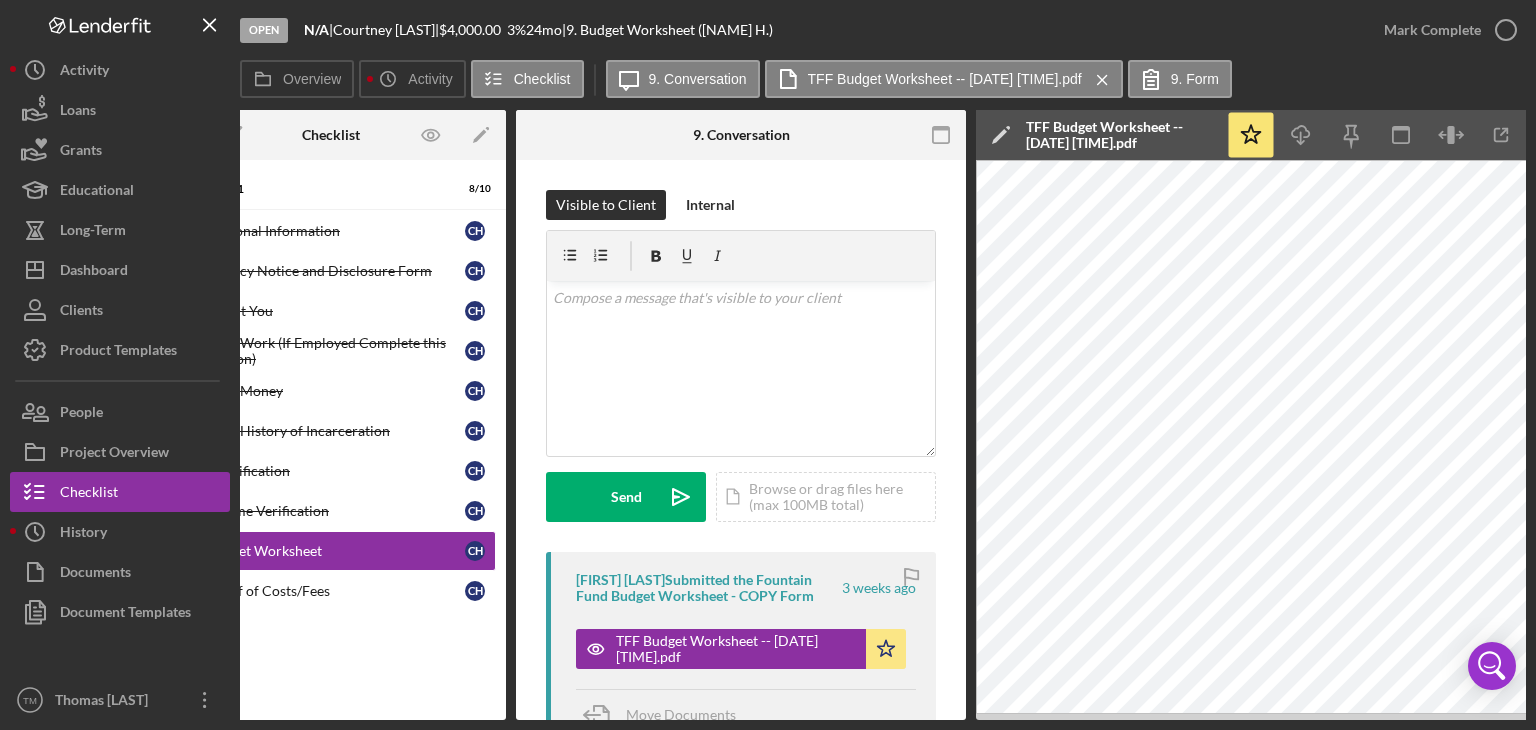 scroll, scrollTop: 0, scrollLeft: 0, axis: both 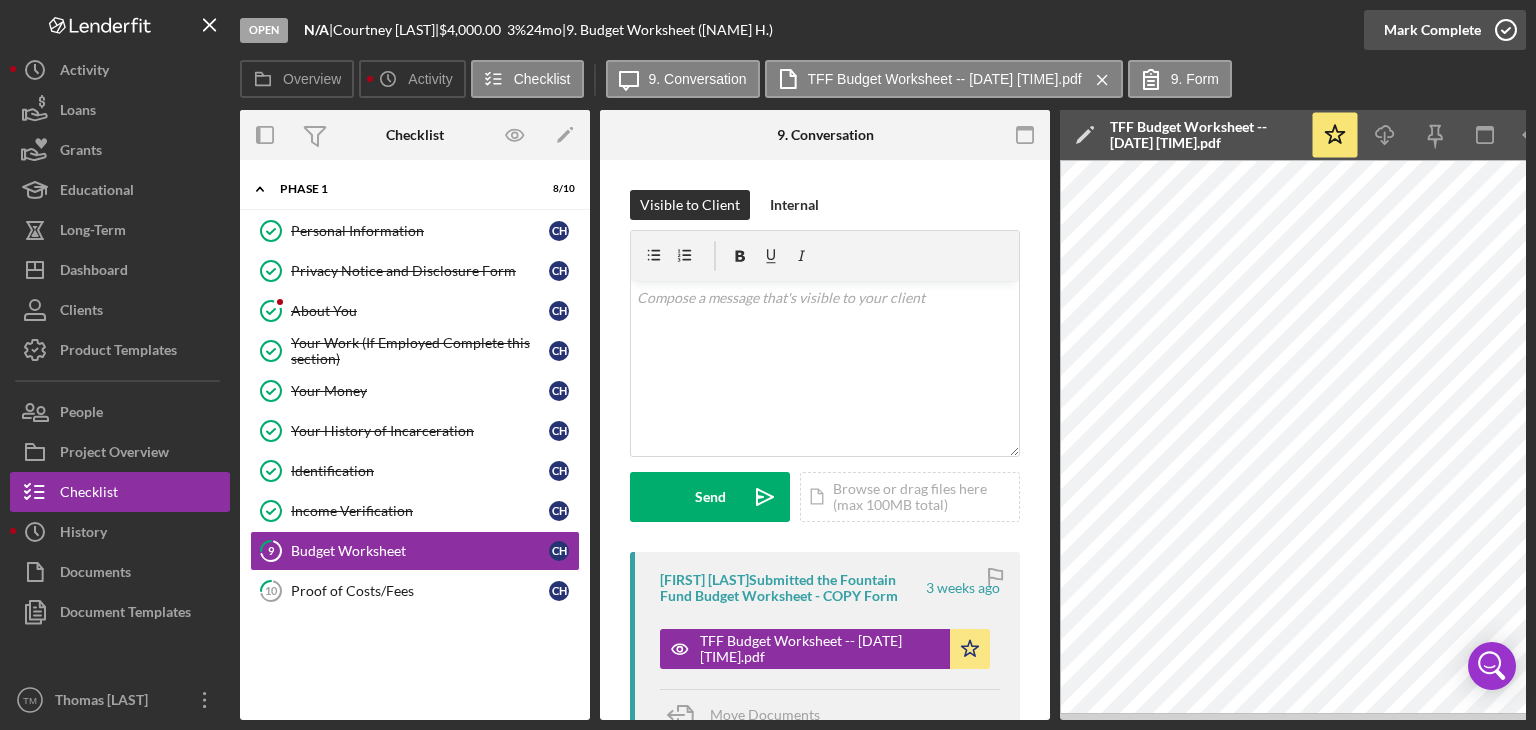 click on "Mark Complete" at bounding box center (1432, 30) 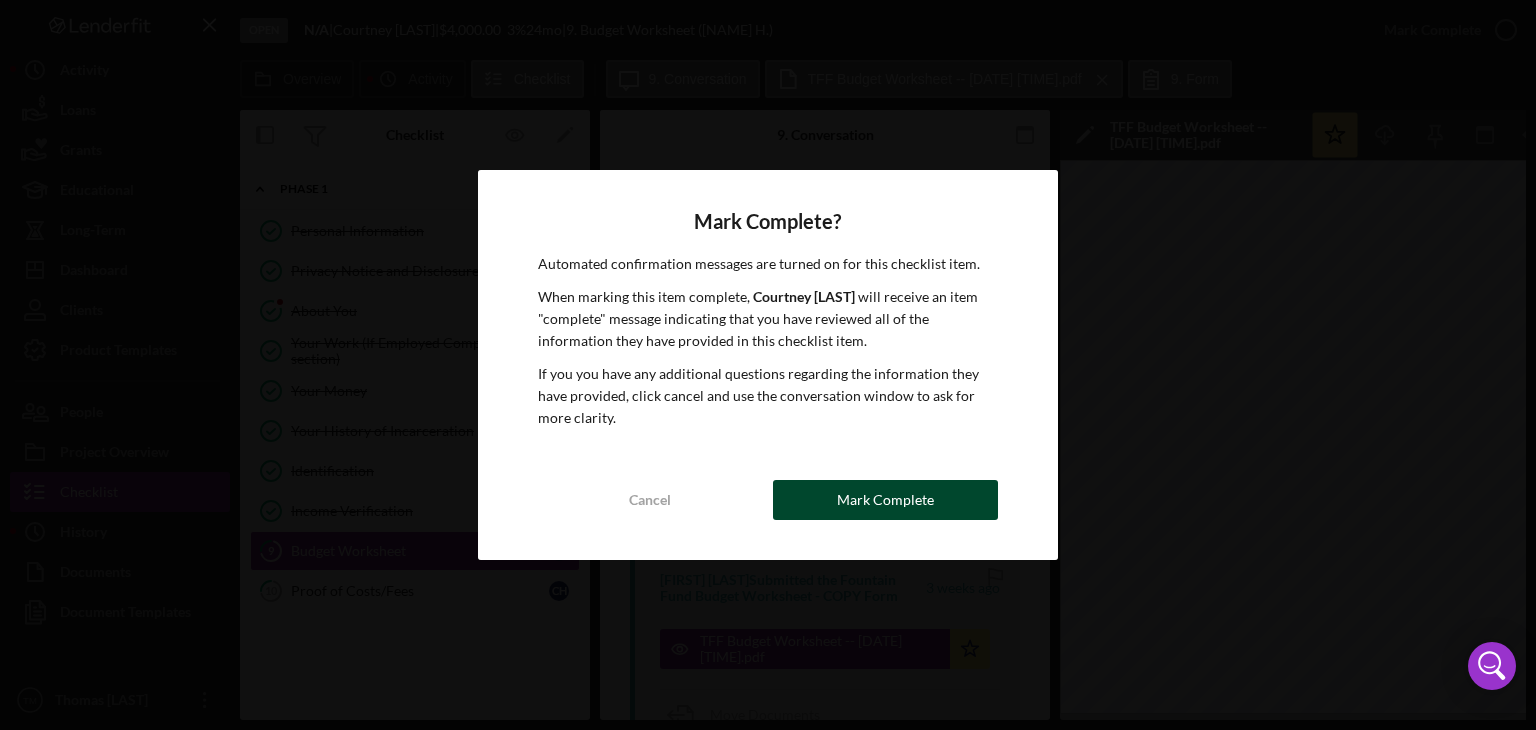 click on "Mark Complete" at bounding box center (885, 500) 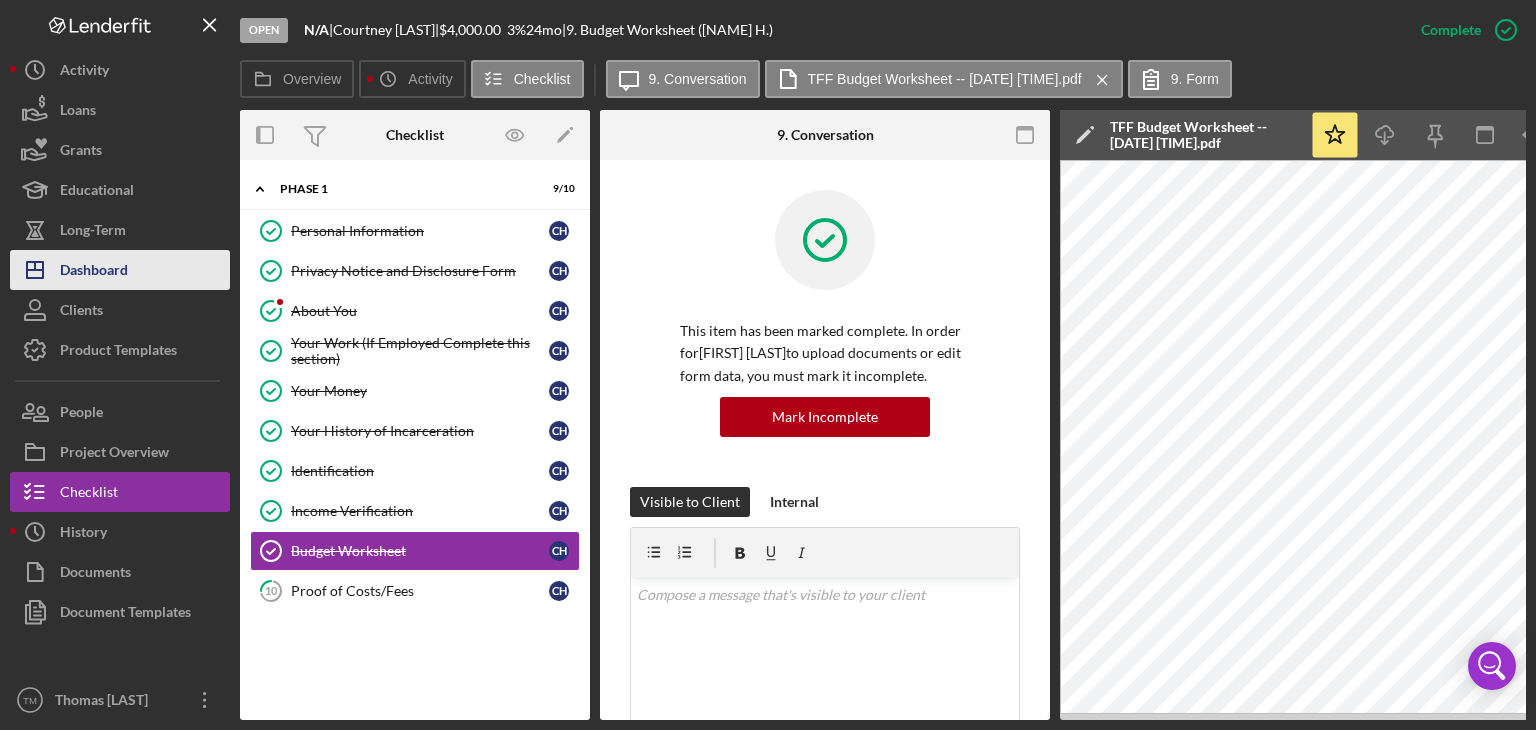 click on "Dashboard" at bounding box center [94, 272] 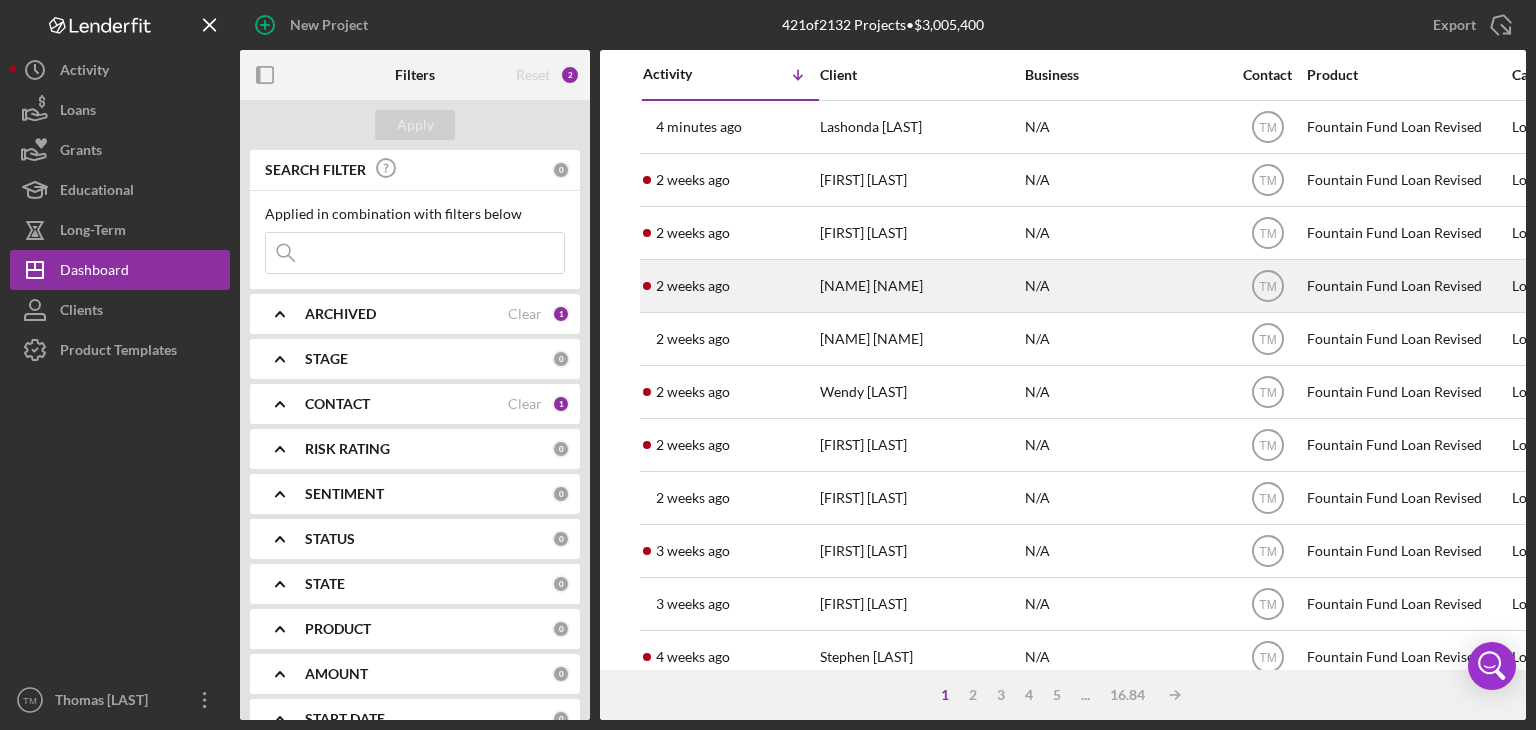 click on "[NAME] [NAME]" at bounding box center (920, 286) 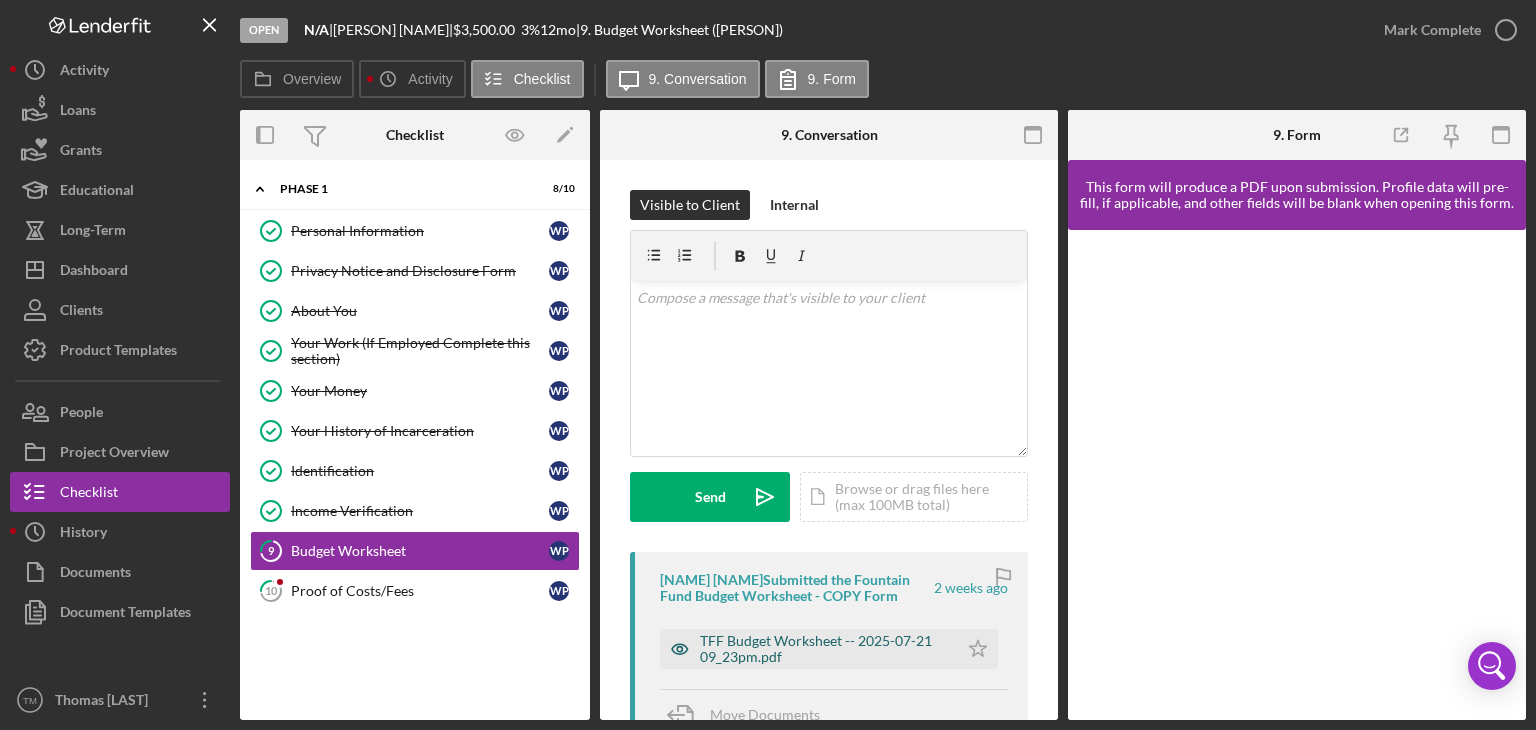click on "TFF Budget Worksheet -- 2025-07-21 09_23pm.pdf" at bounding box center (824, 649) 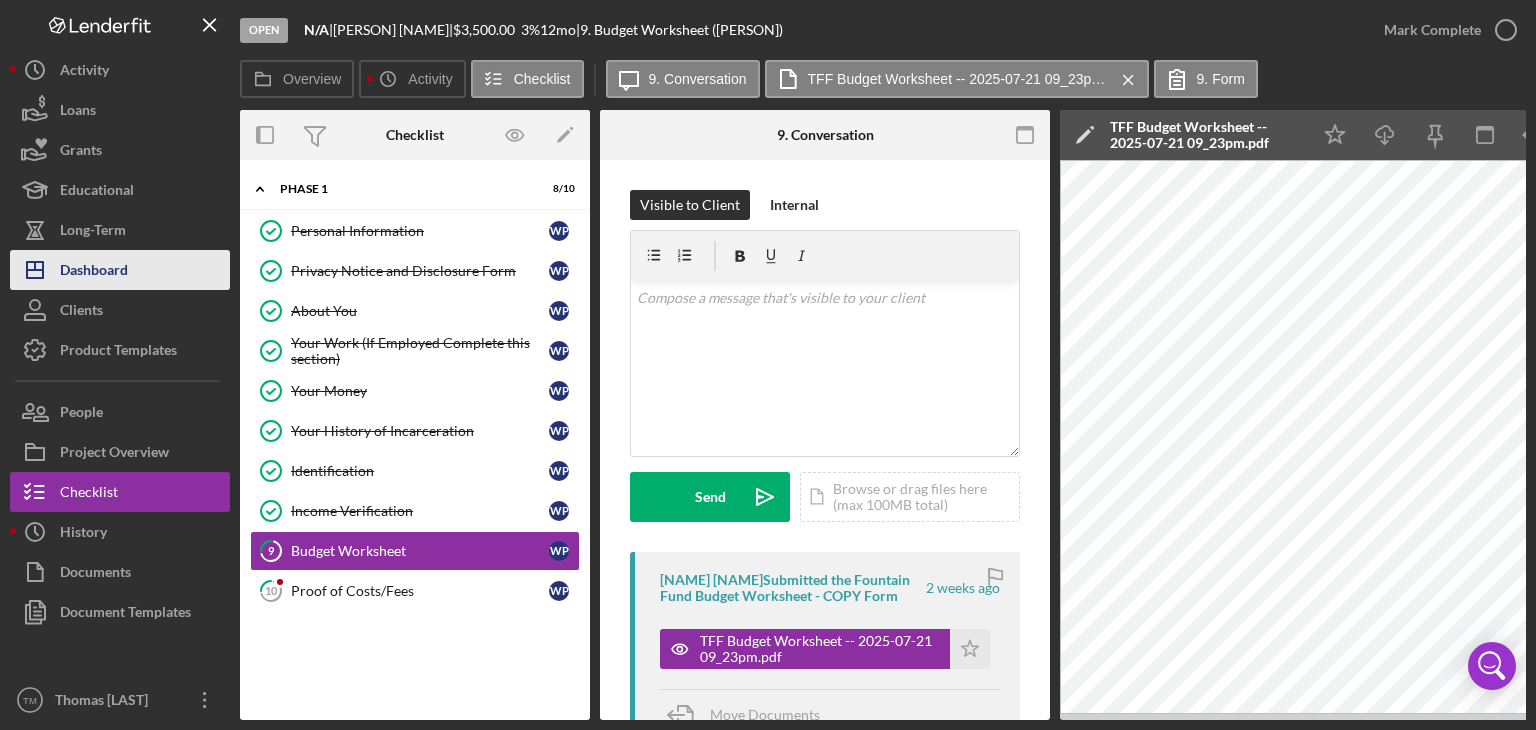 click on "Dashboard" at bounding box center (94, 272) 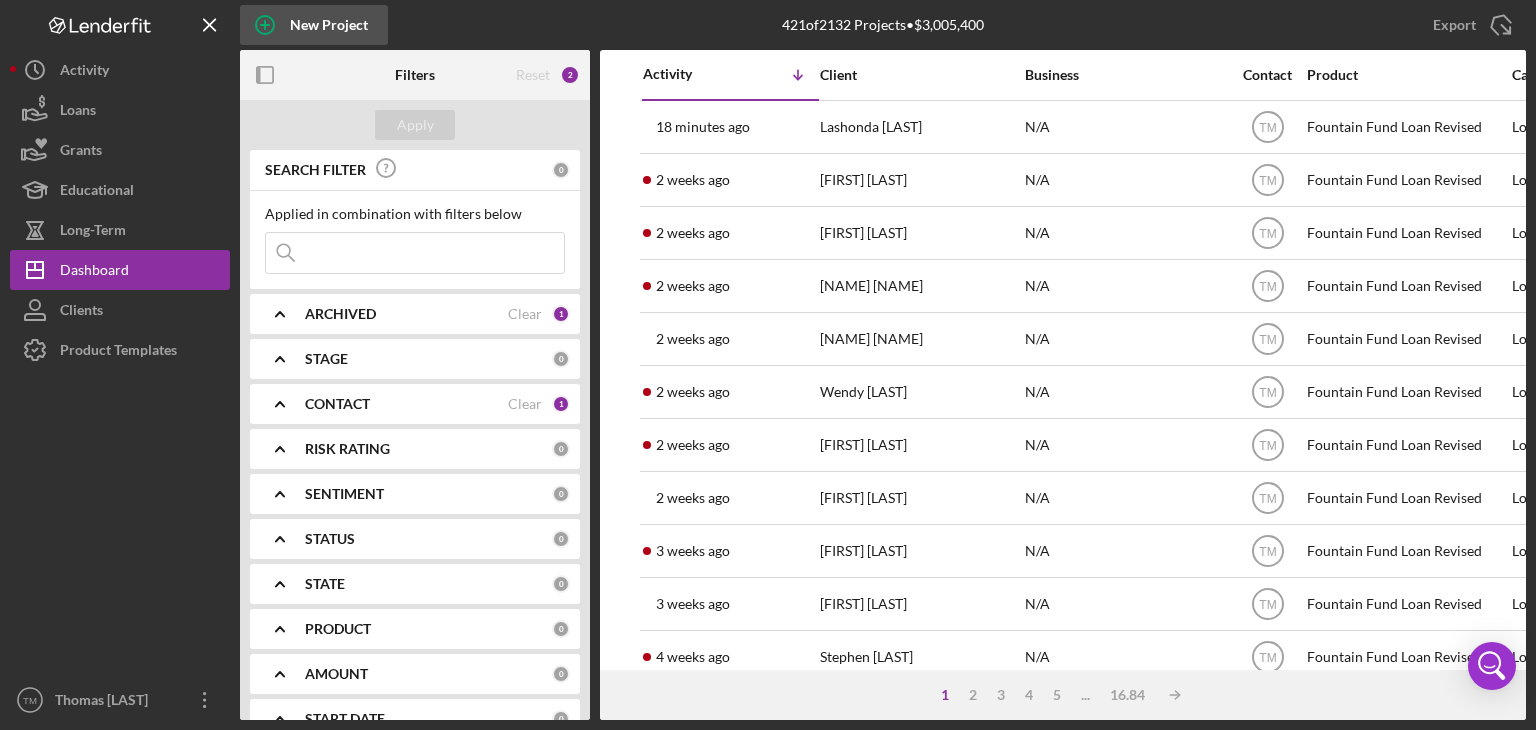 click on "New Project" at bounding box center [329, 25] 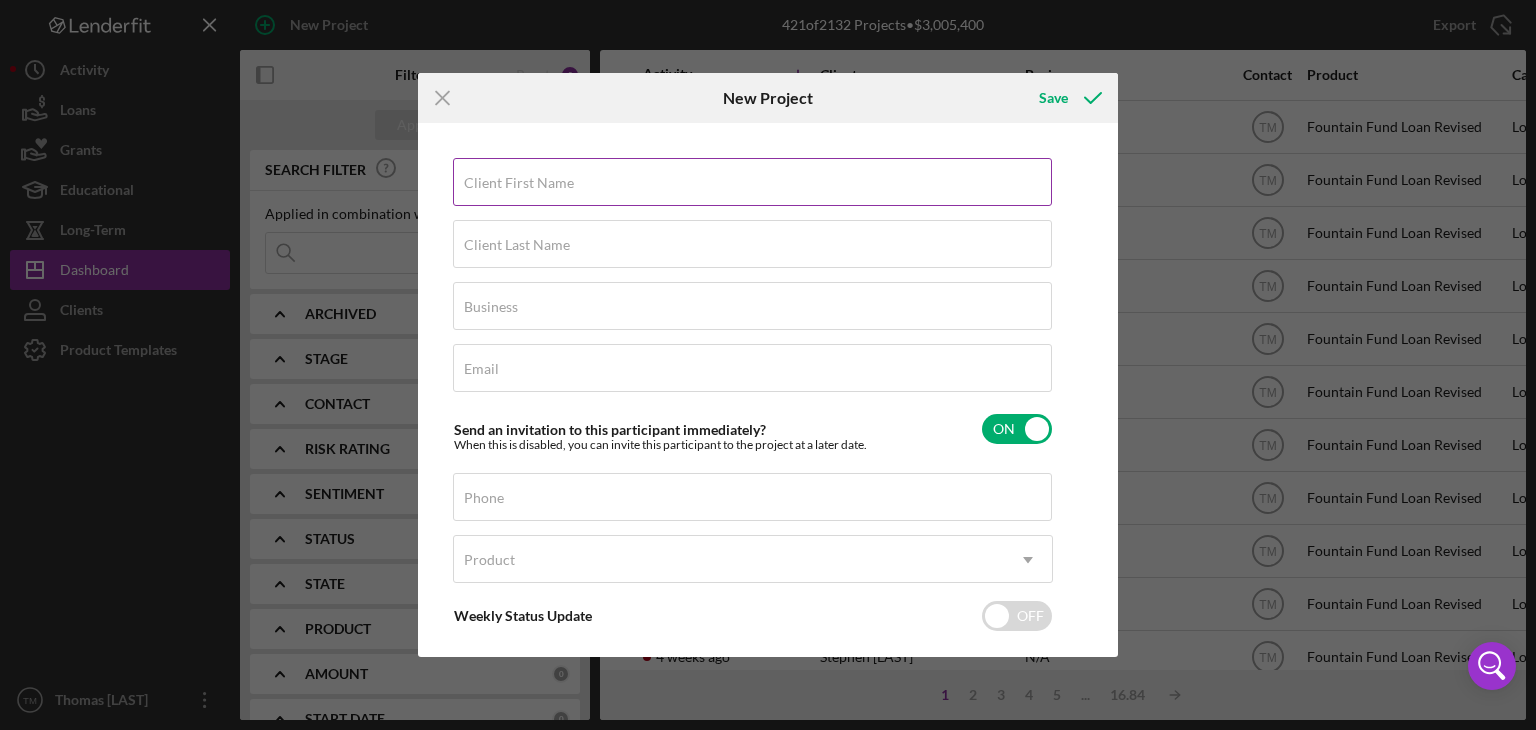 click on "Client First Name" at bounding box center (519, 183) 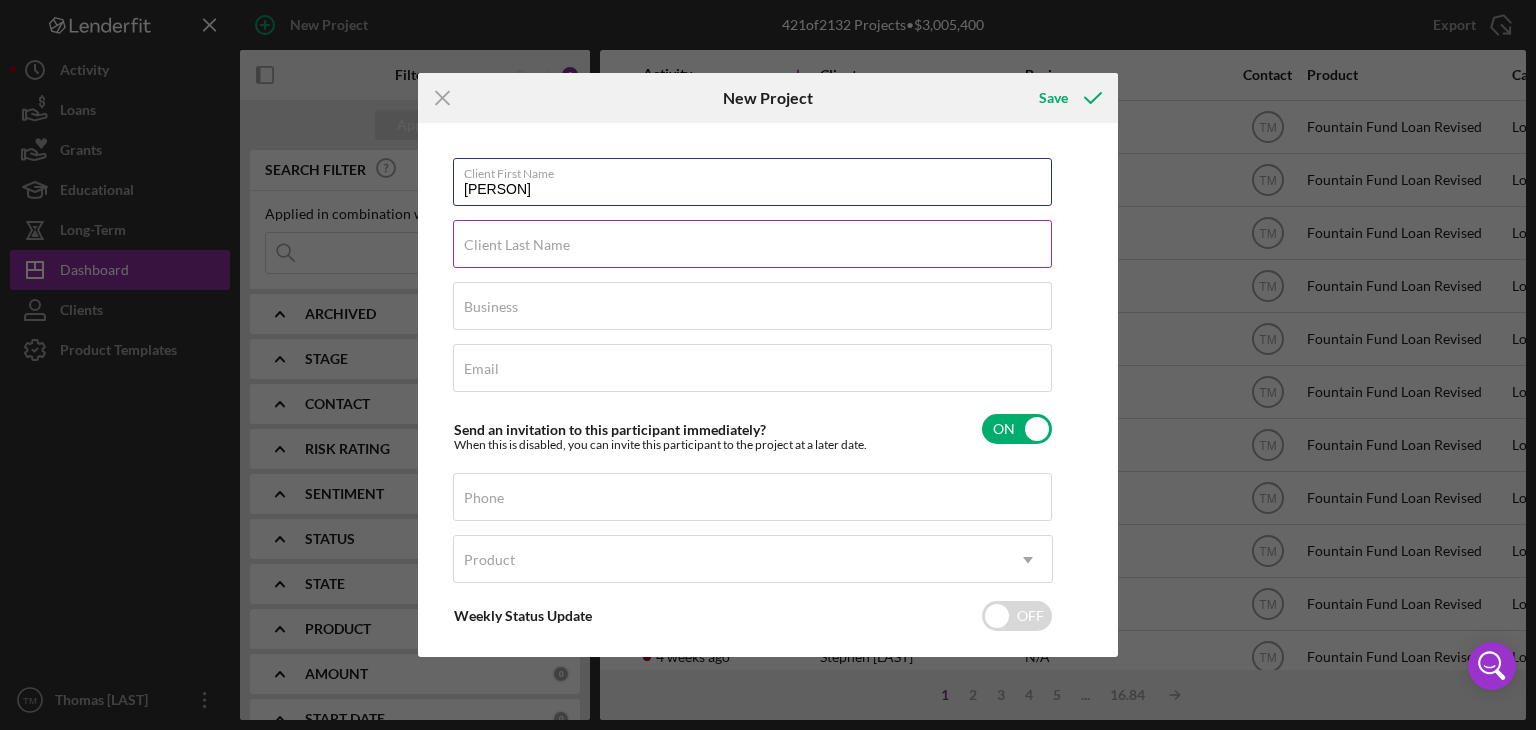 type on "[PERSON]" 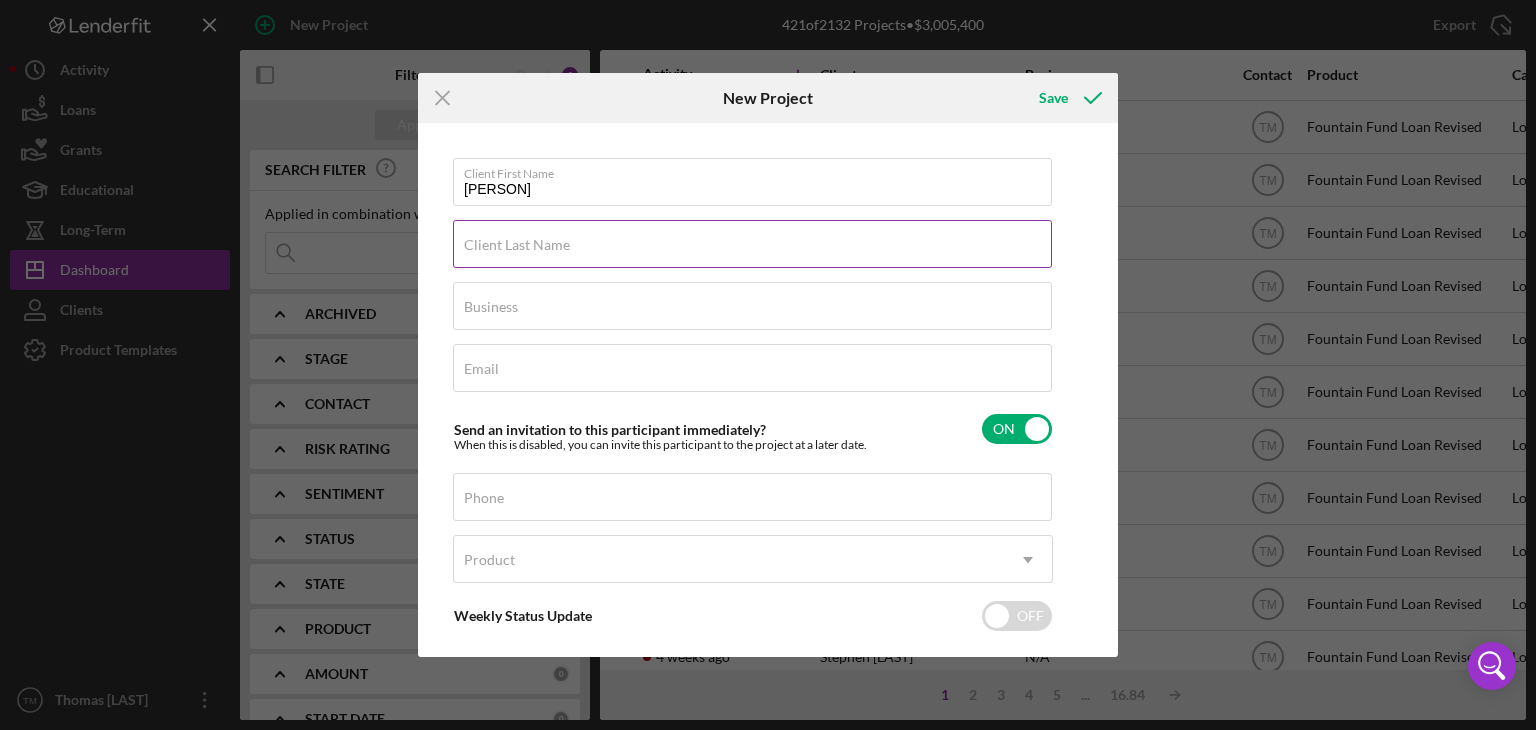 click on "Client Last Name" at bounding box center [517, 245] 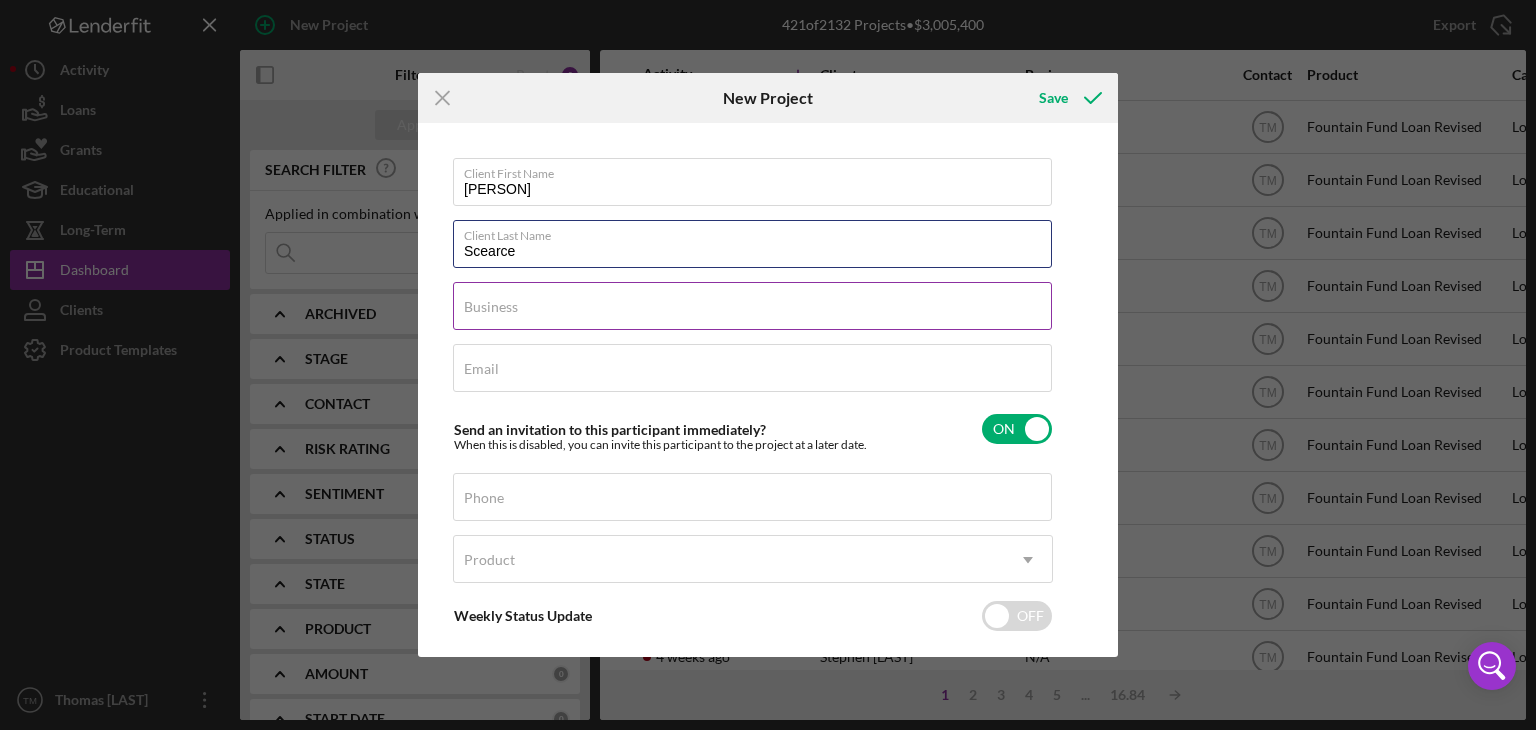 type on "Scearce" 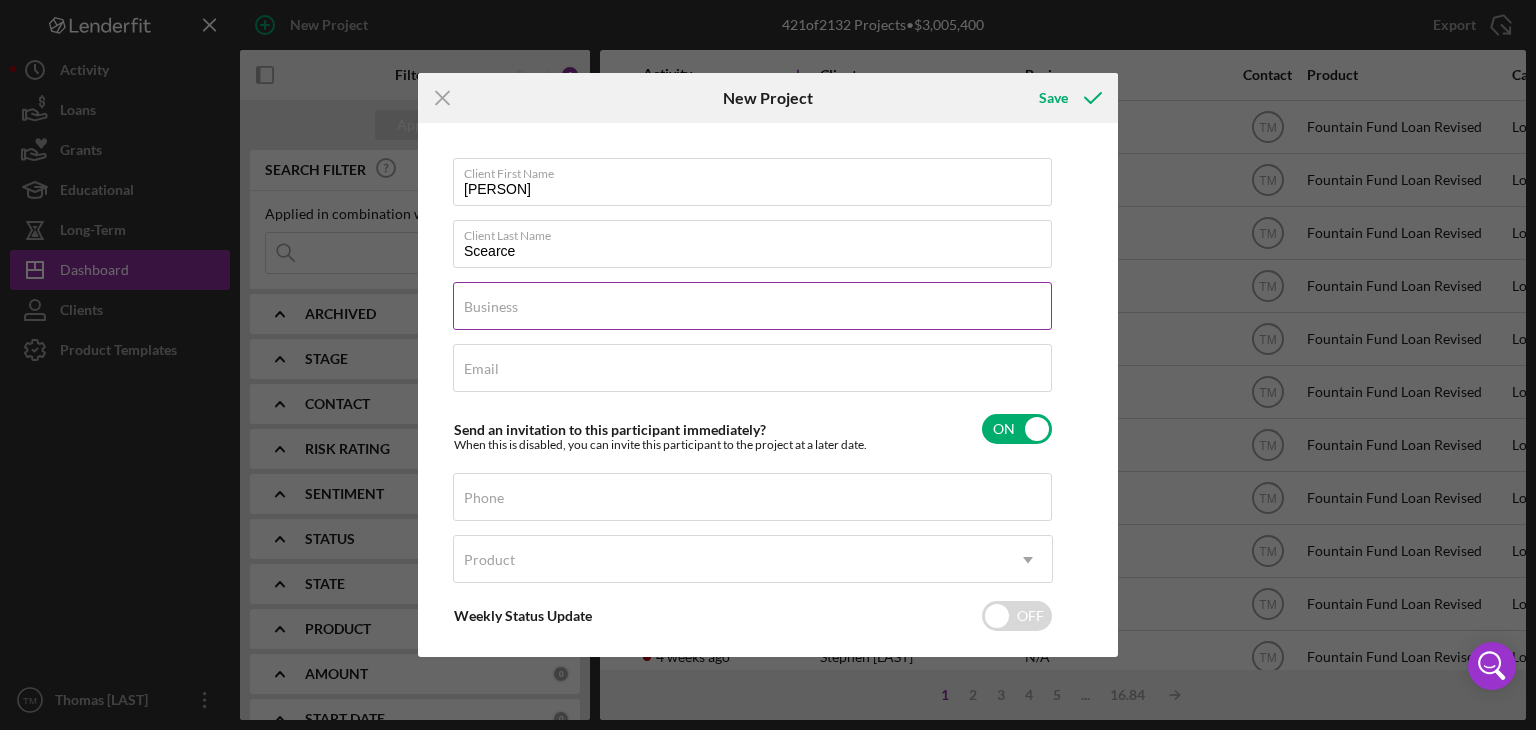 click on "Business" at bounding box center (491, 307) 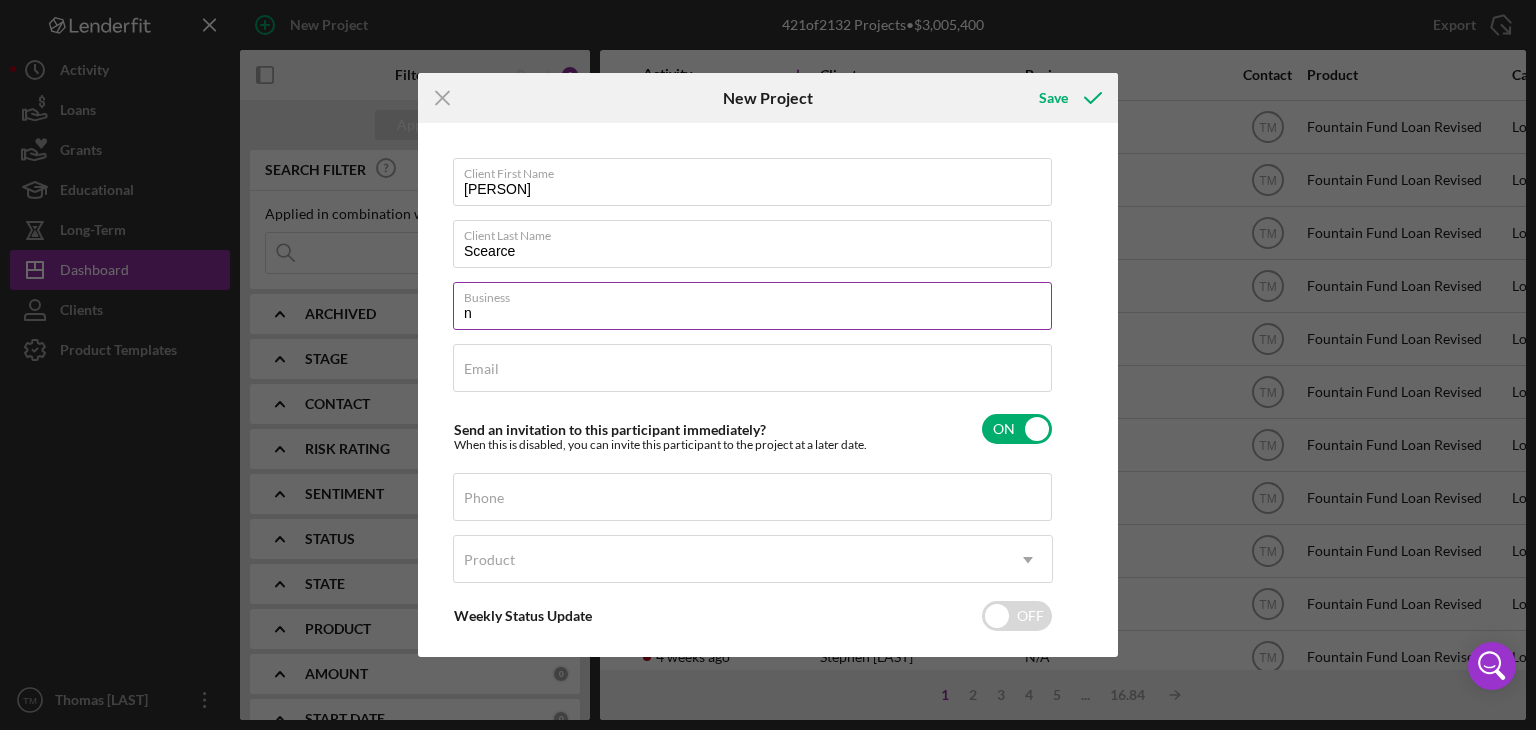 type on "N/A" 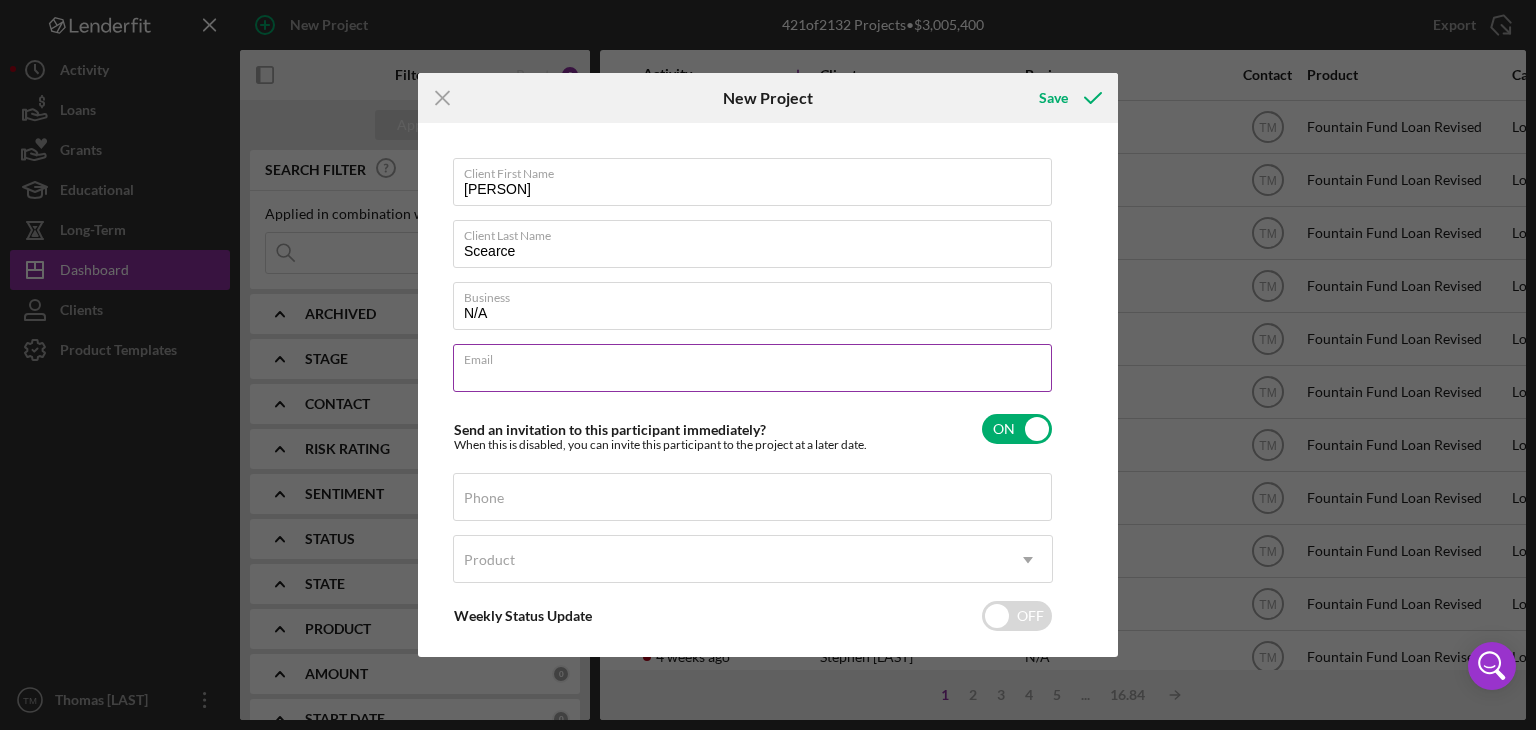 click on "Email" at bounding box center [752, 368] 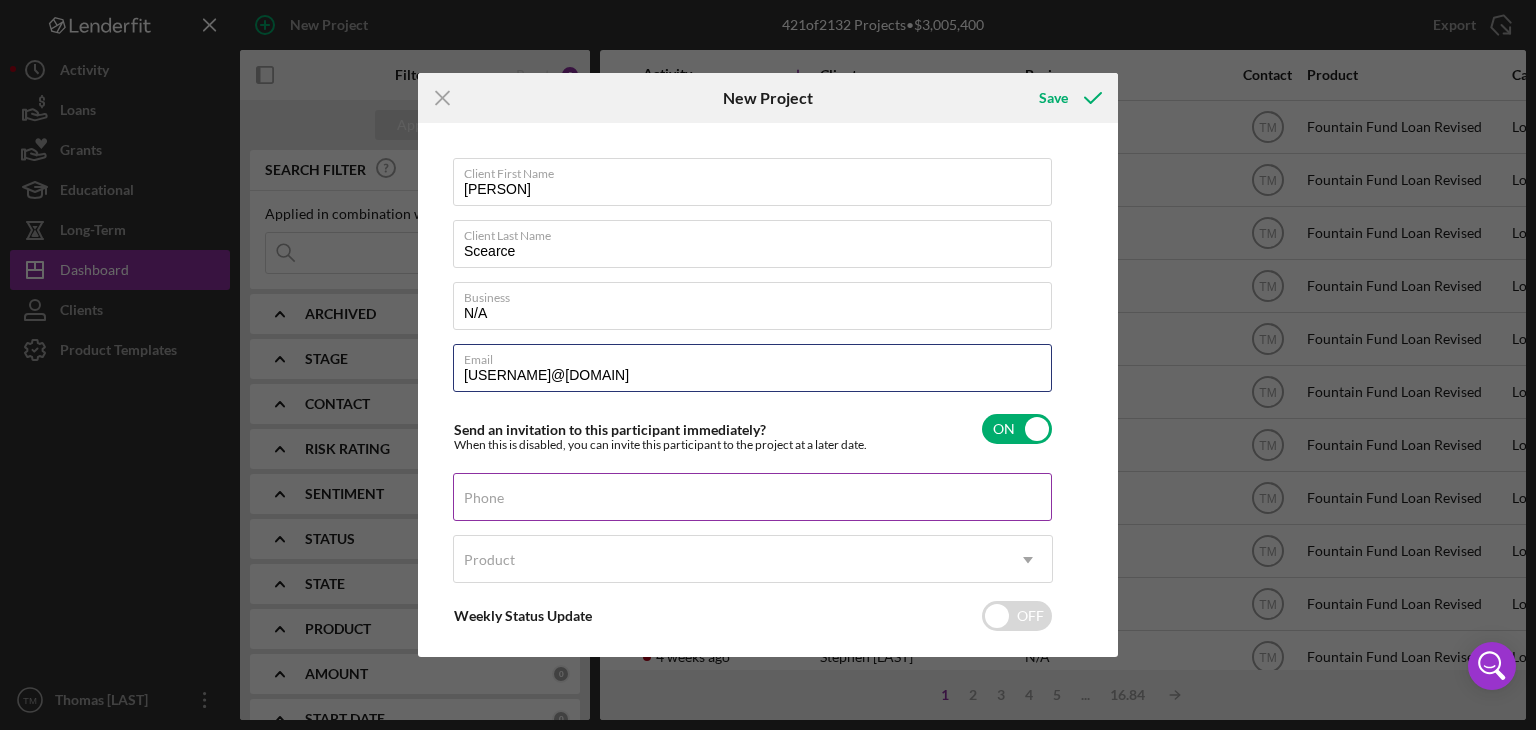 type on "[USERNAME]@[DOMAIN]" 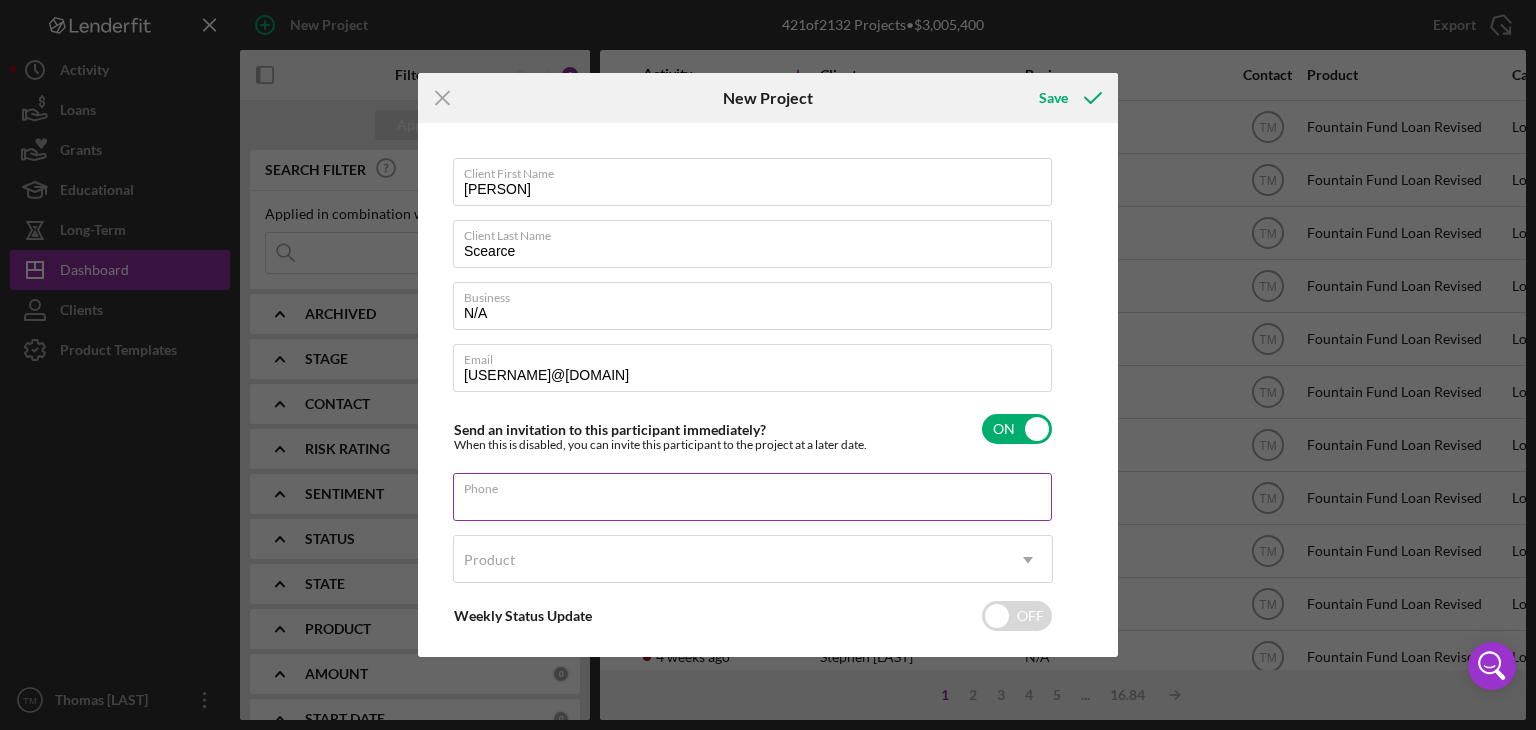 click on "Phone" at bounding box center (752, 497) 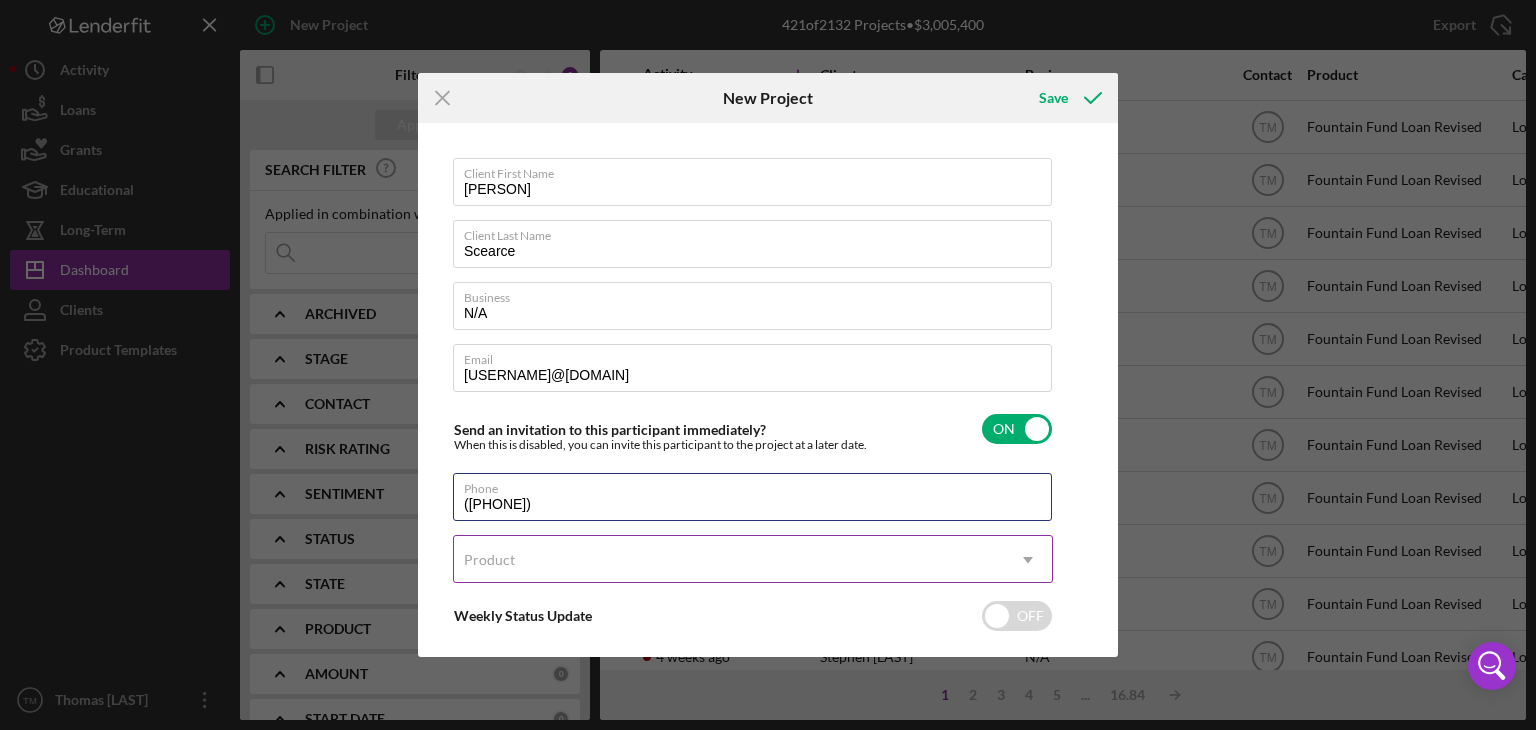type on "([PHONE])" 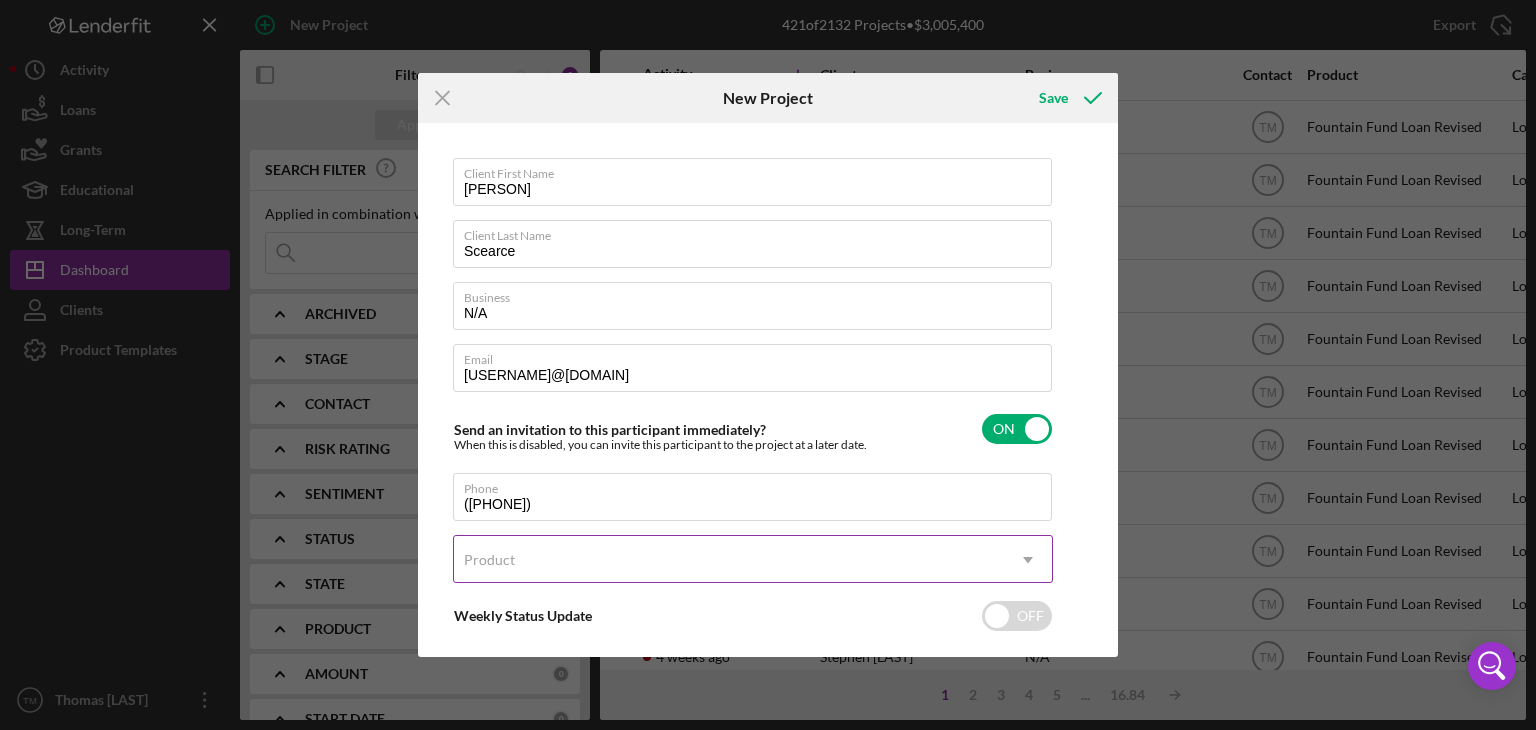 click on "Product" at bounding box center (489, 560) 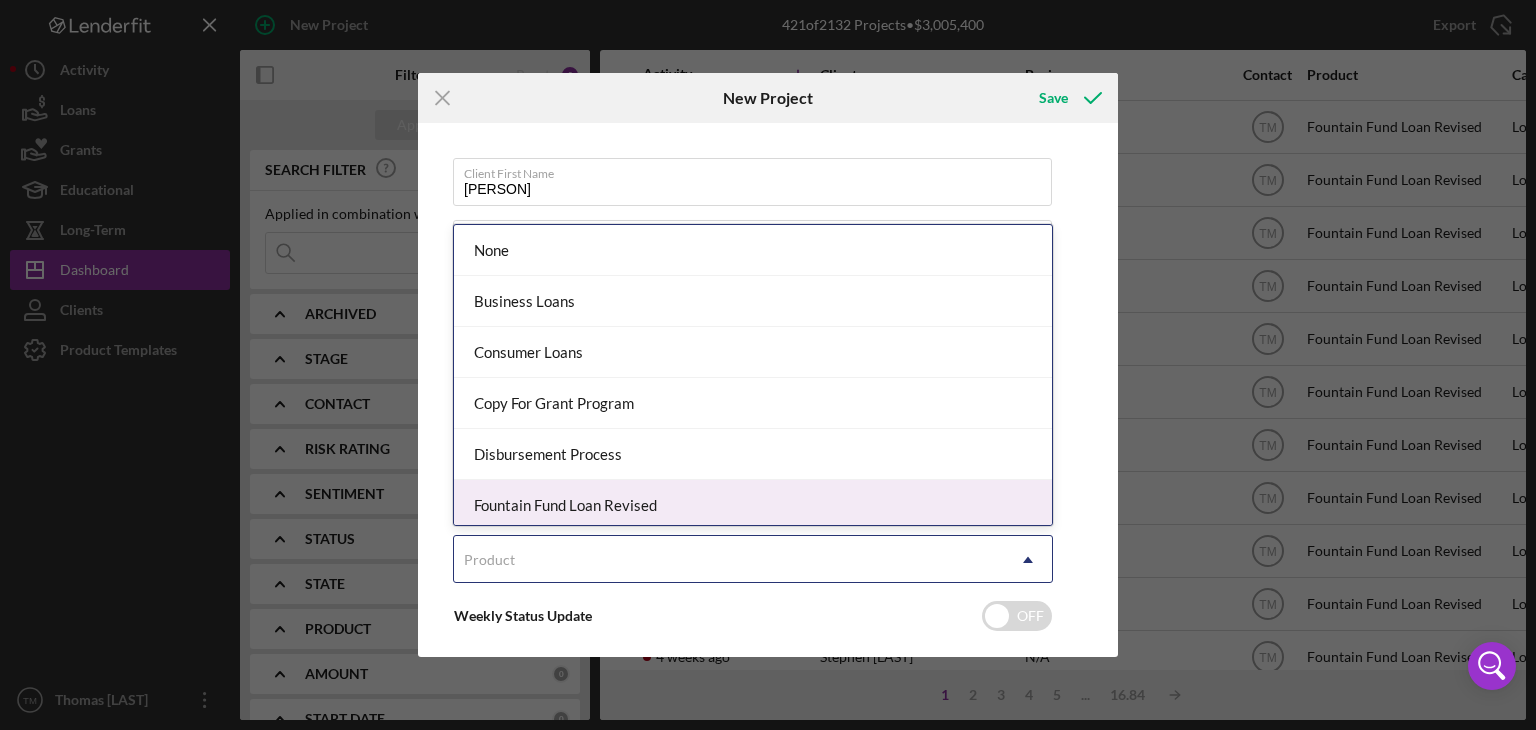 click on "Fountain Fund Loan Revised" at bounding box center (753, 505) 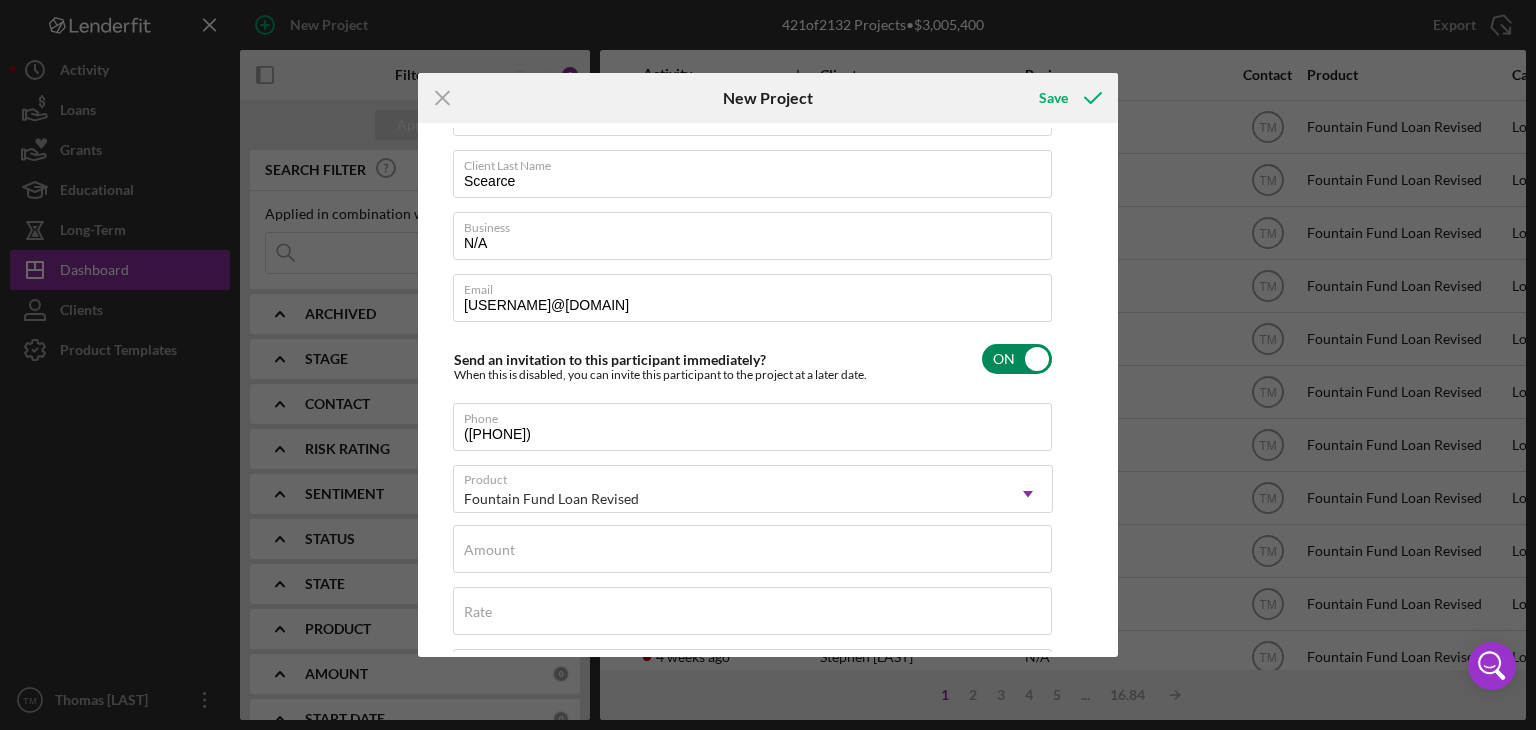 scroll, scrollTop: 100, scrollLeft: 0, axis: vertical 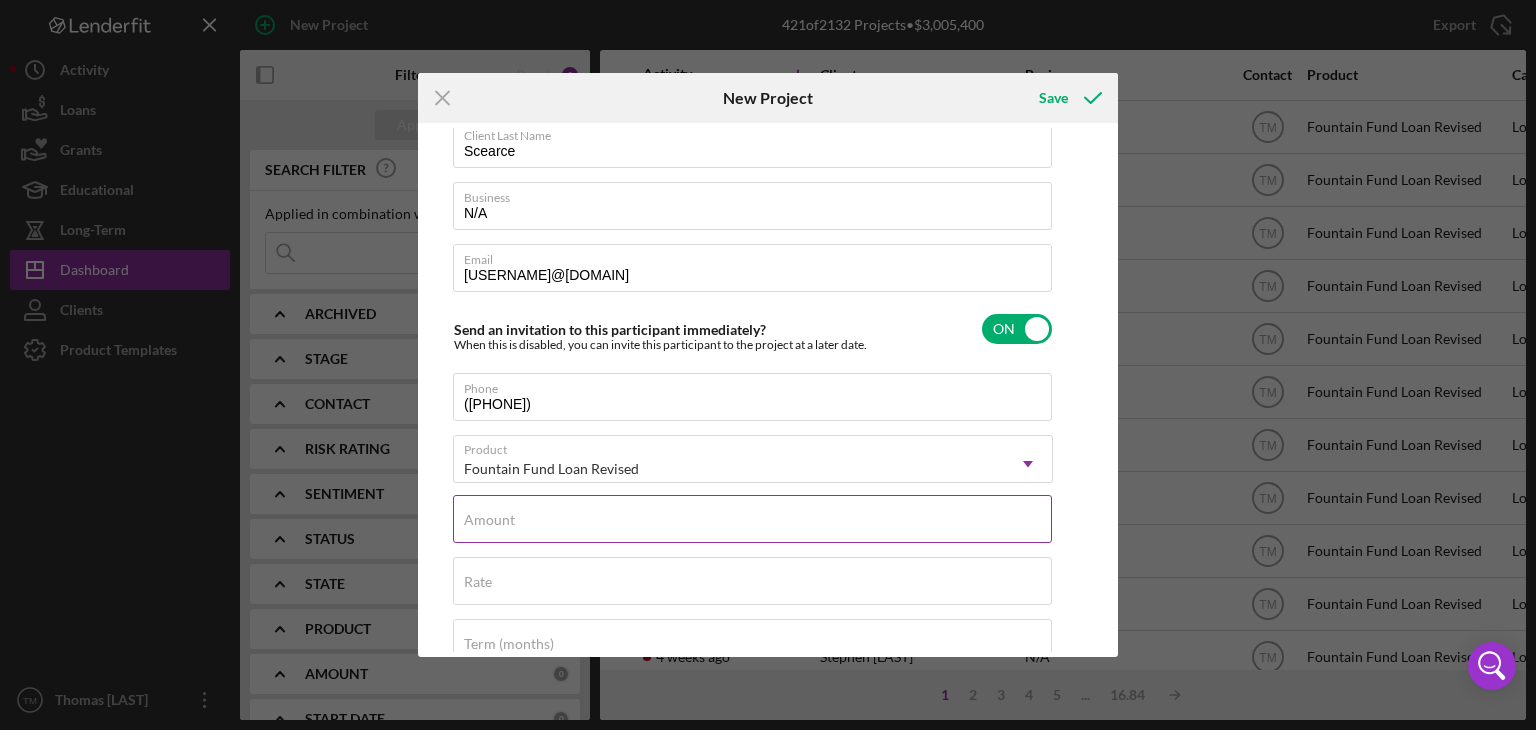click on "Amount" at bounding box center [489, 520] 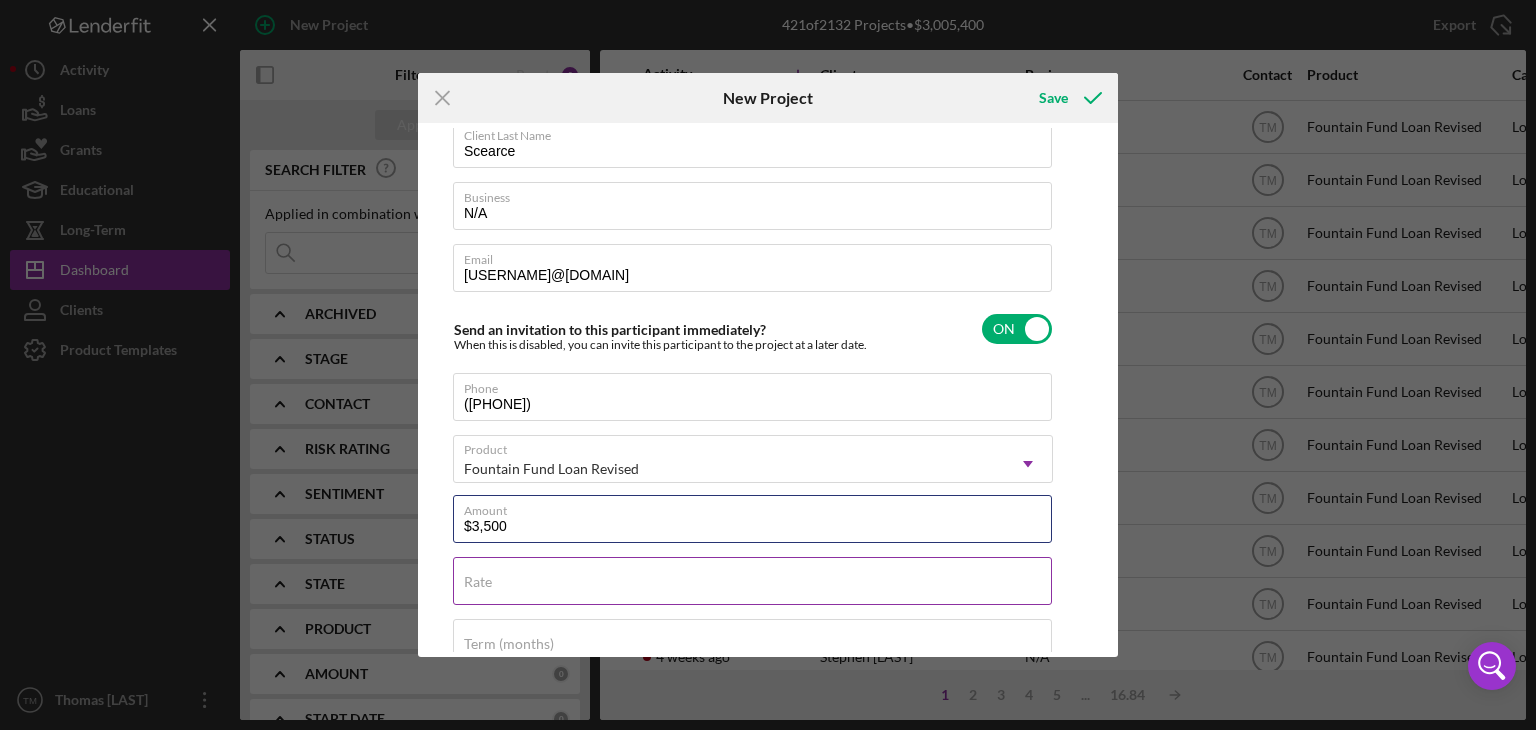 type on "$3,500" 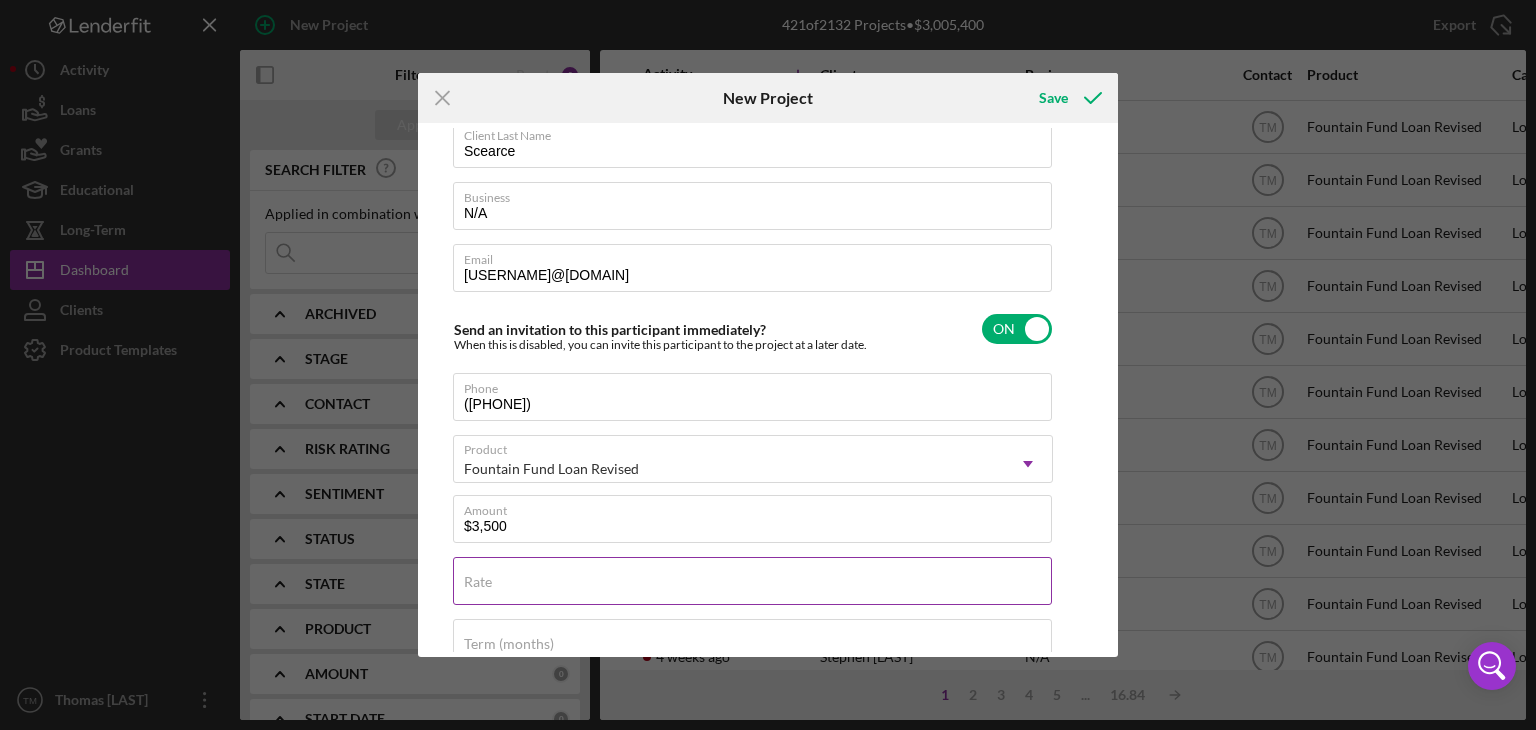 click on "Rate" at bounding box center [478, 582] 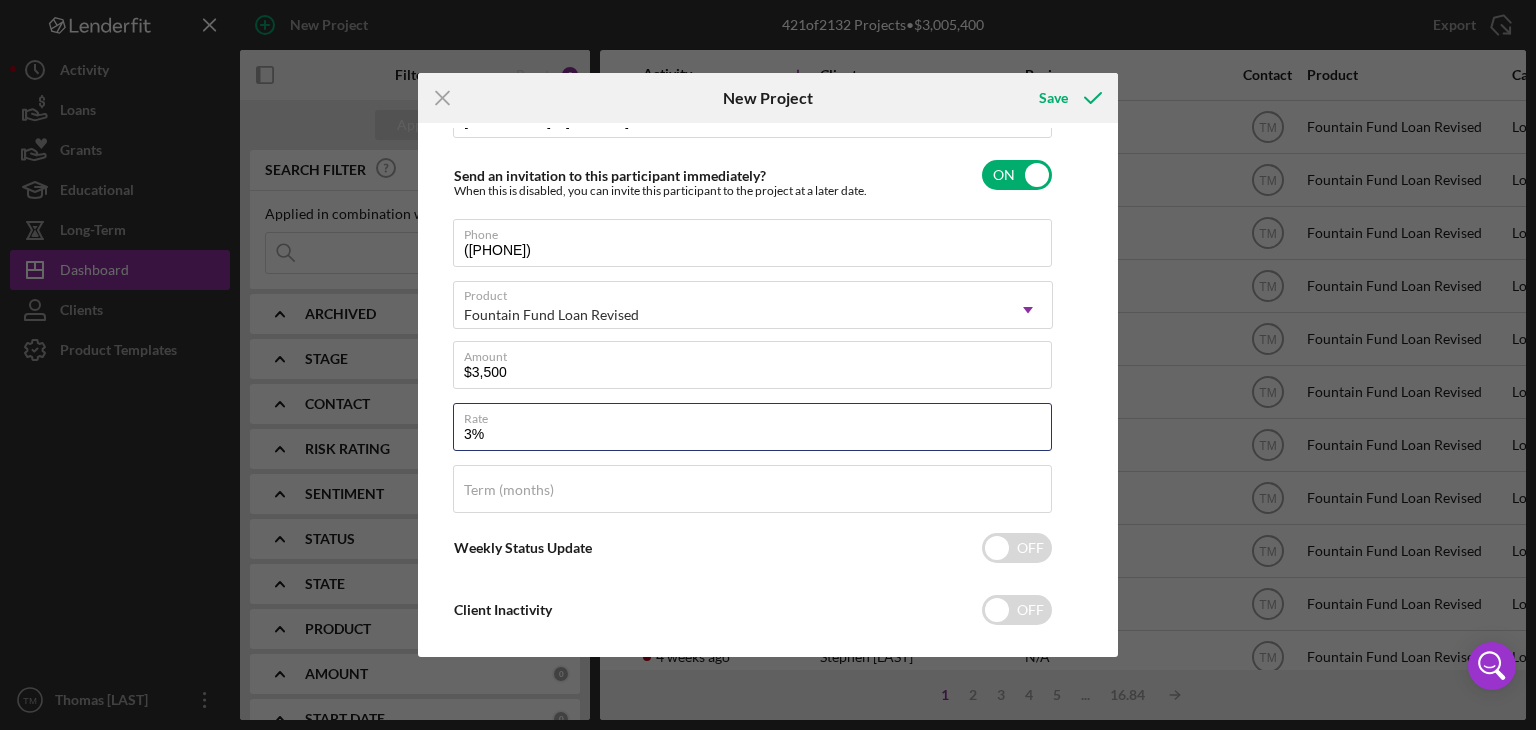 scroll, scrollTop: 281, scrollLeft: 0, axis: vertical 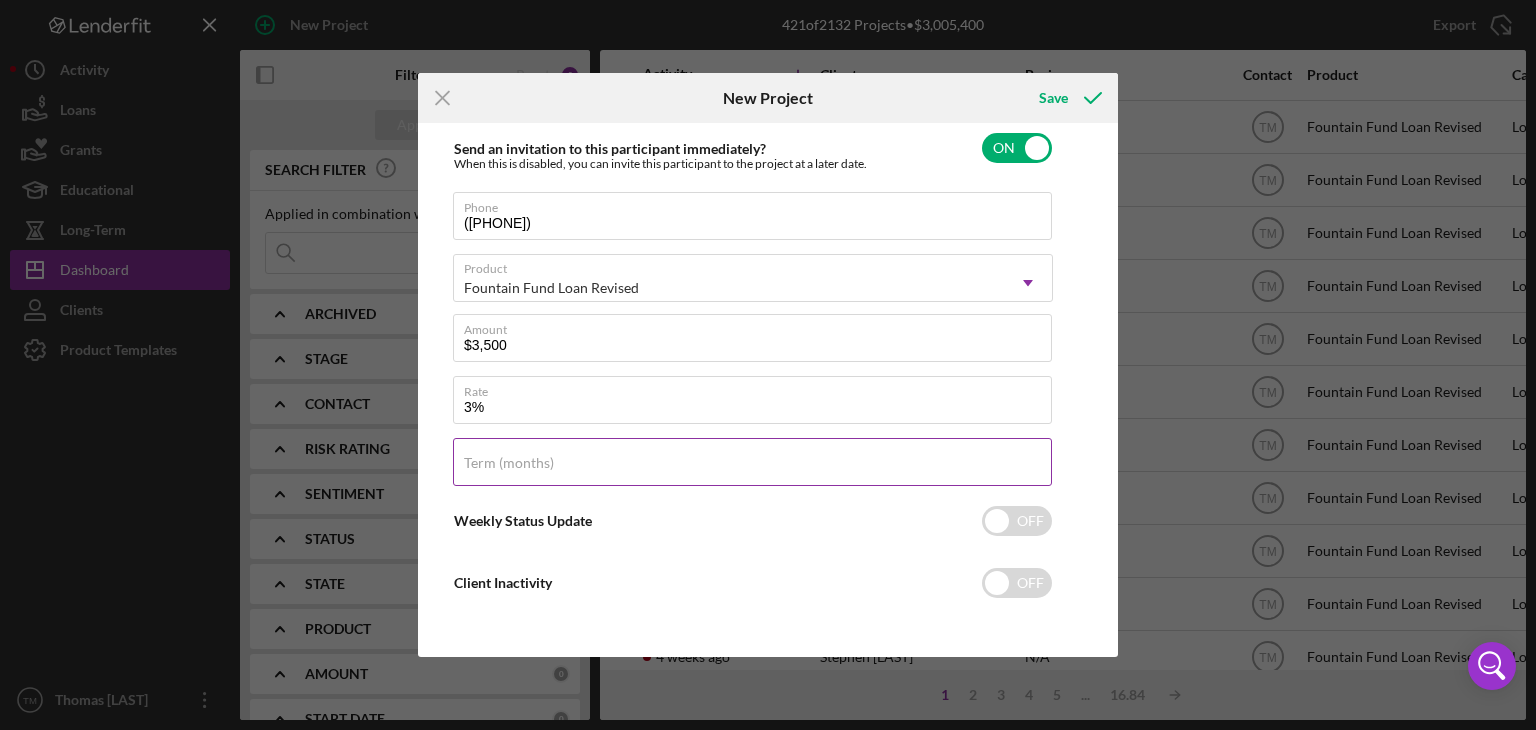 type on "3.000%" 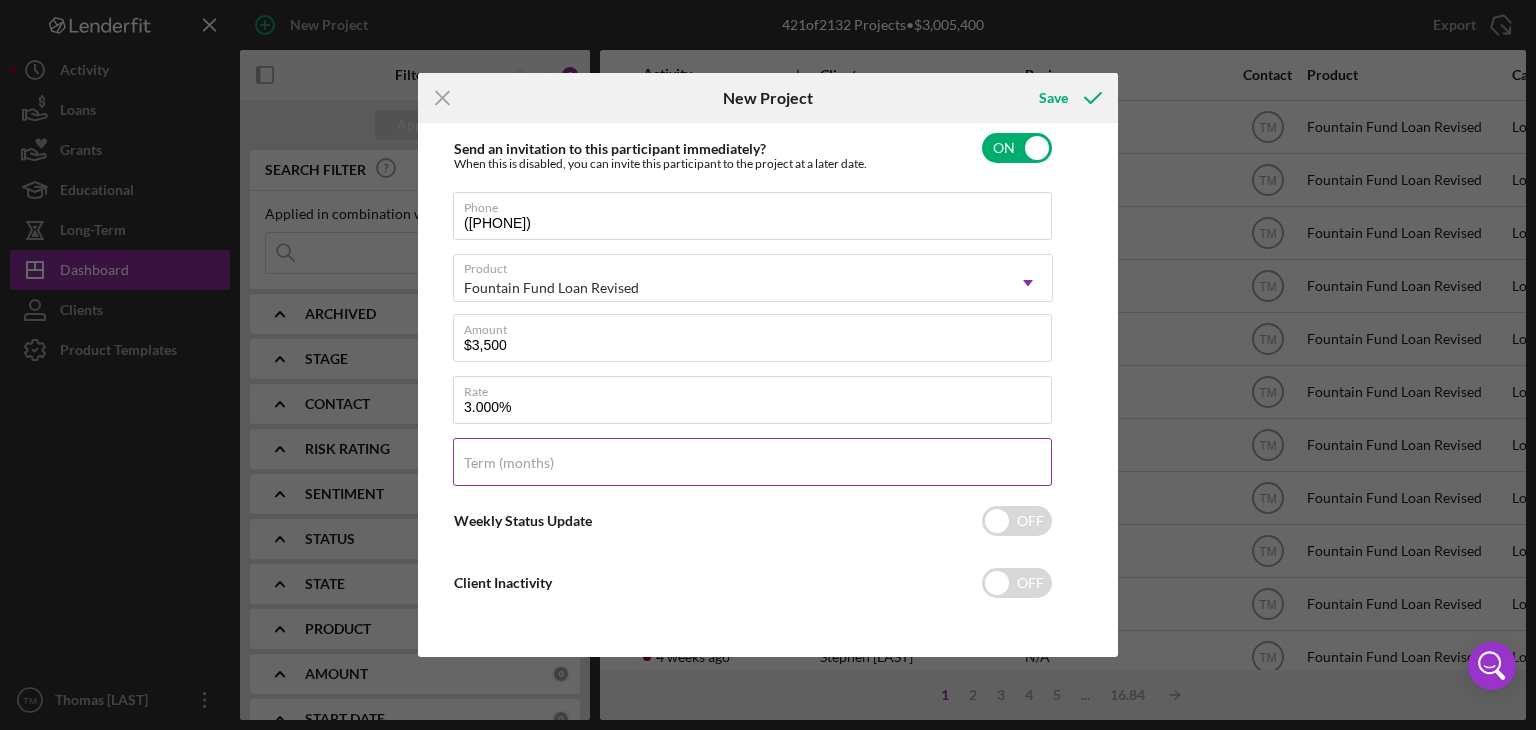 click on "Term (months)" at bounding box center (509, 463) 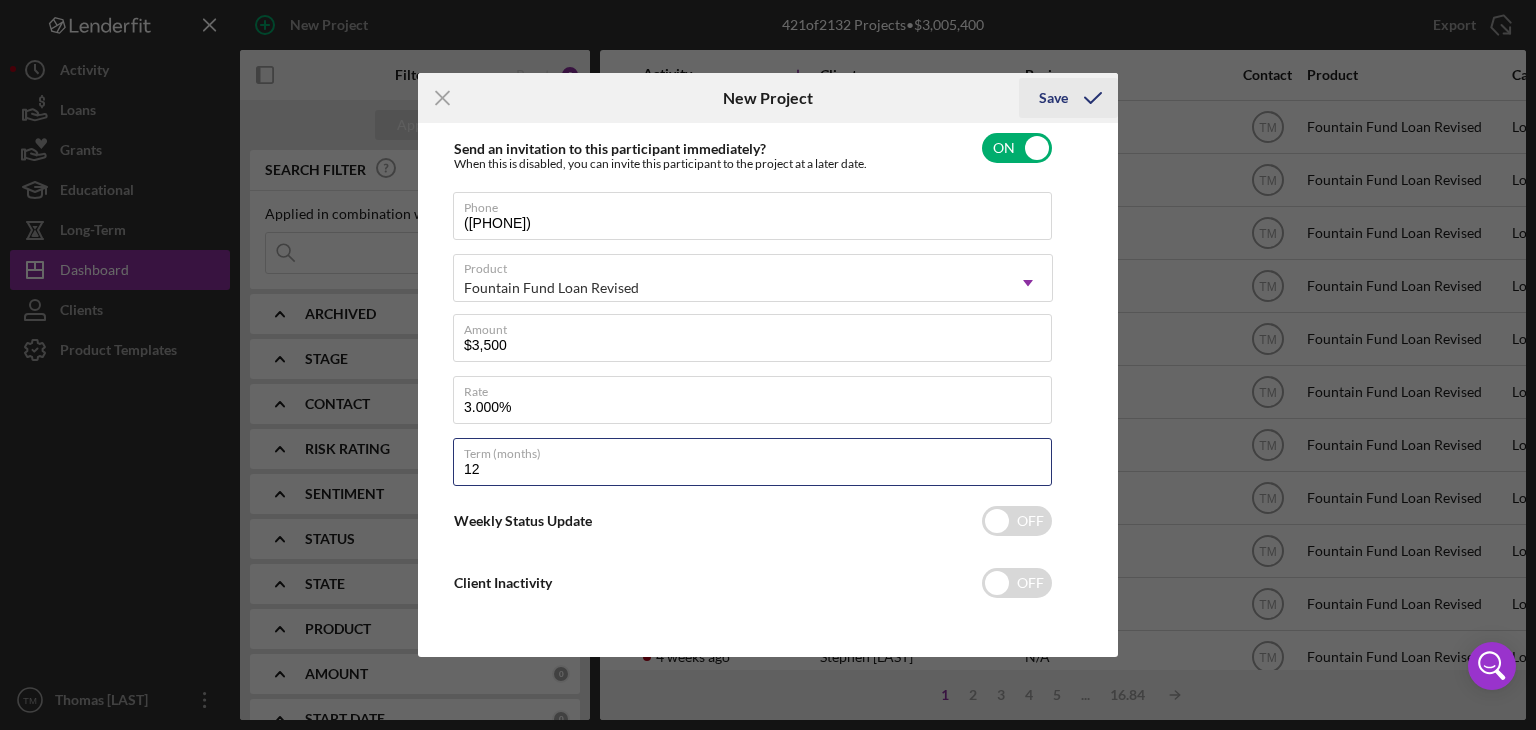 type on "12" 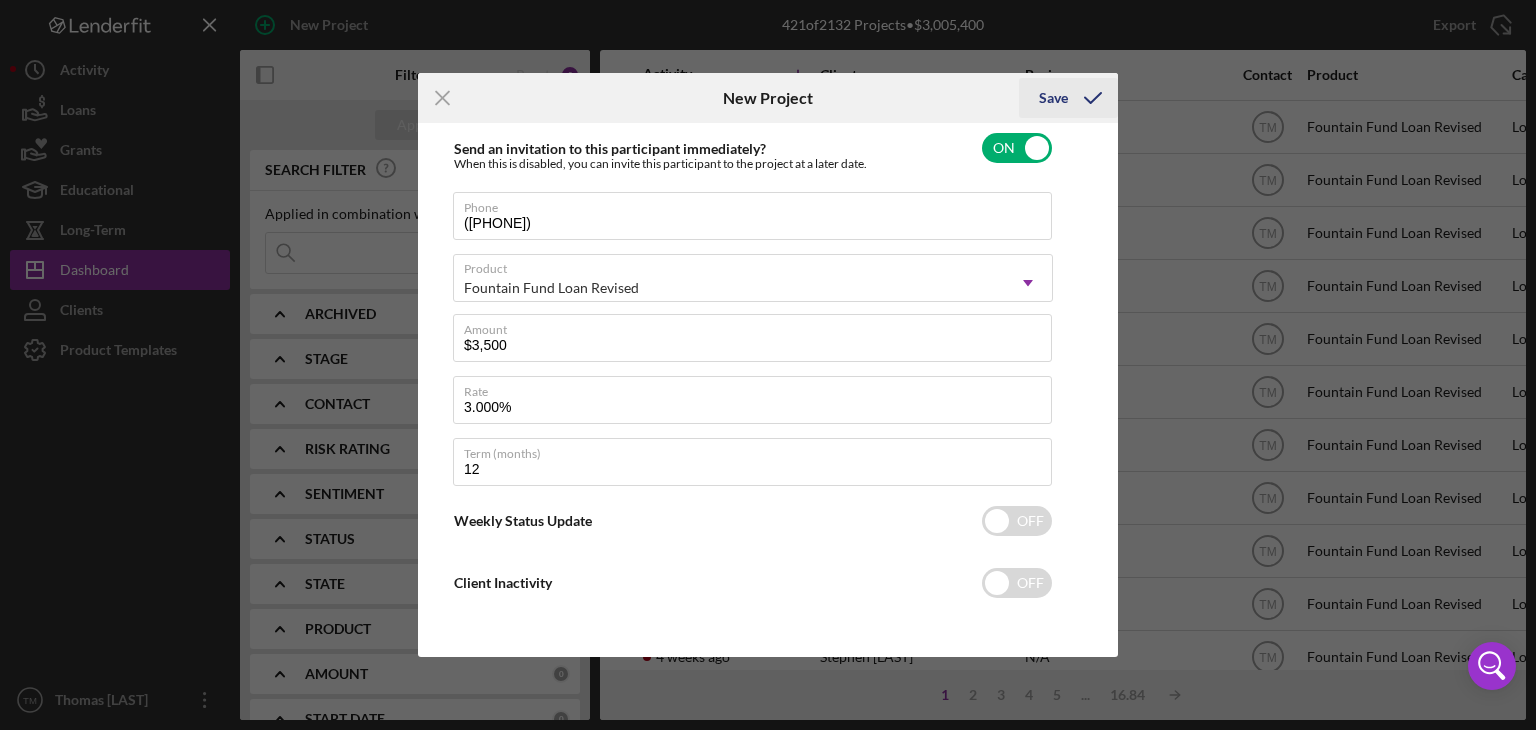 click 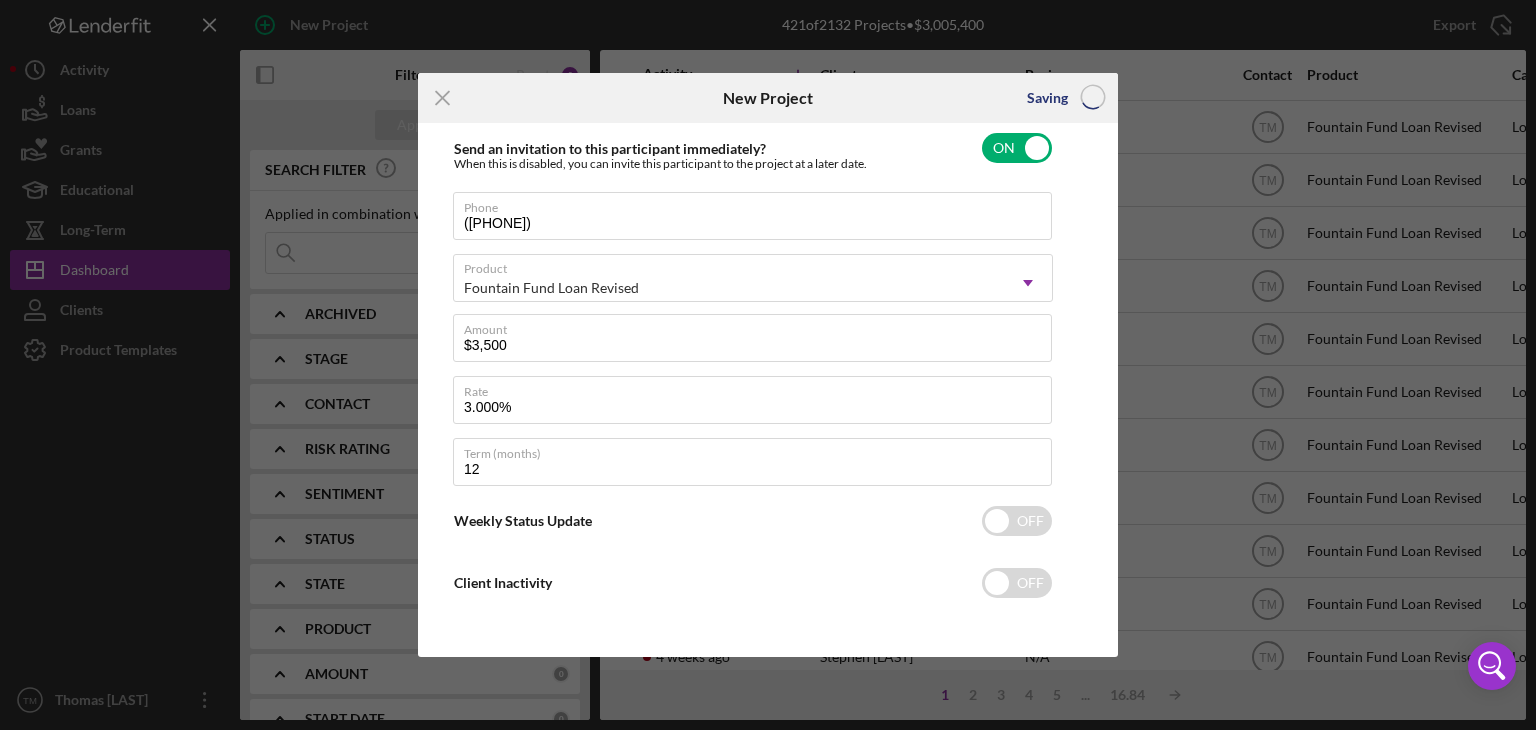type 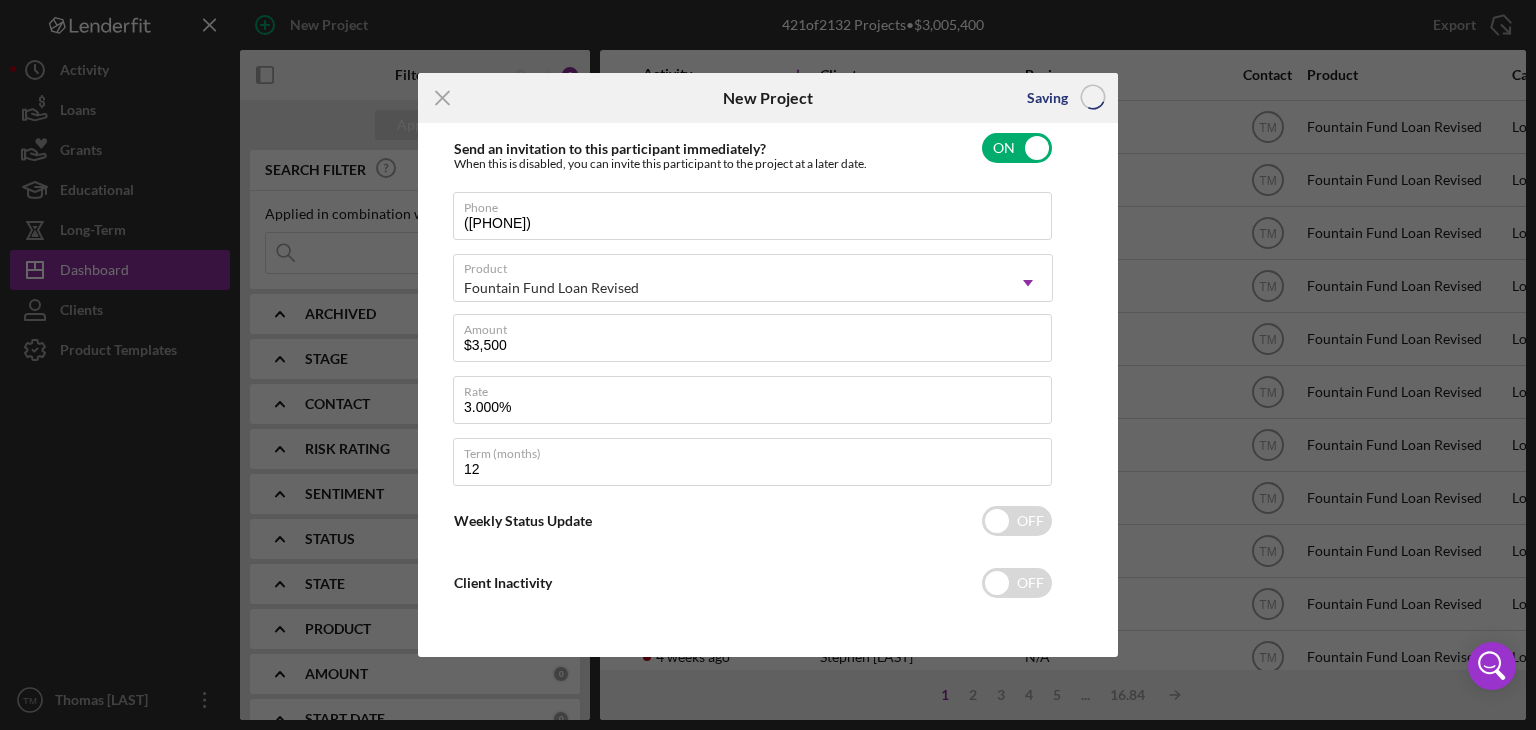 type 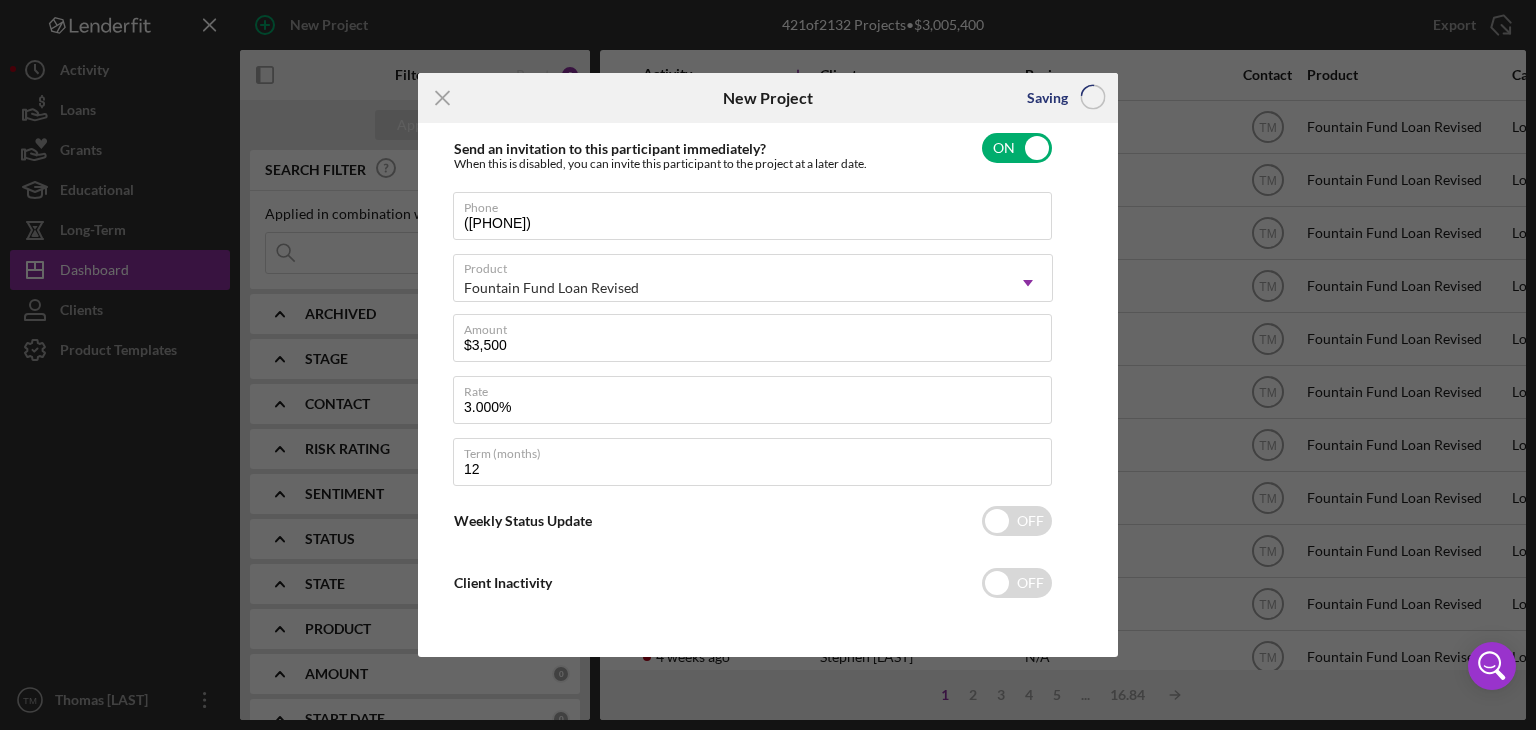 type 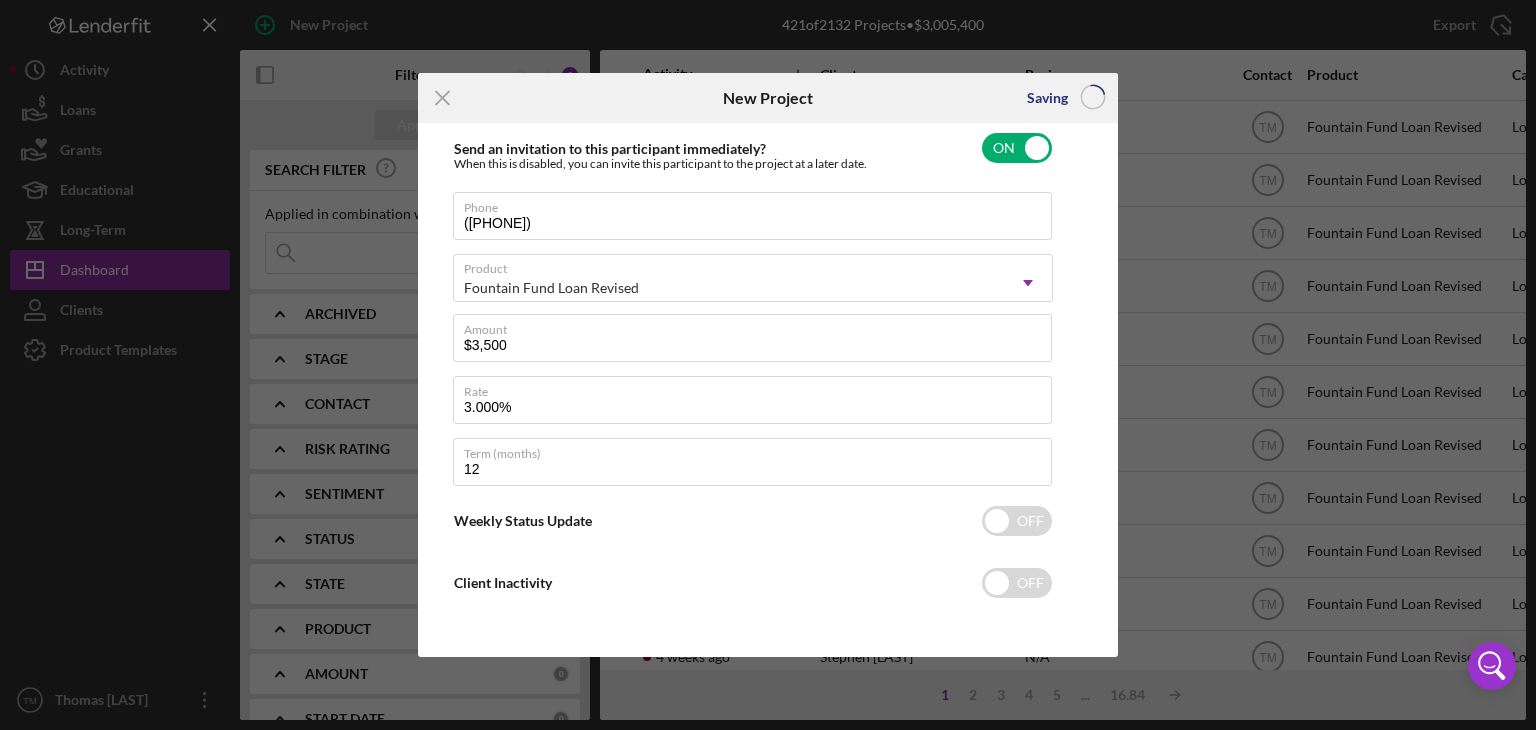 type 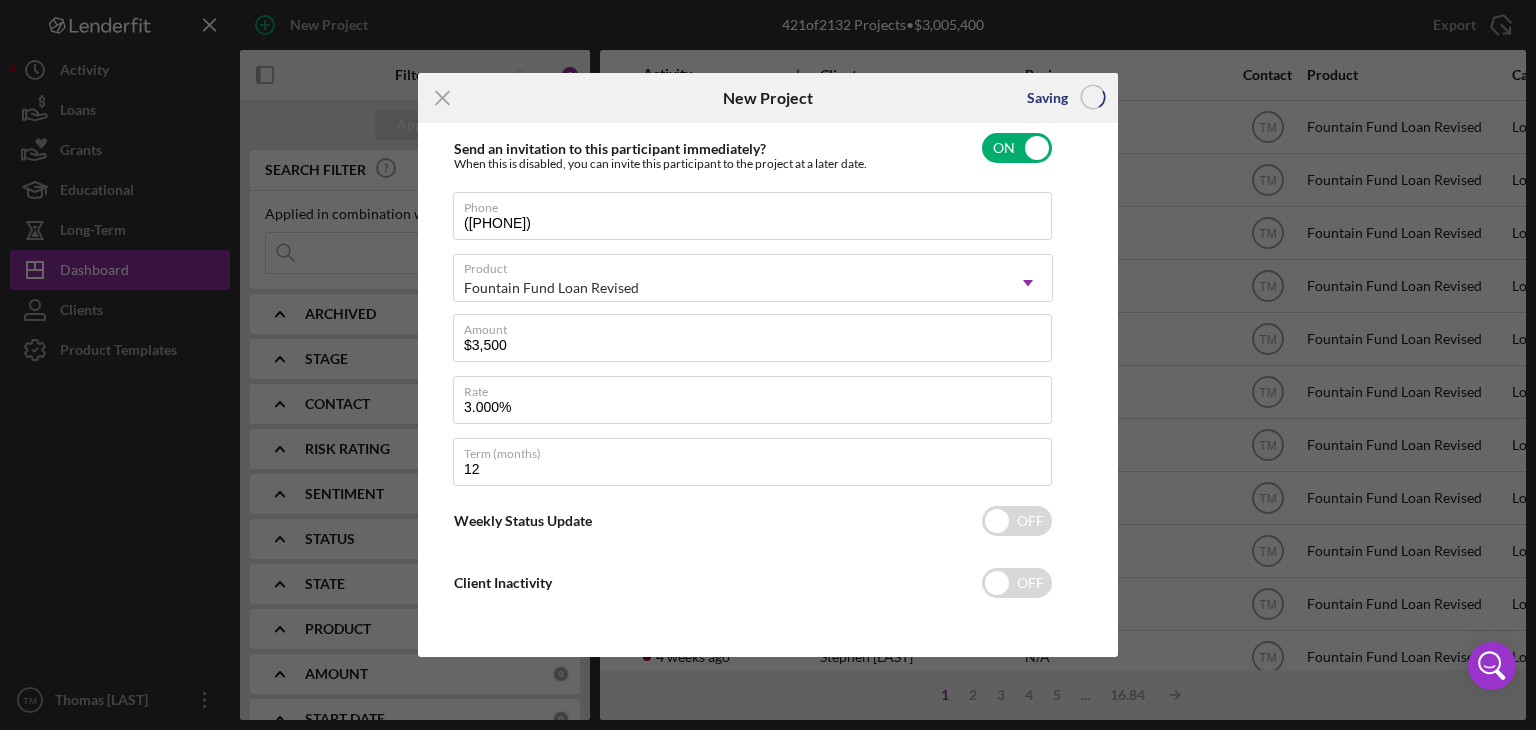type 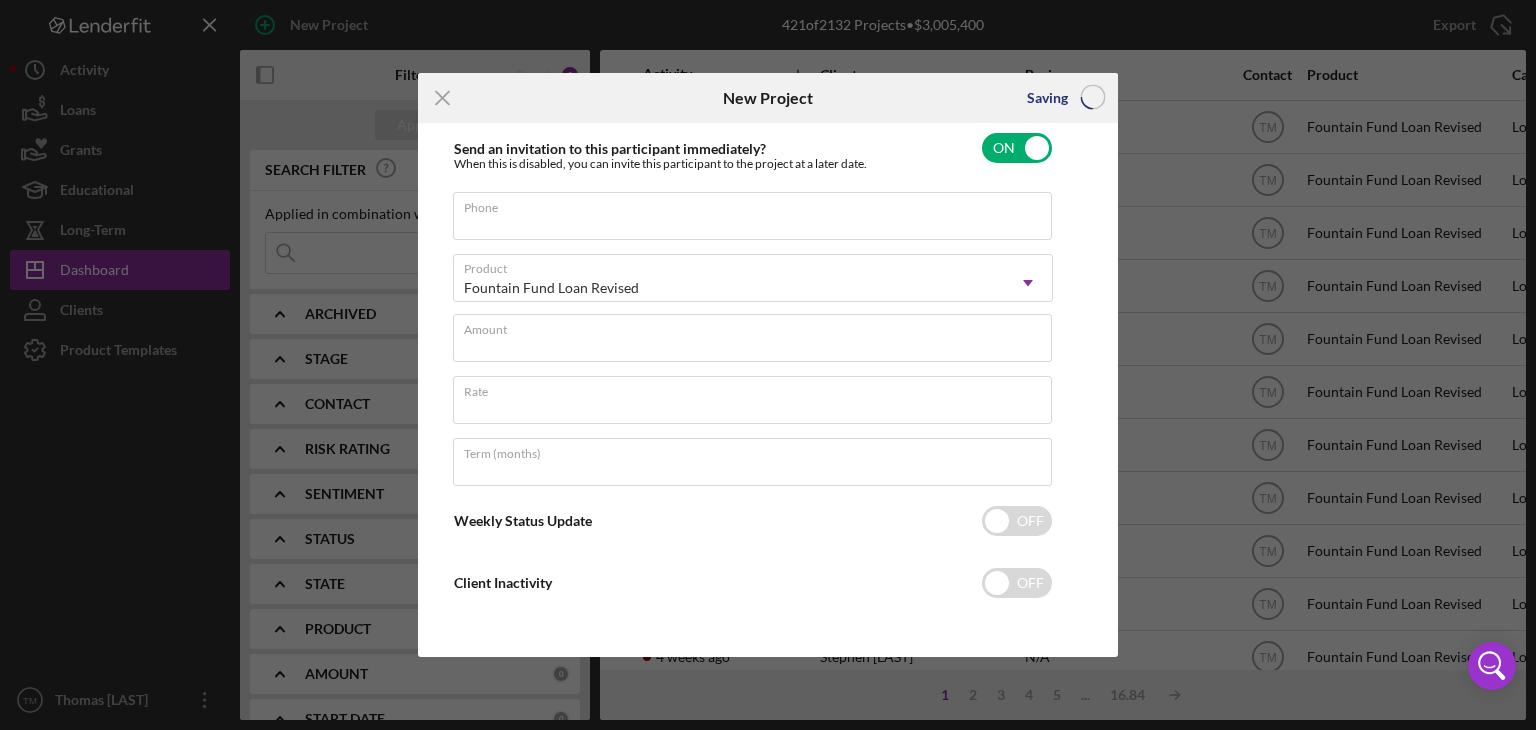 scroll, scrollTop: 96, scrollLeft: 0, axis: vertical 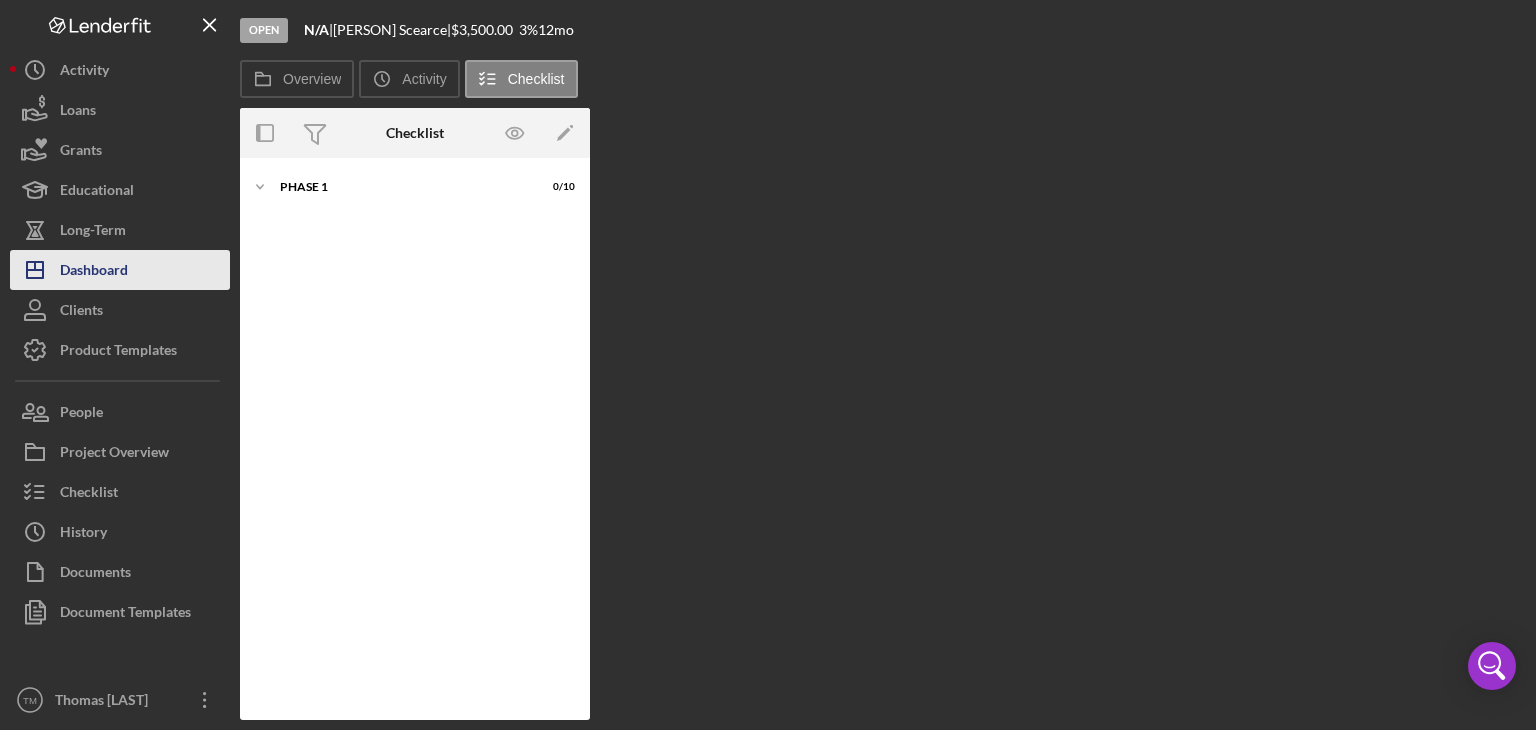 click on "Dashboard" at bounding box center (94, 272) 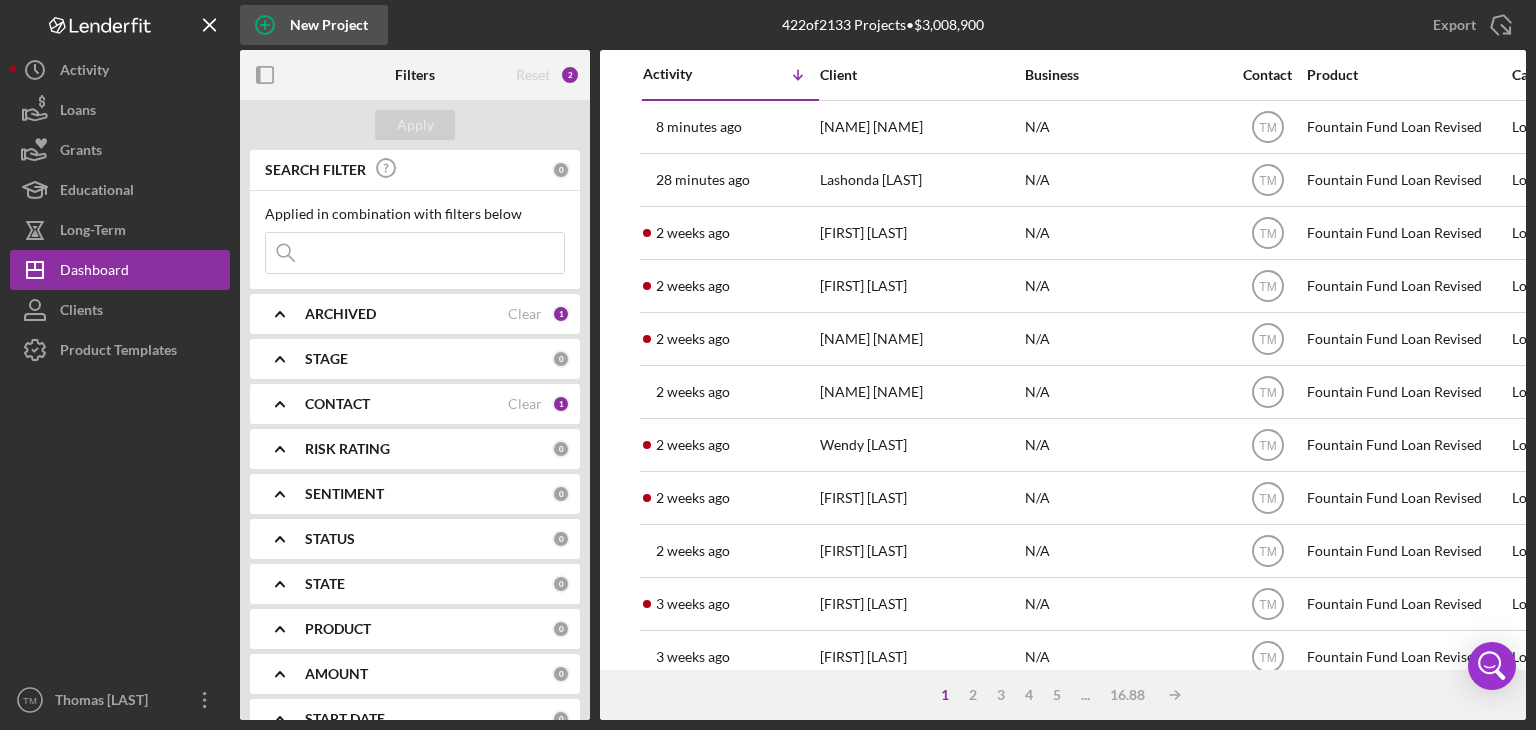 click on "New Project" at bounding box center (329, 25) 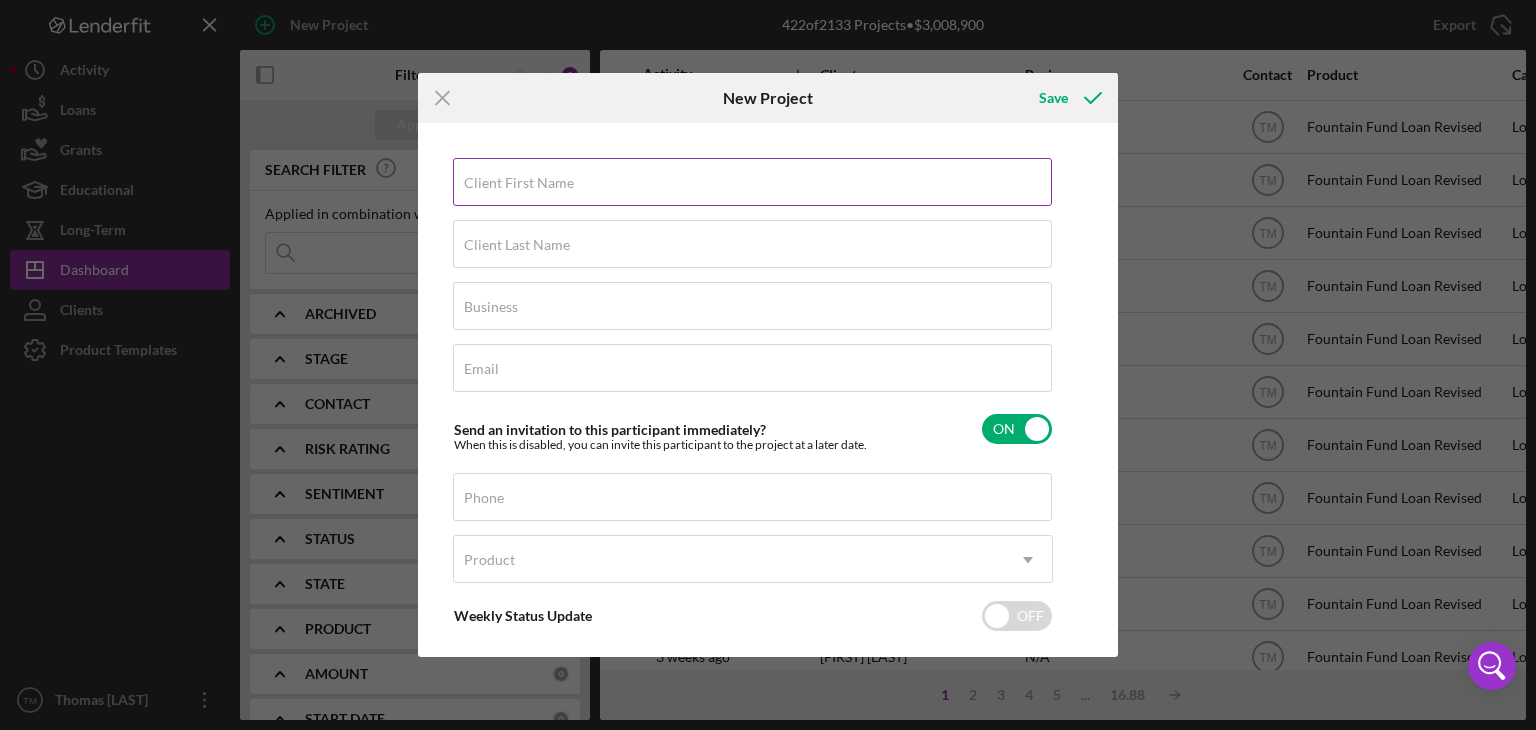 click on "Client First Name" at bounding box center (519, 183) 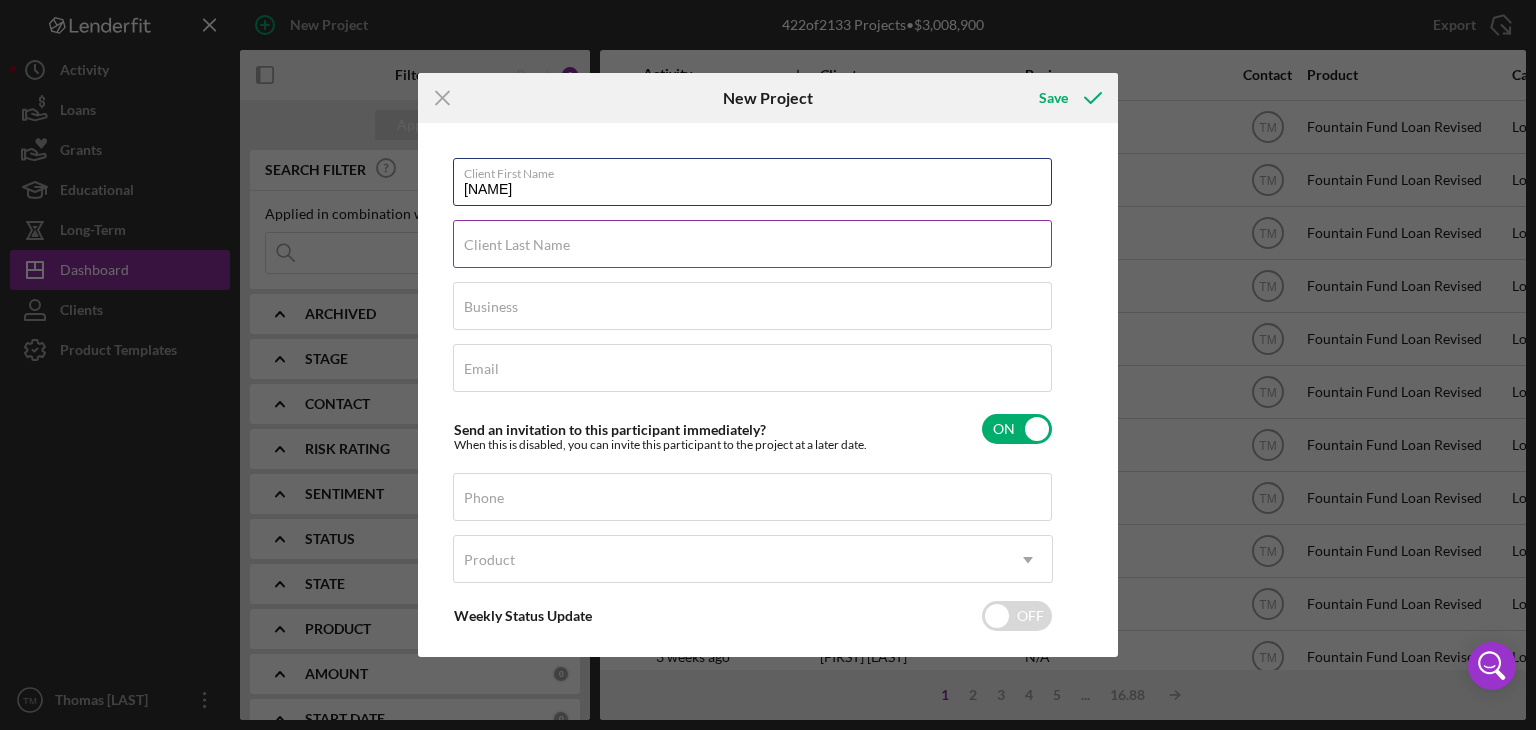 type on "[NAME]" 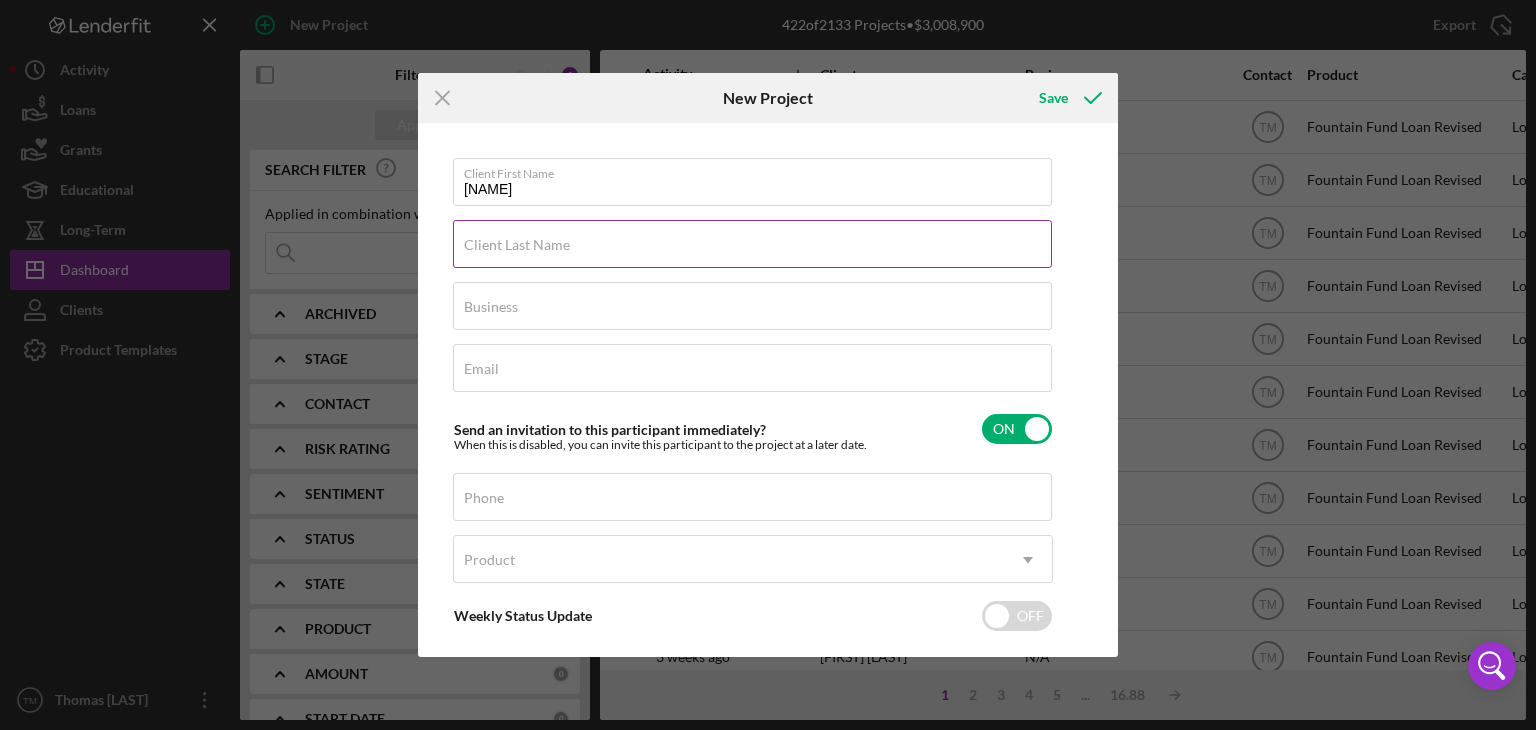 click on "Client Last Name" at bounding box center (517, 245) 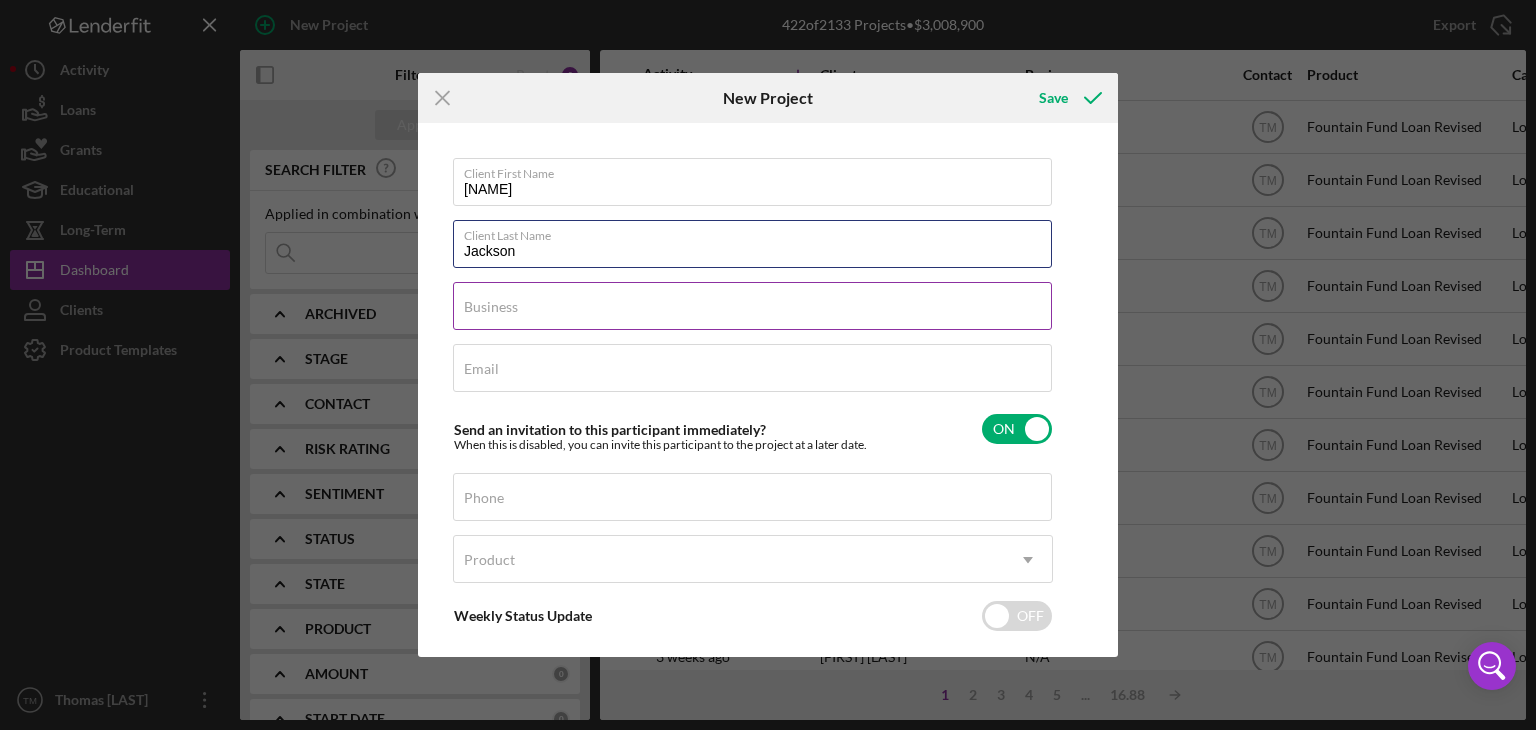 type on "Jackson" 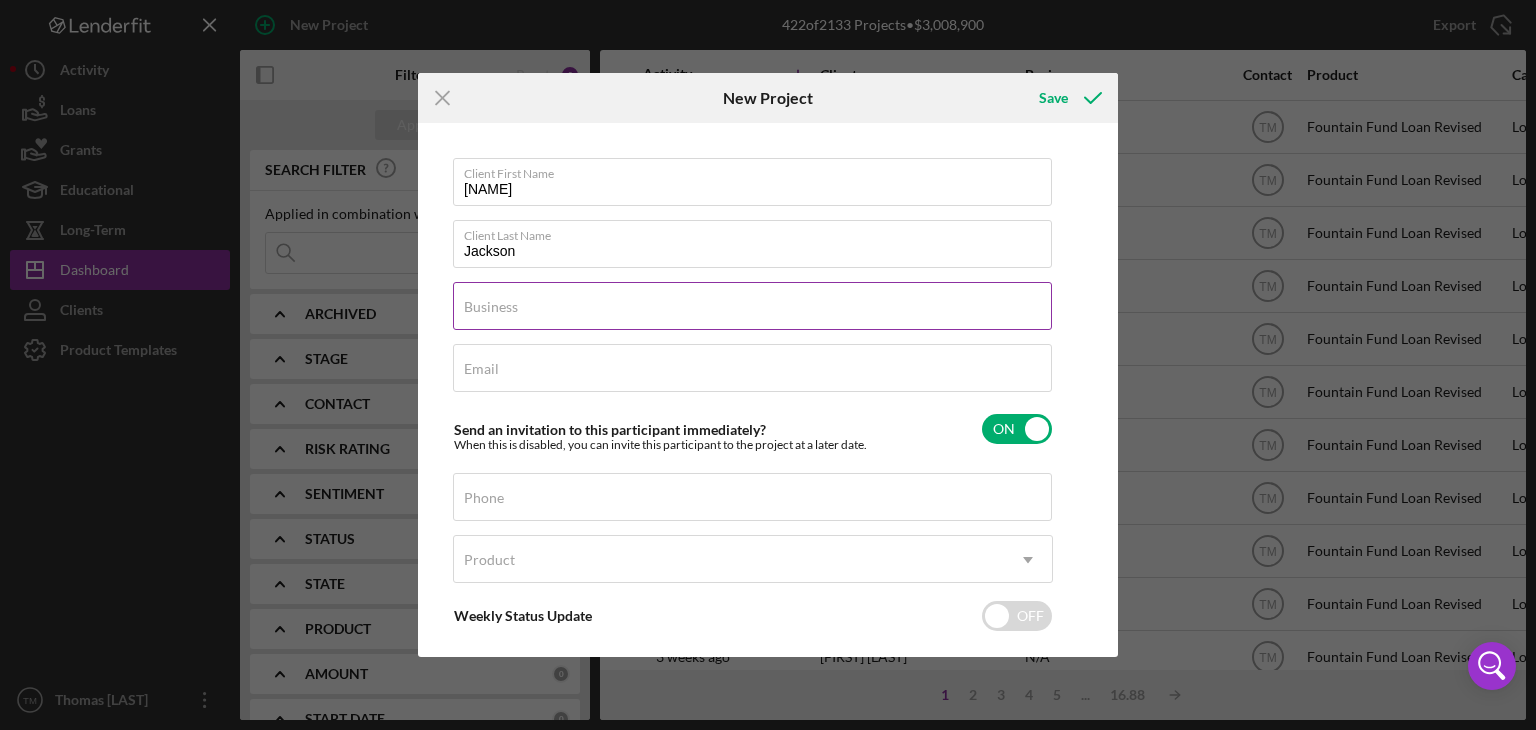 click on "Business" at bounding box center [752, 306] 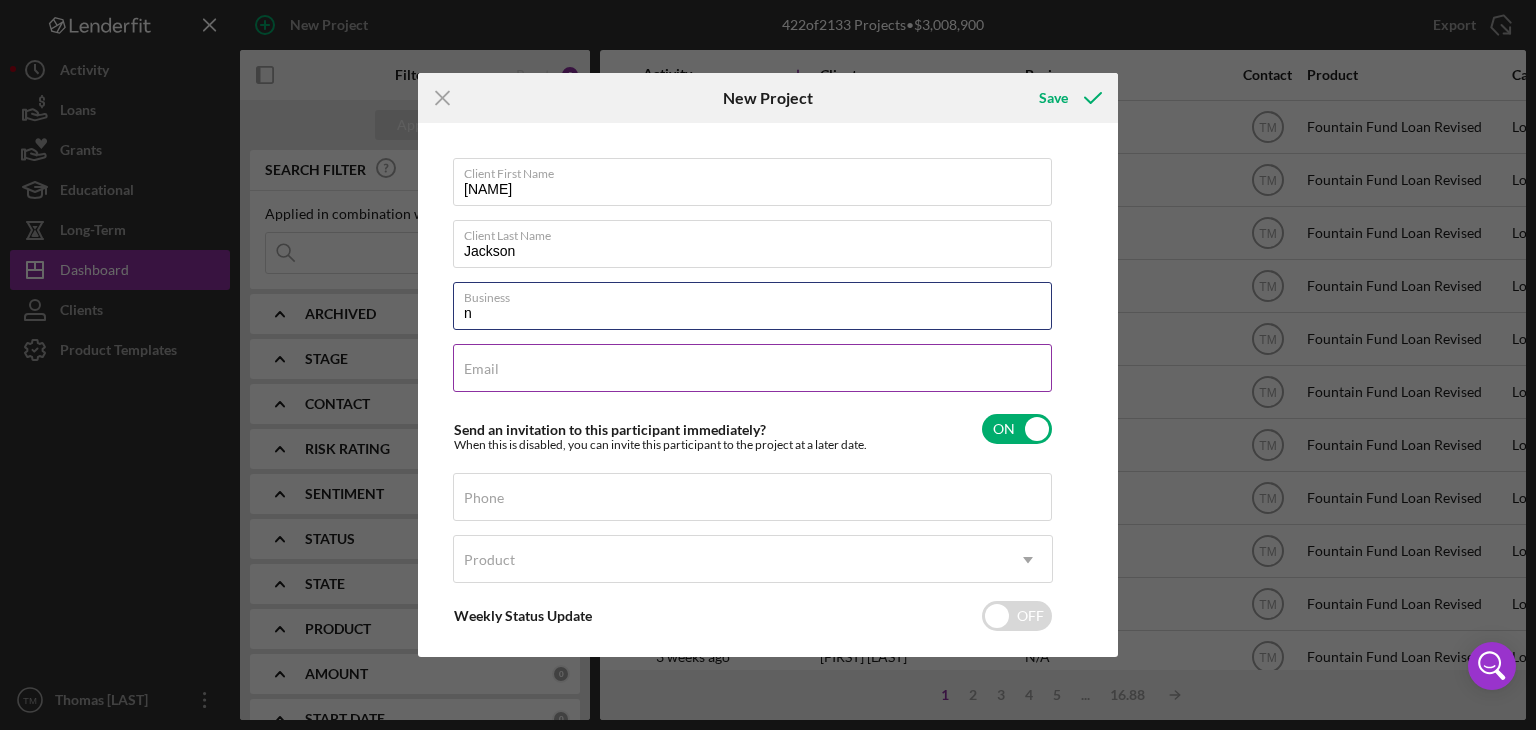 type on "N/A" 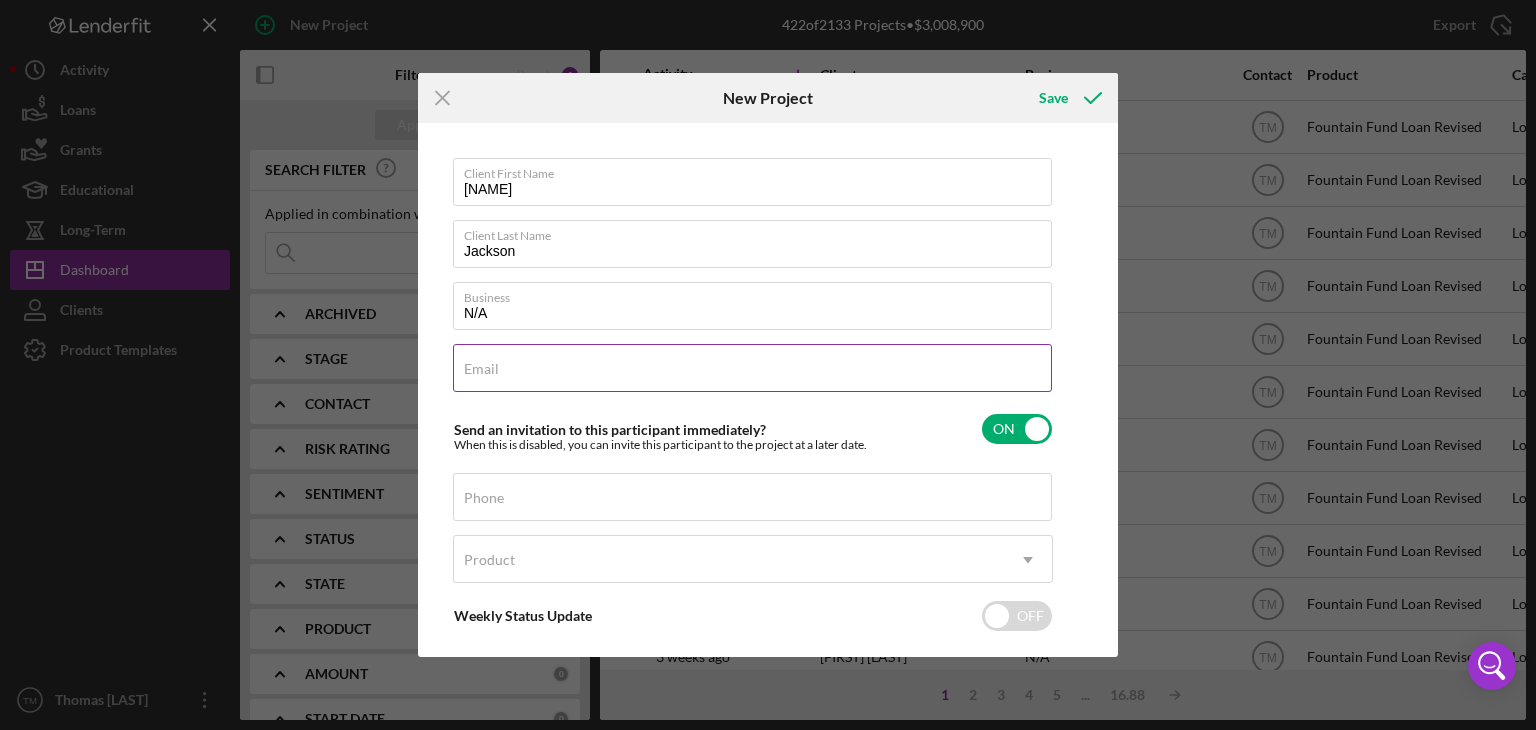 click on "Email" at bounding box center [481, 369] 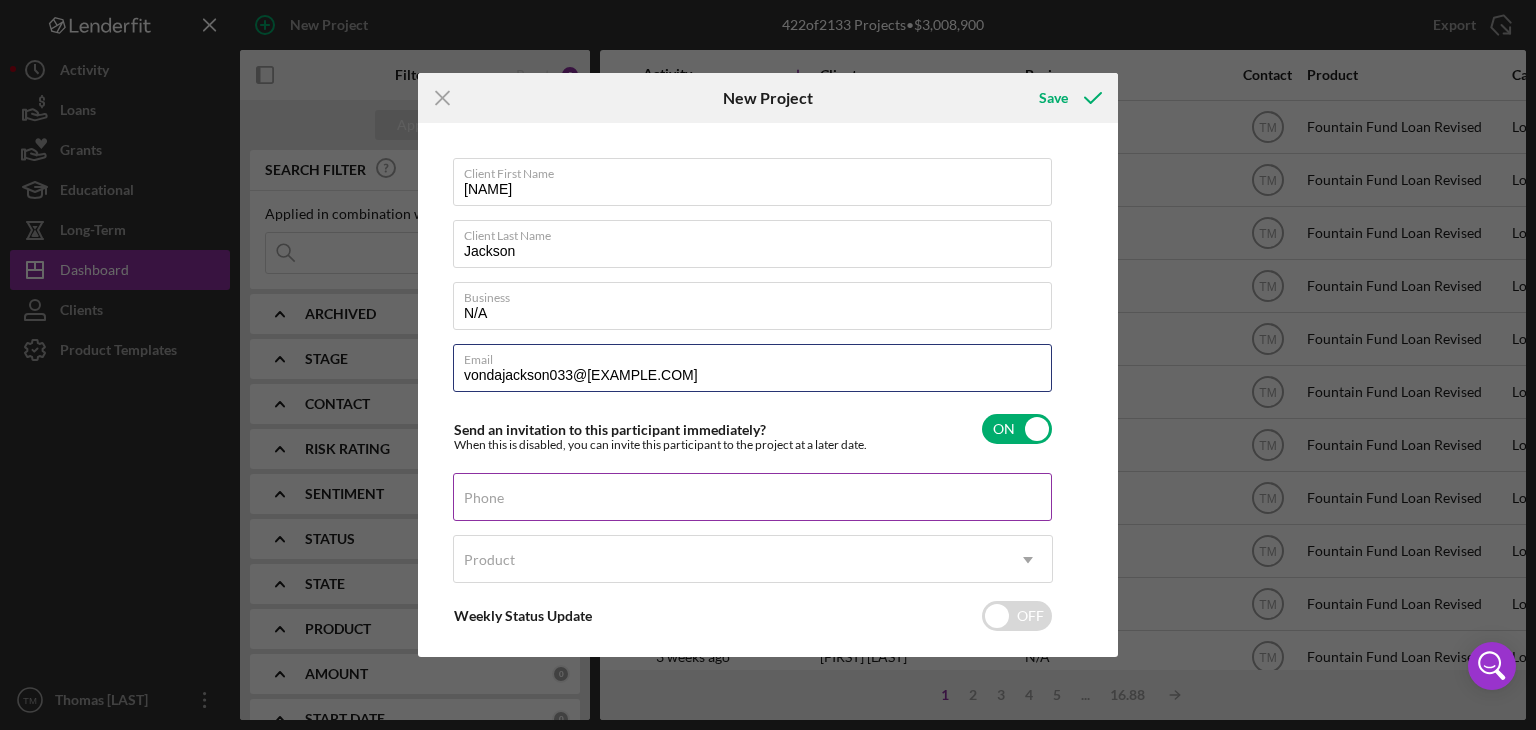 type on "vondajackson033@[EXAMPLE.COM]" 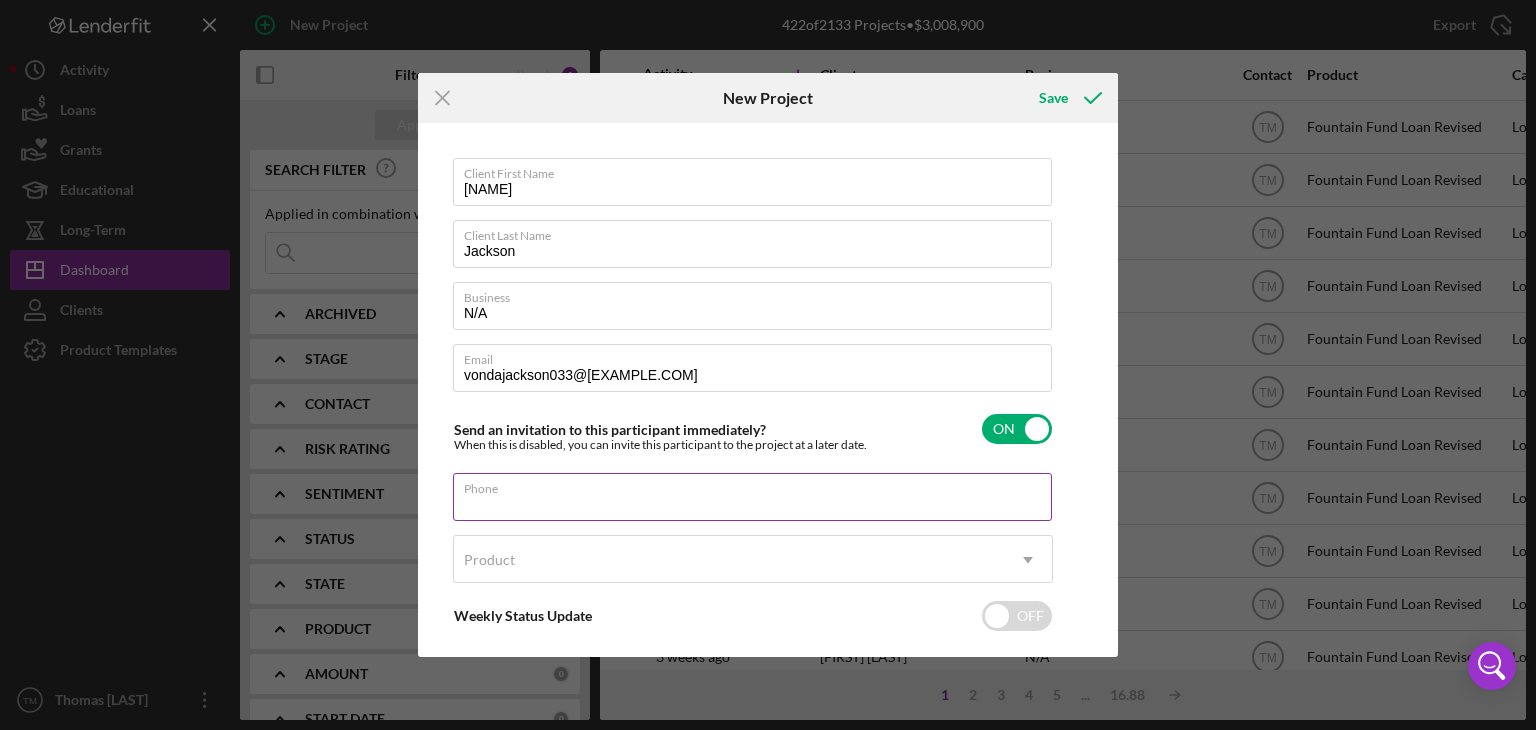 click on "Phone" at bounding box center (752, 497) 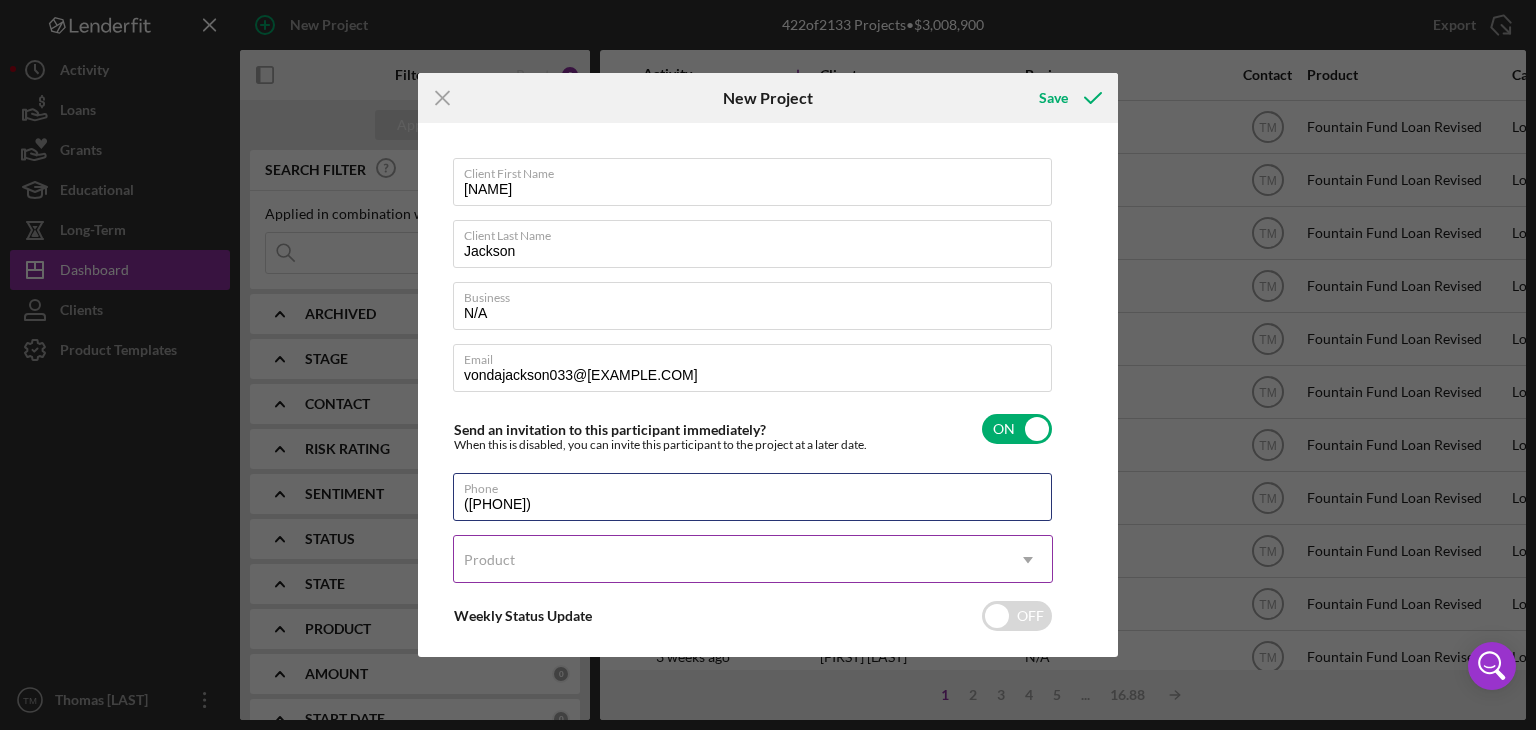 type on "([PHONE])" 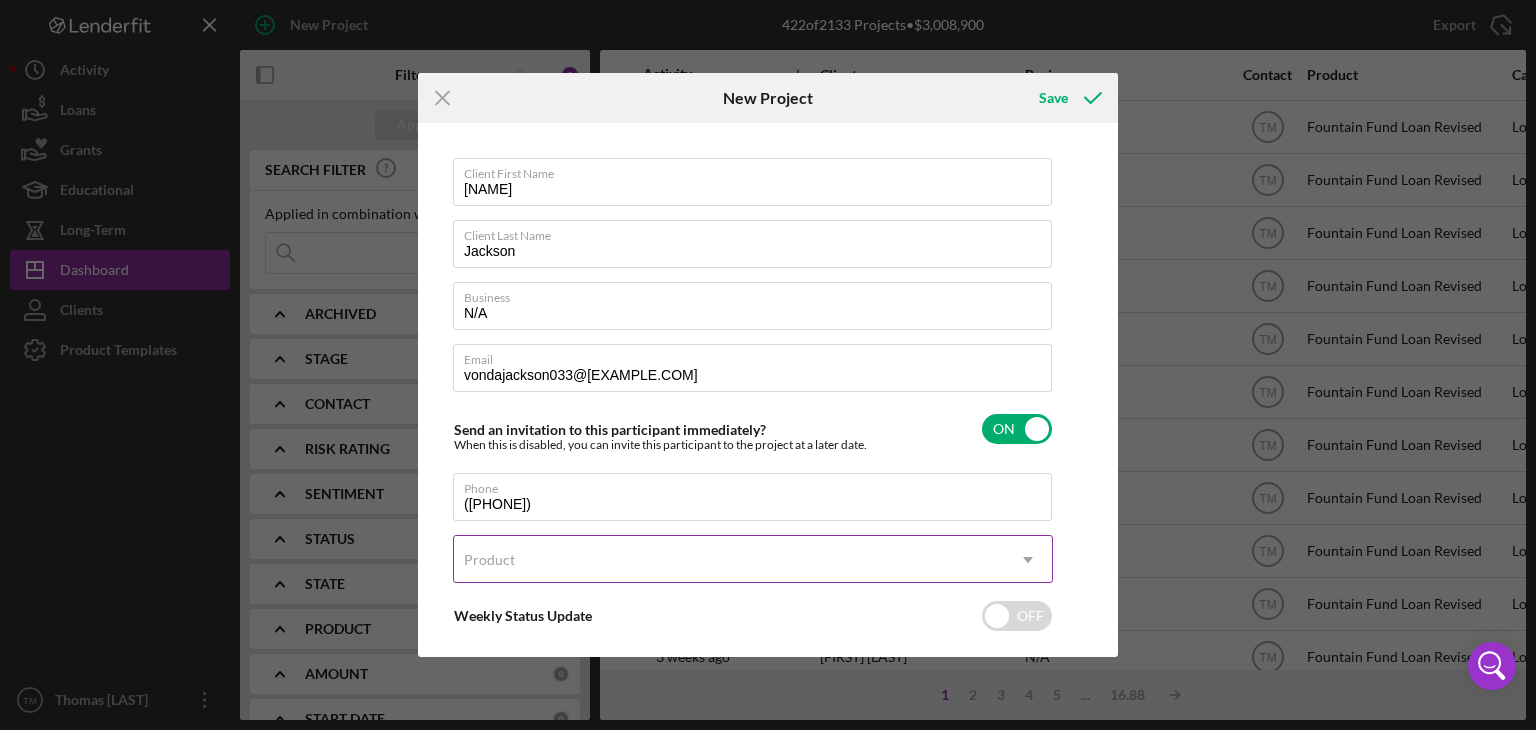 click on "Product" at bounding box center (729, 560) 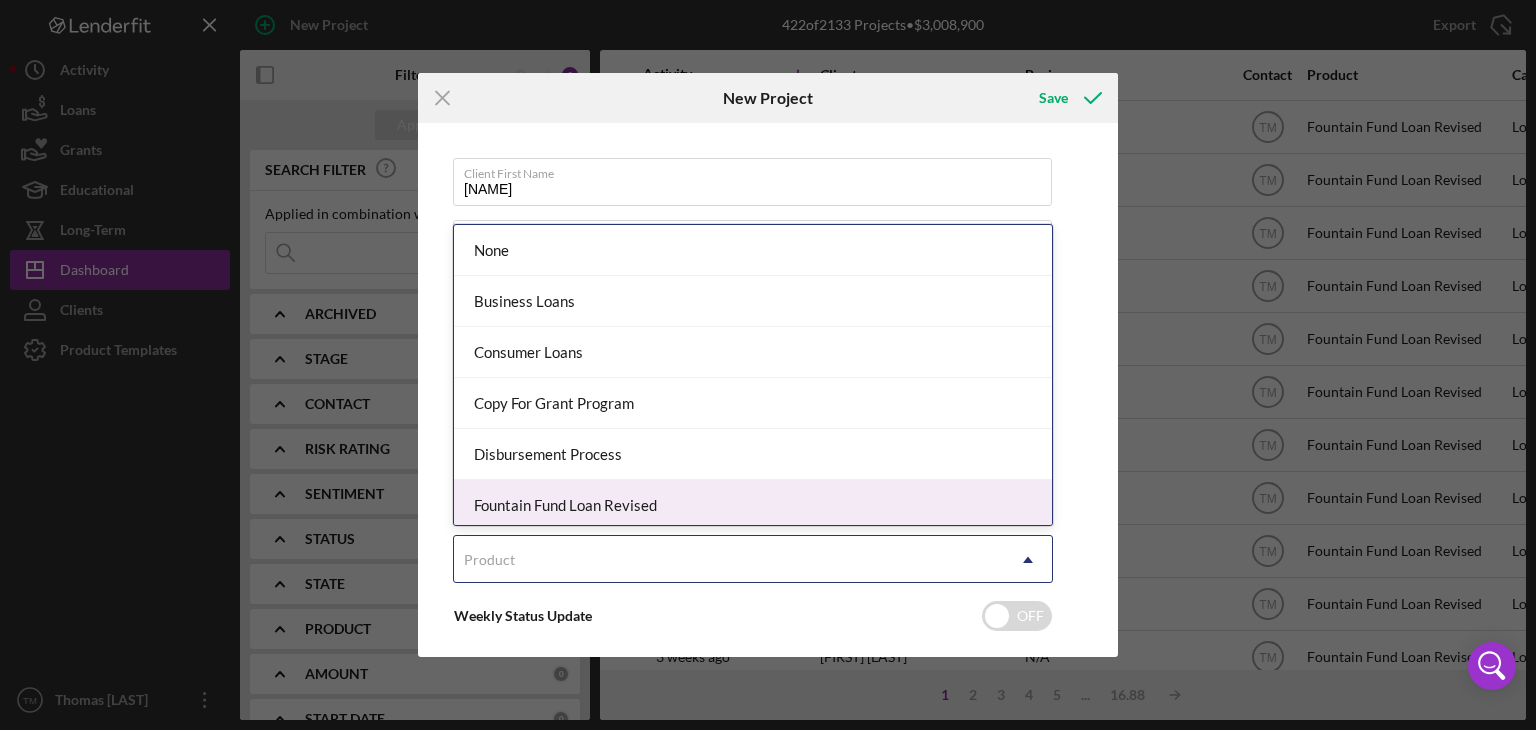 click on "Fountain Fund Loan Revised" at bounding box center (753, 505) 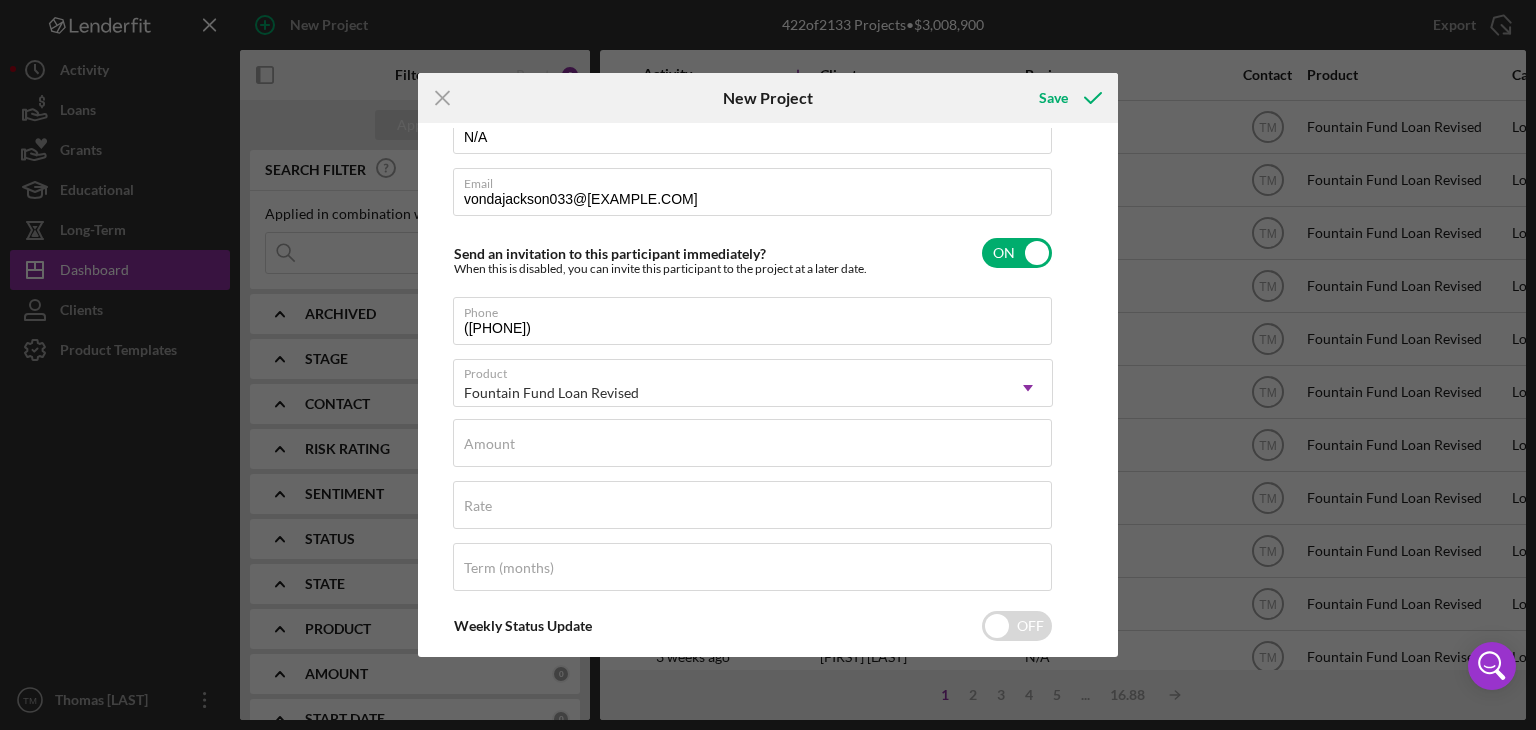 scroll, scrollTop: 176, scrollLeft: 0, axis: vertical 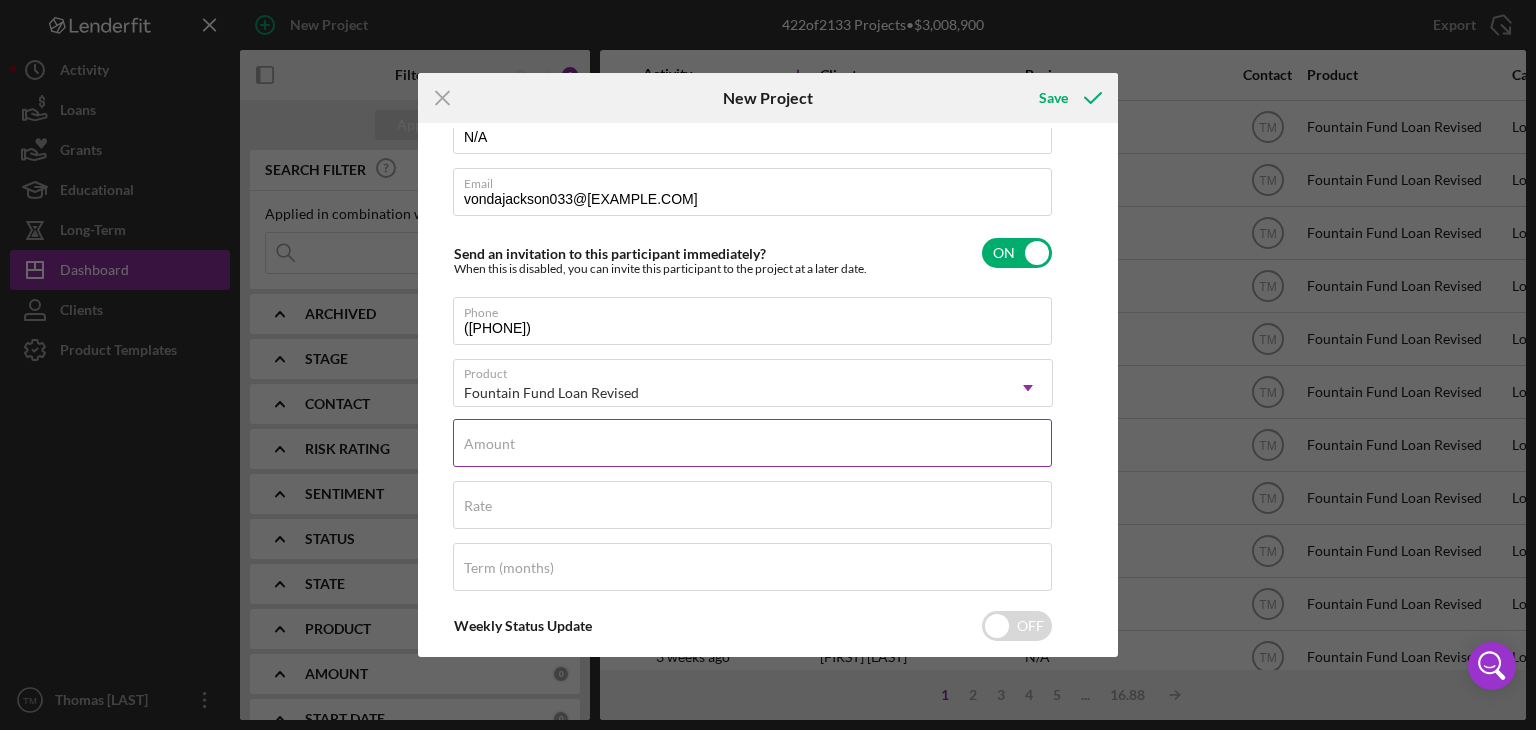 click on "Amount" at bounding box center [489, 444] 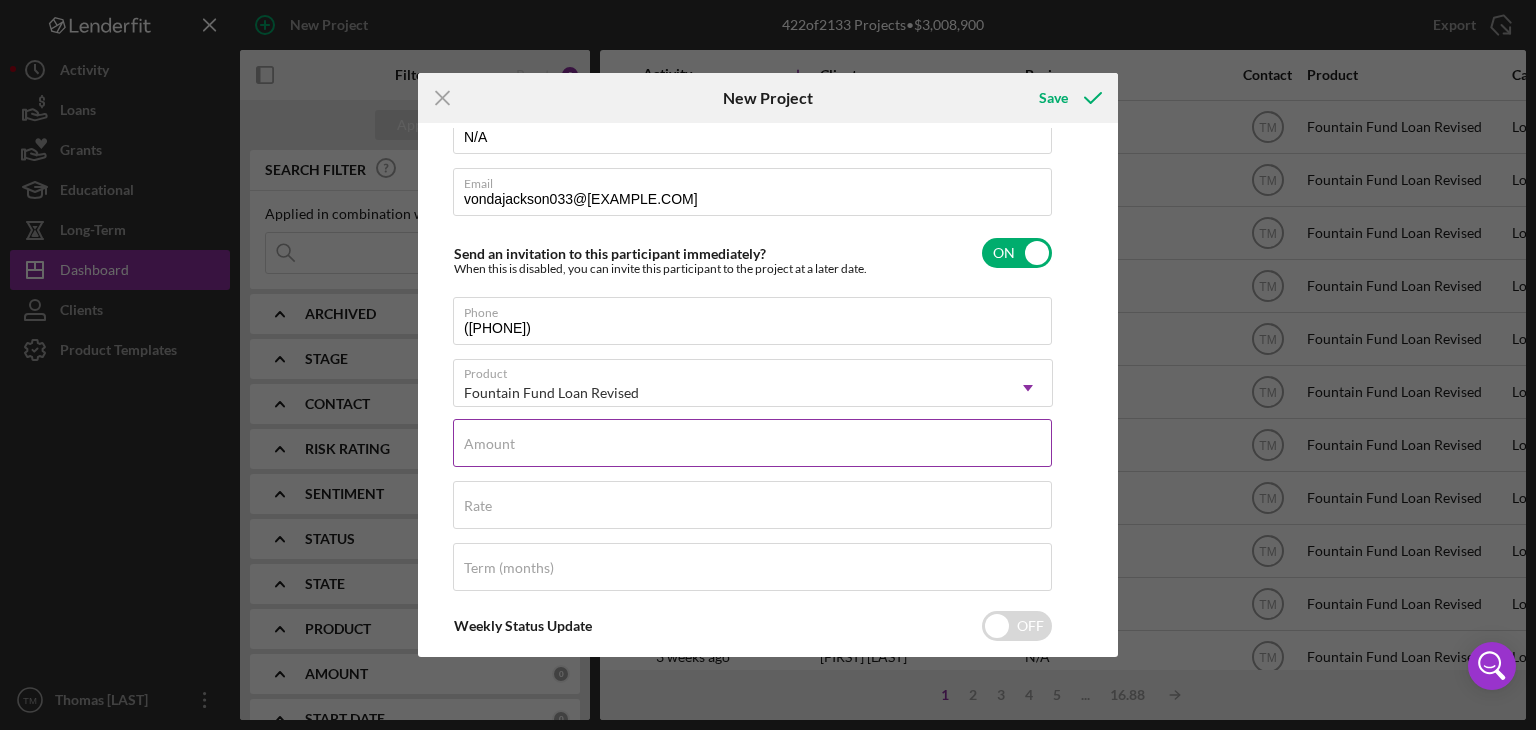 click on "Amount" at bounding box center [752, 443] 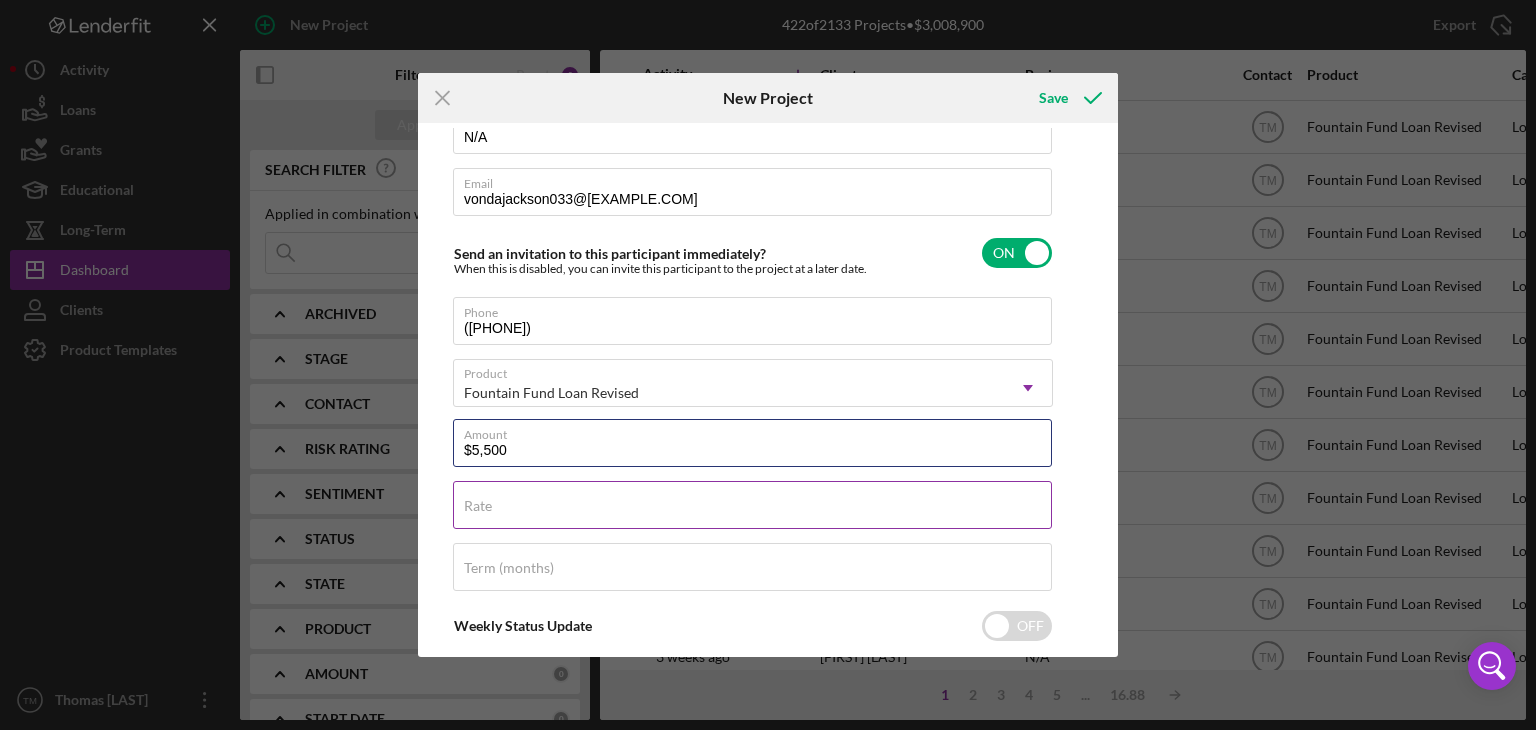 type on "$5,500" 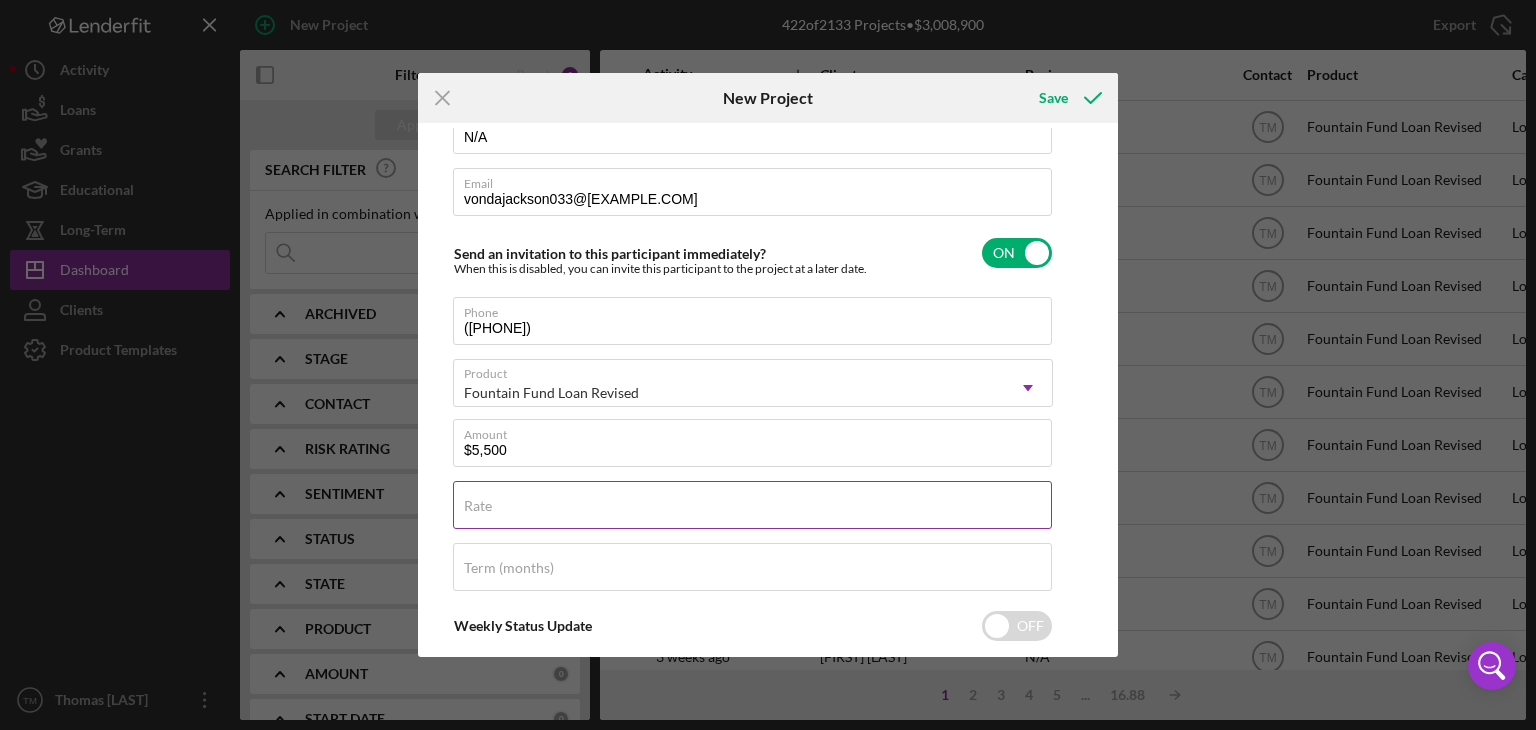 click on "Rate" at bounding box center [478, 506] 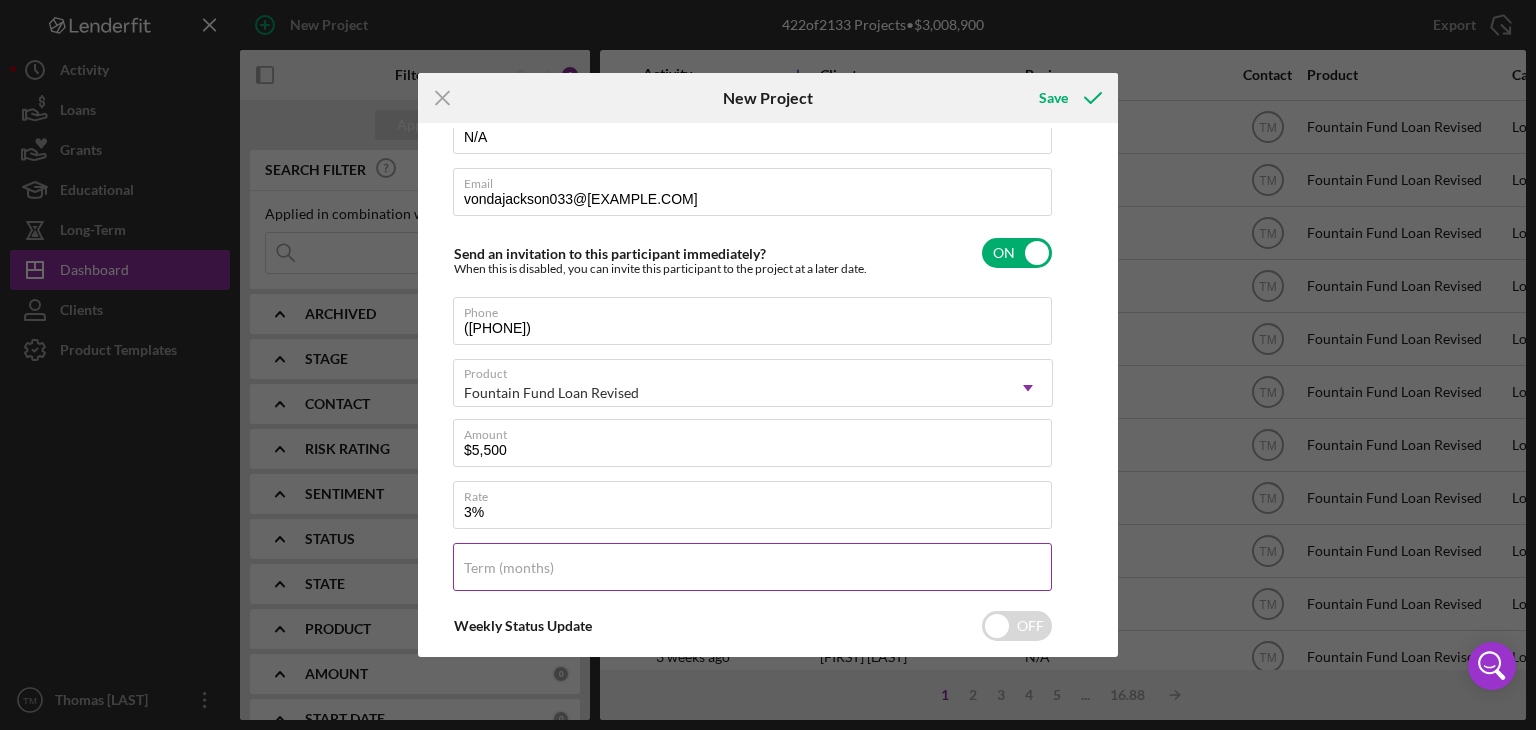 type on "3.000%" 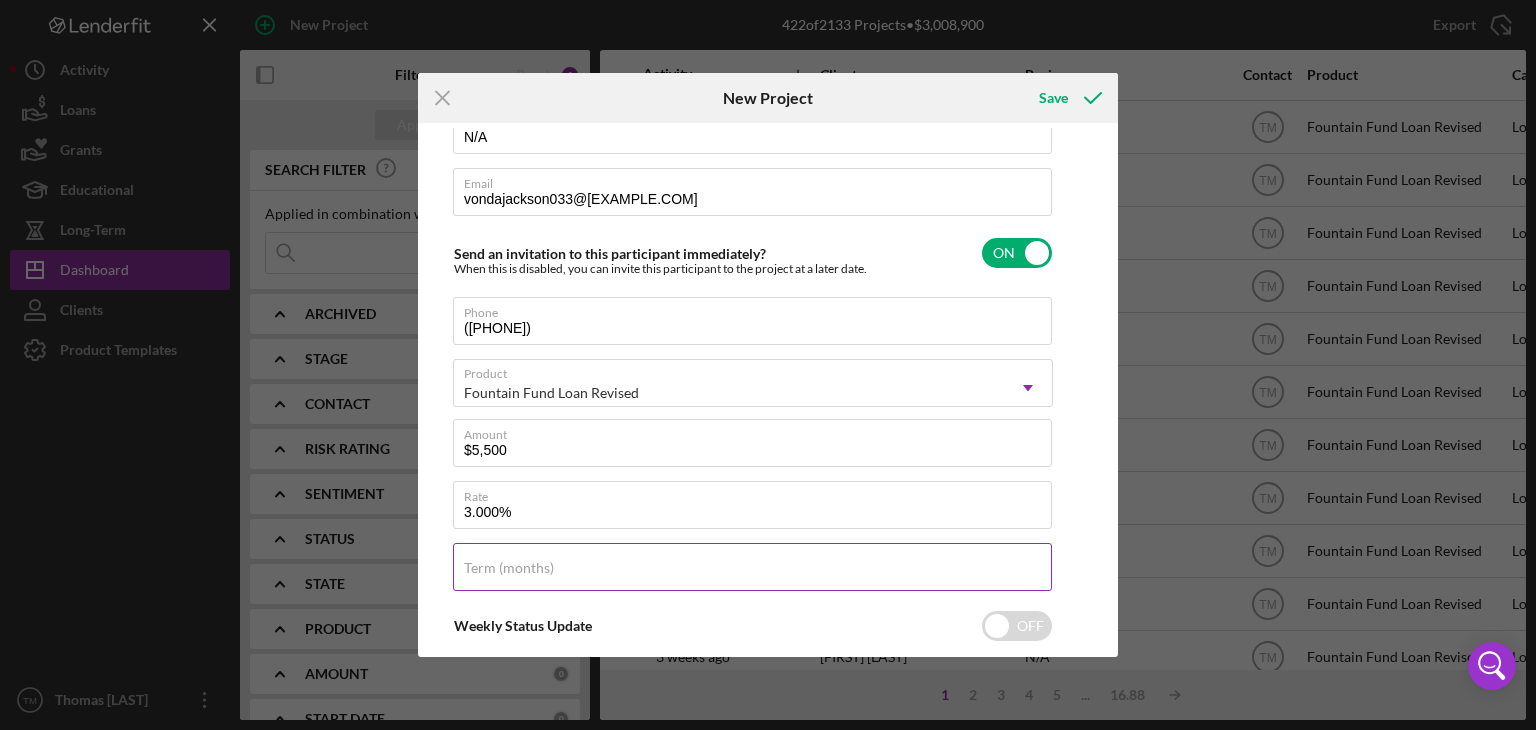 click on "Term (months)" at bounding box center [509, 568] 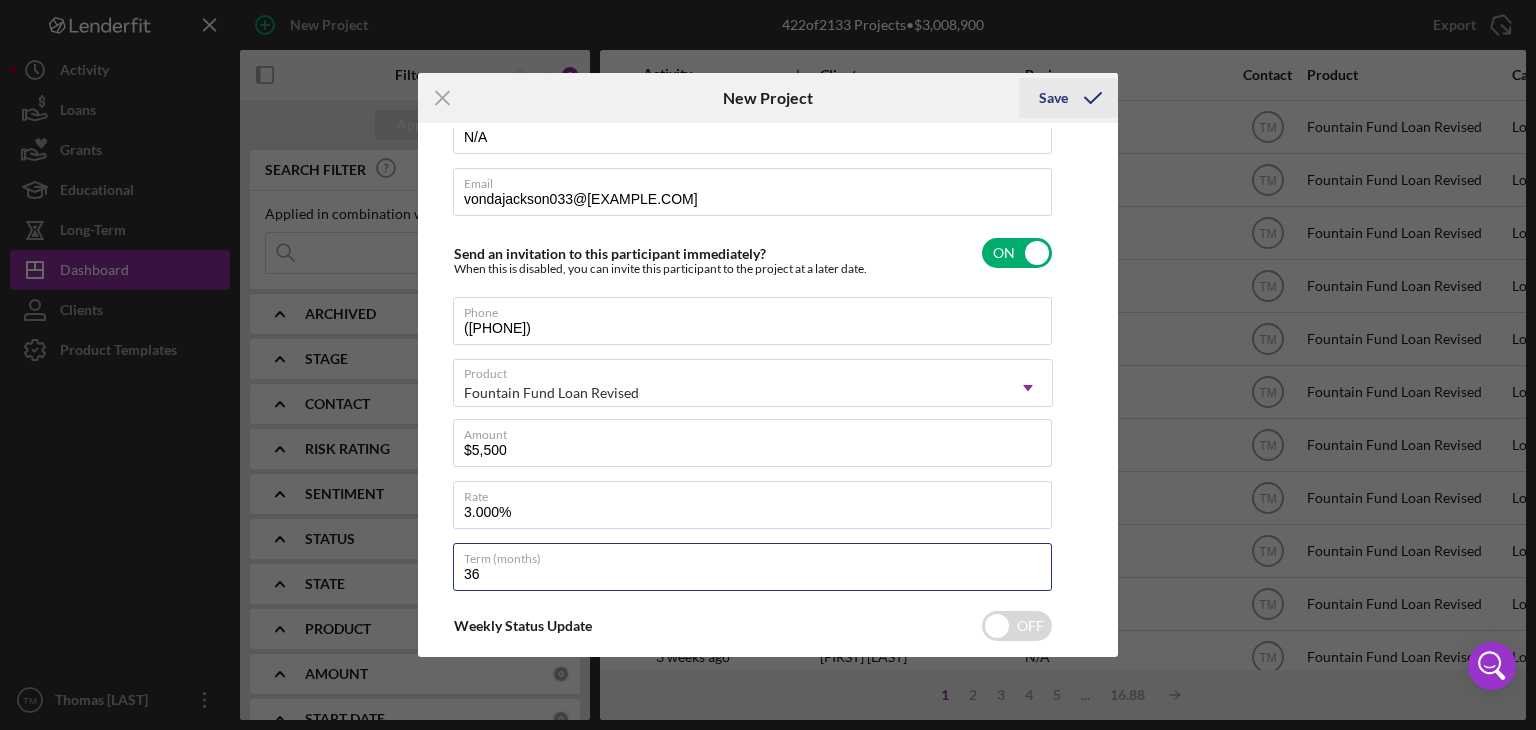 type on "36" 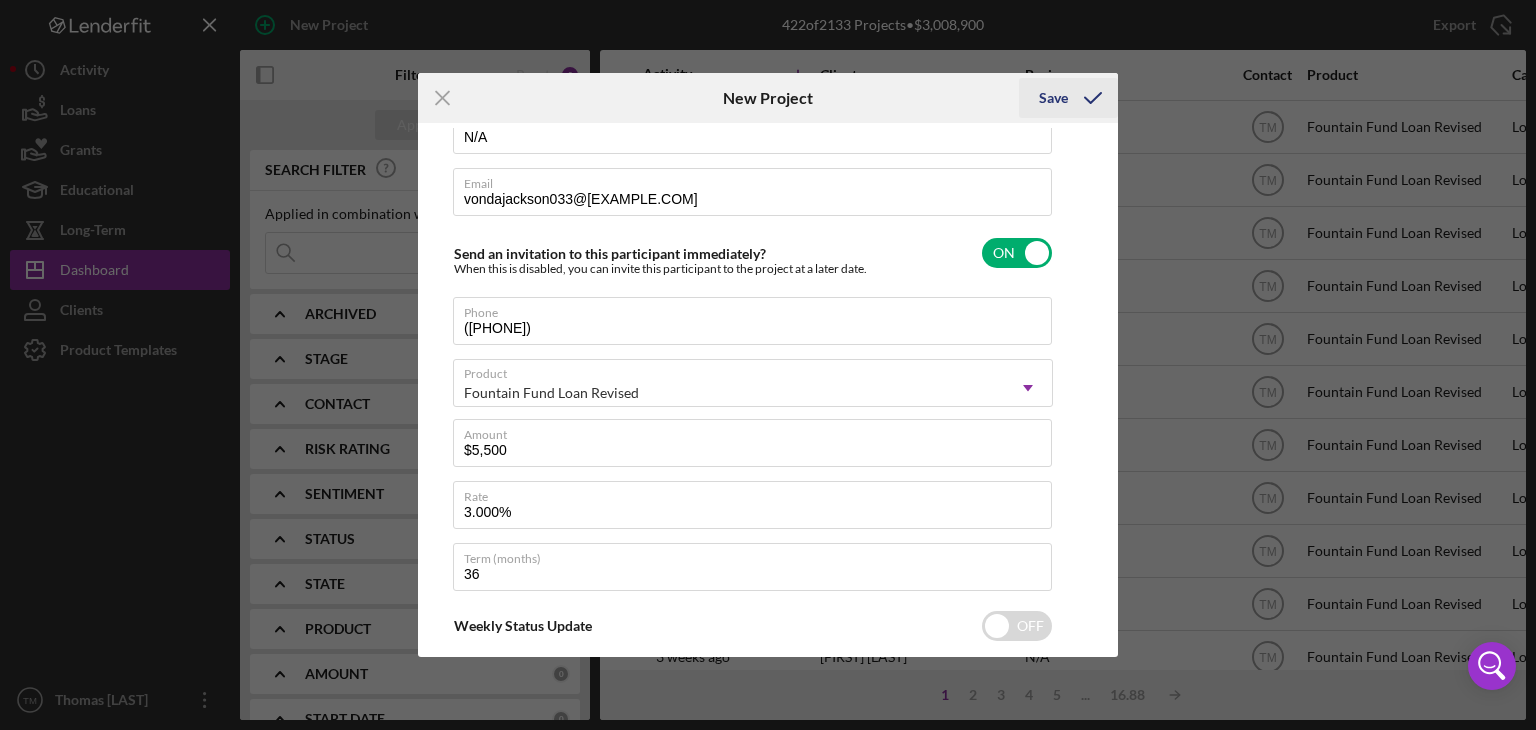 click 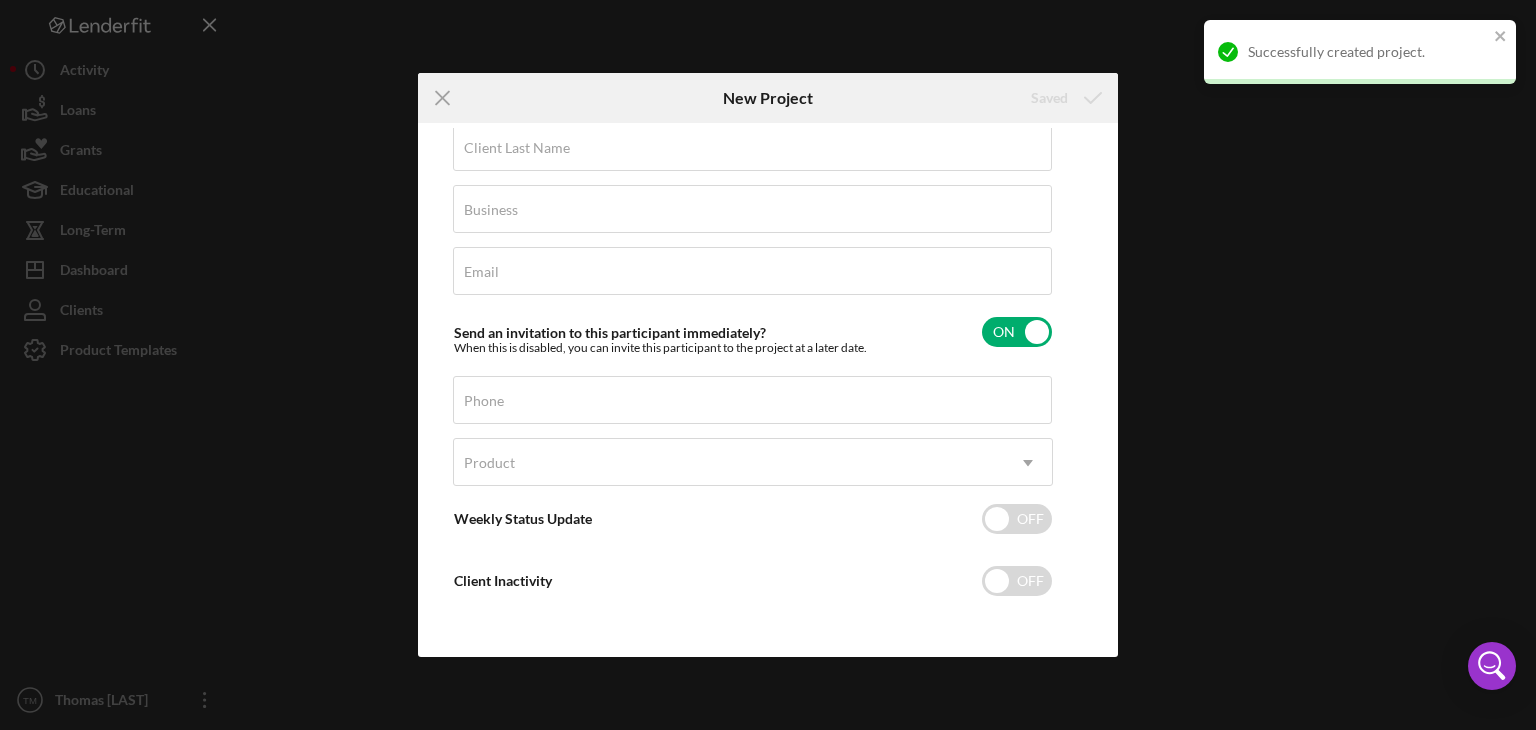 scroll, scrollTop: 96, scrollLeft: 0, axis: vertical 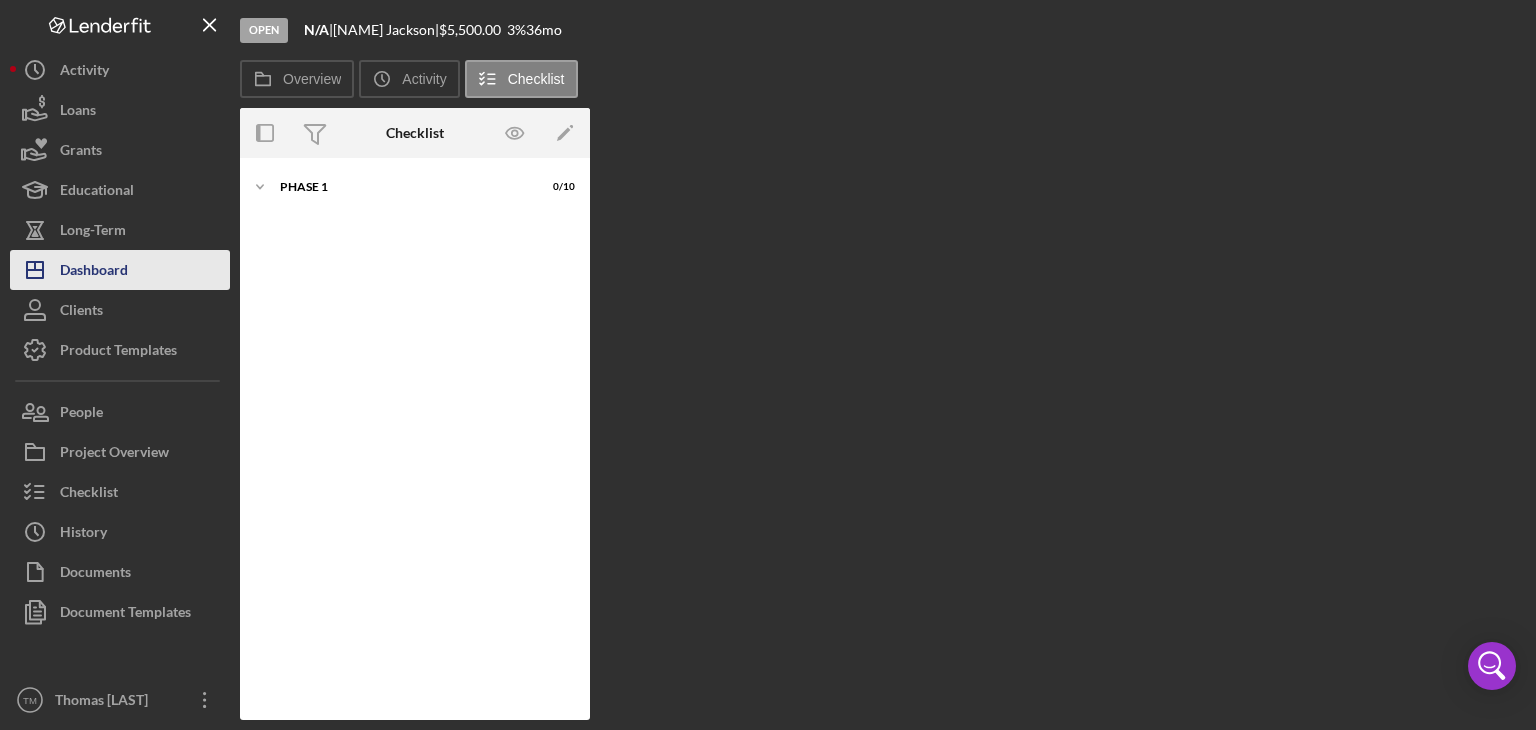 click on "Dashboard" at bounding box center (94, 272) 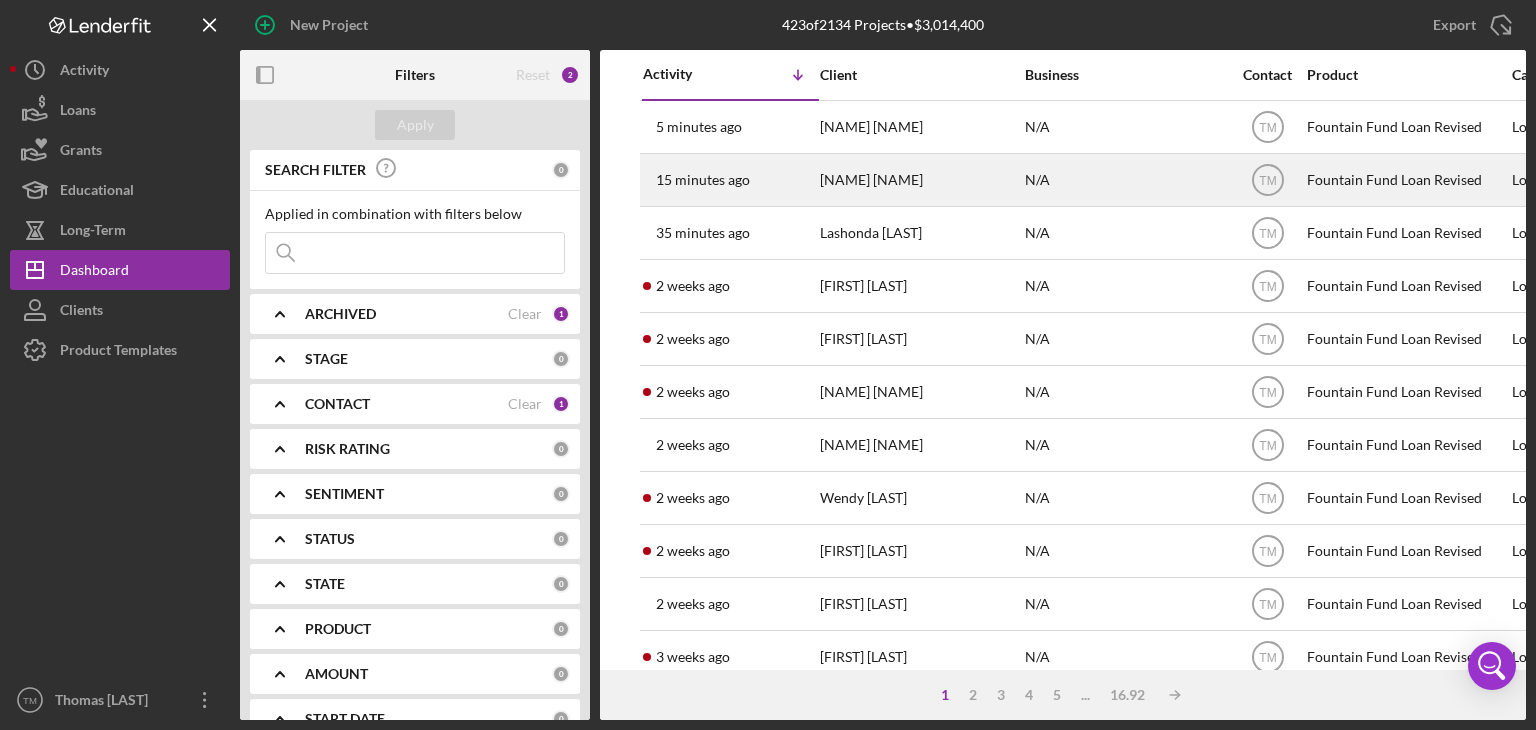 click on "[NAME] [NAME]" at bounding box center (920, 180) 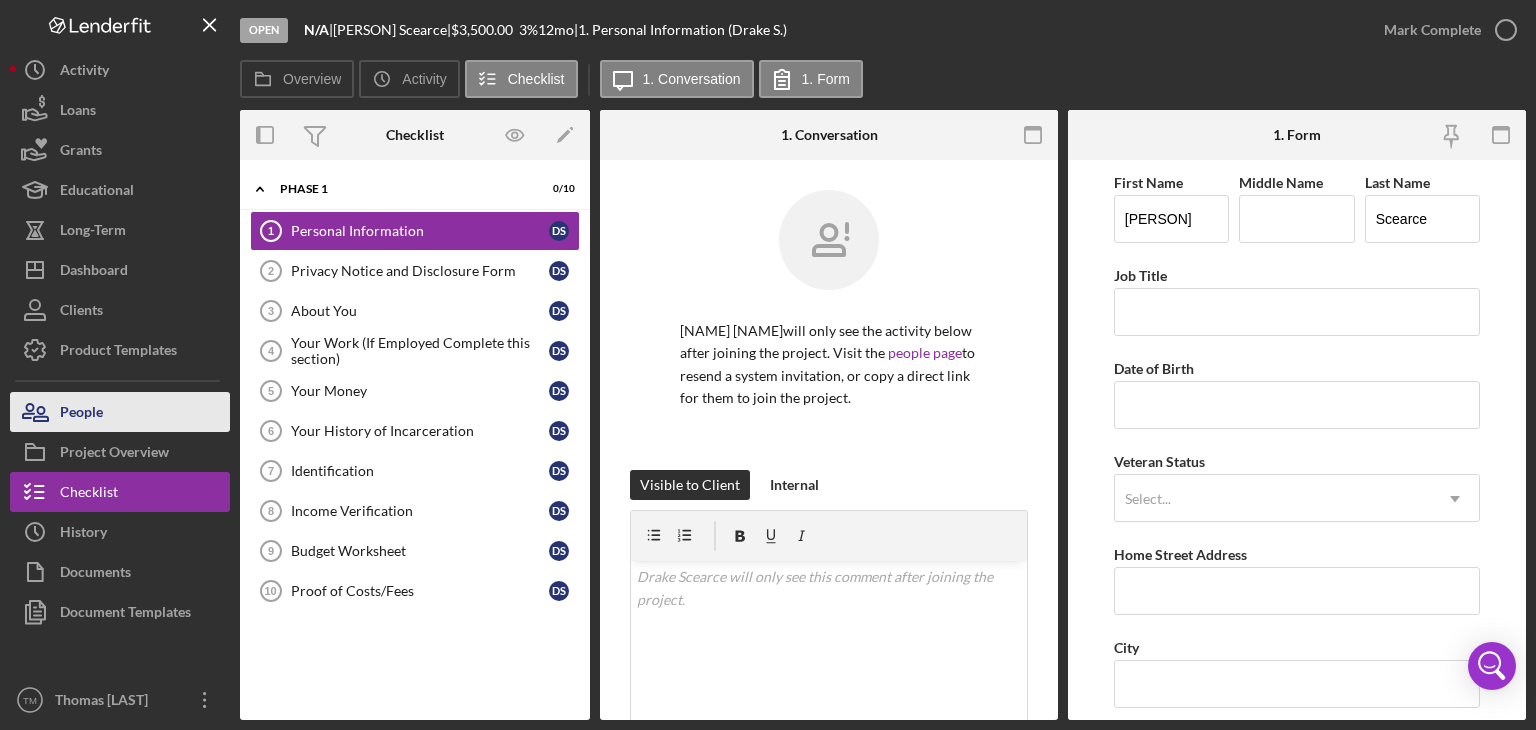 click on "People" at bounding box center [81, 414] 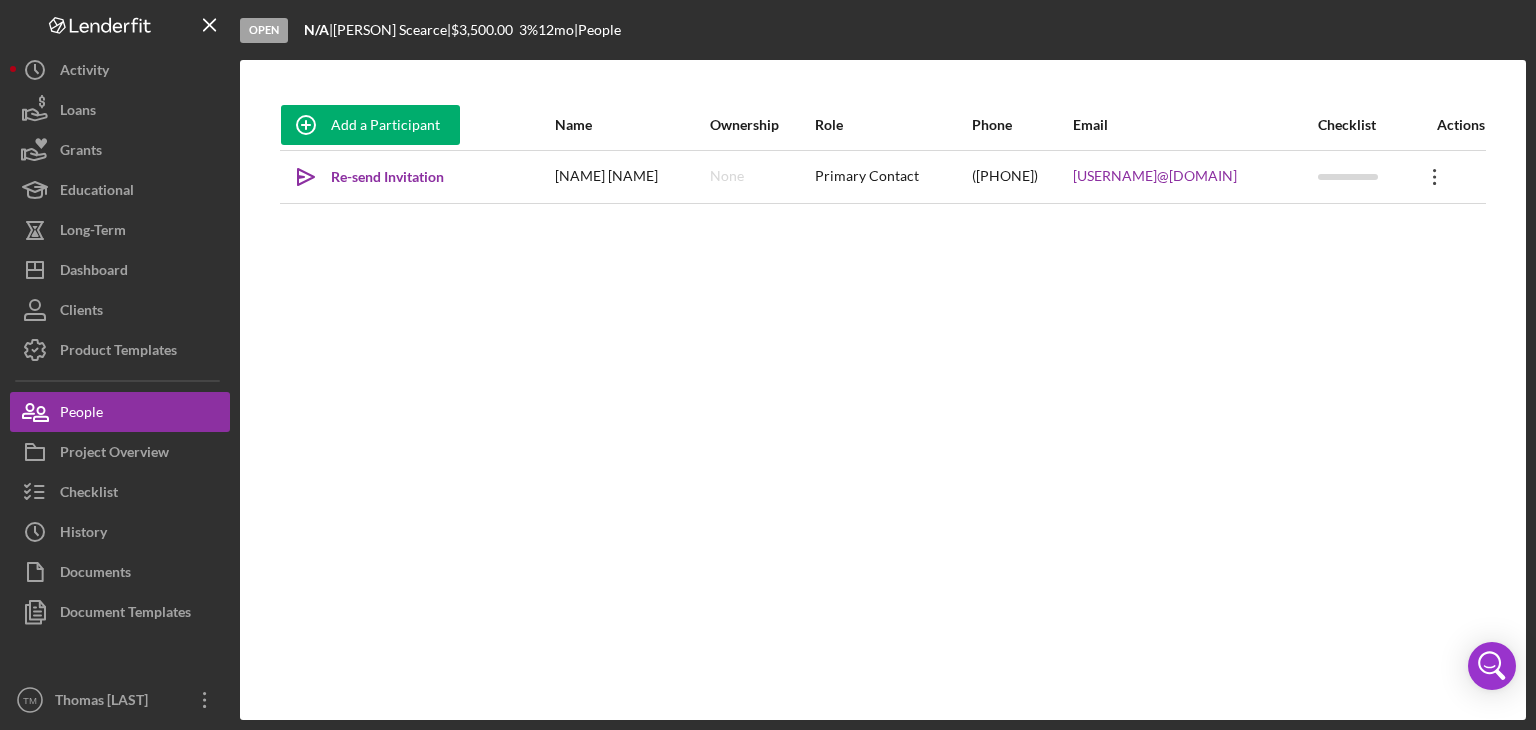 click on "Icon/Overflow" 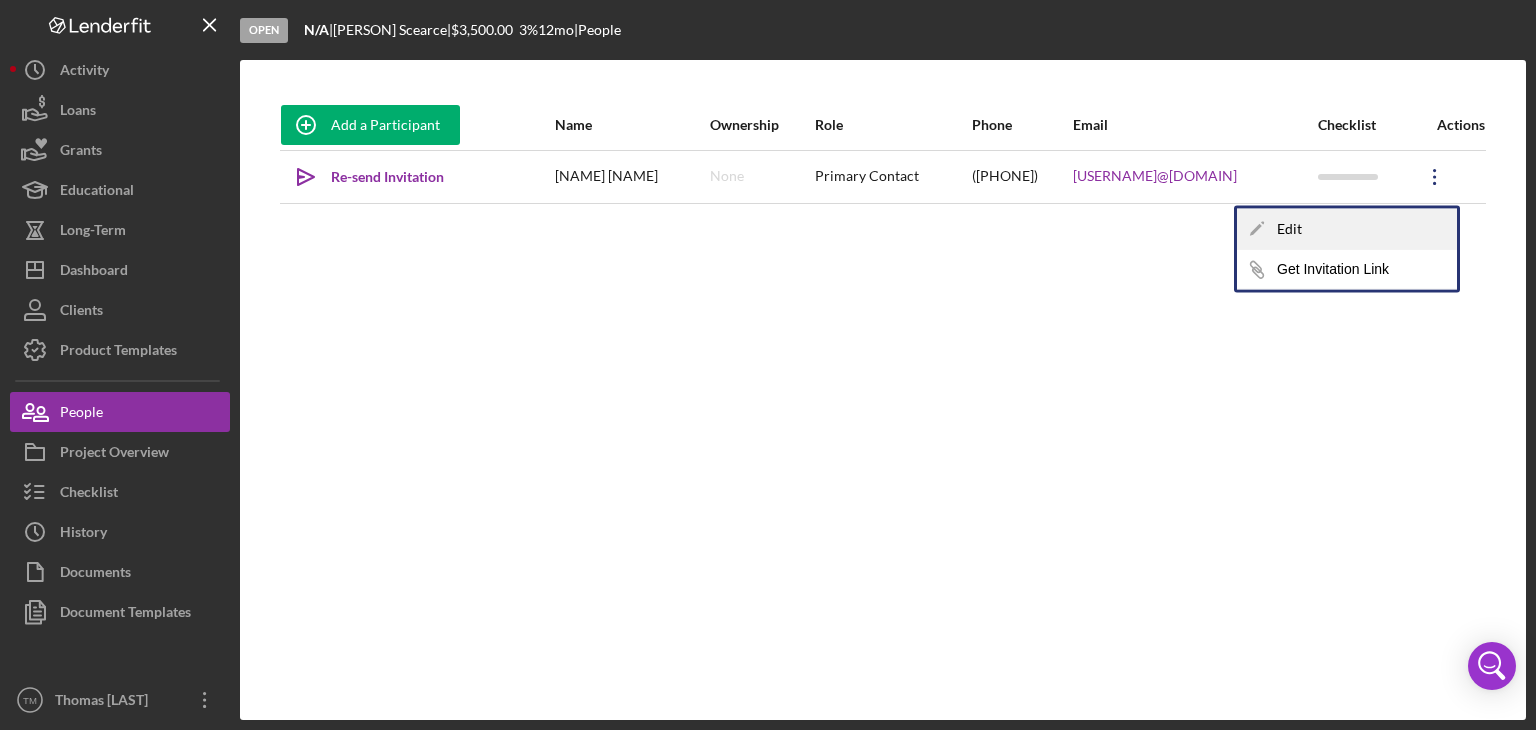 click on "Icon/Edit  Edit" at bounding box center [1347, 229] 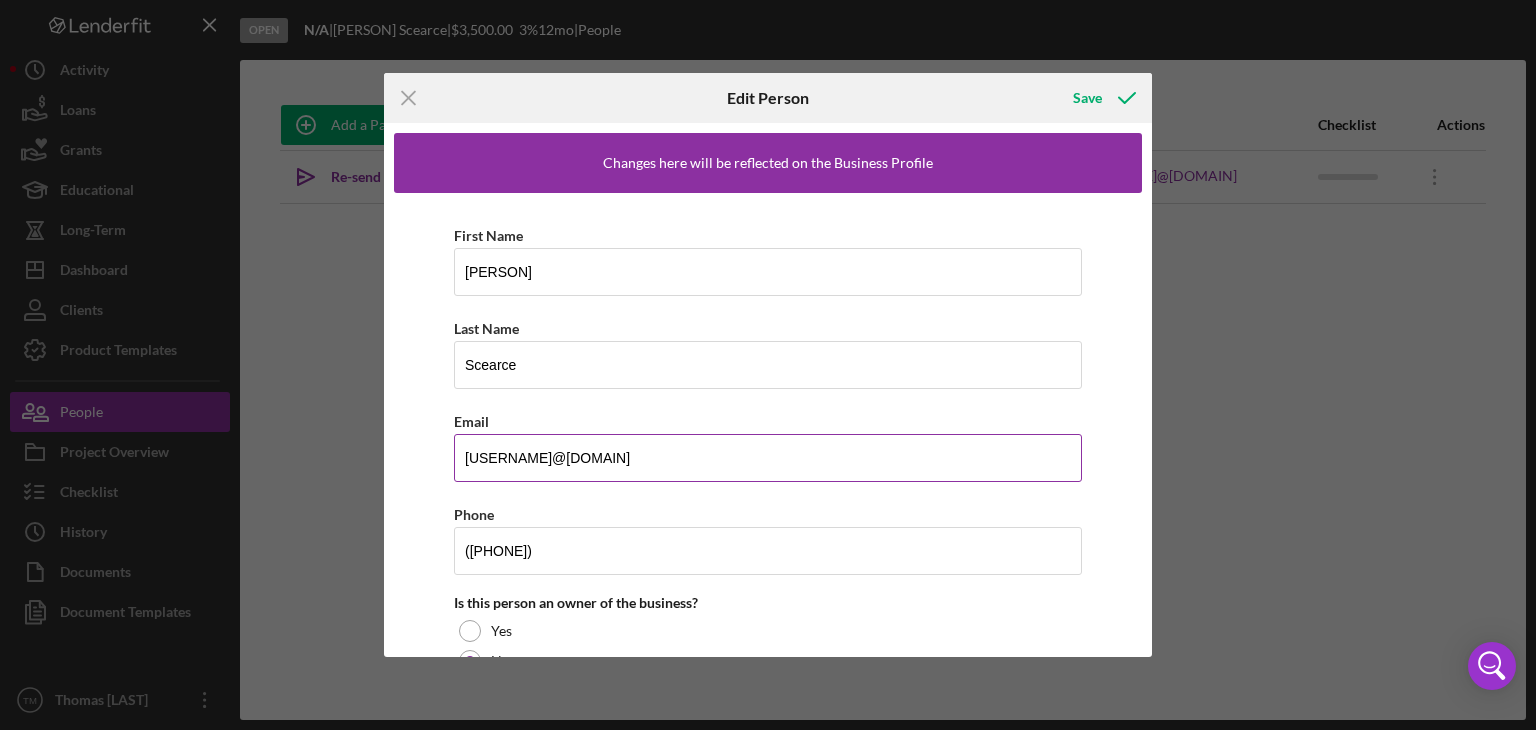 click on "[USERNAME]@[DOMAIN]" at bounding box center [768, 458] 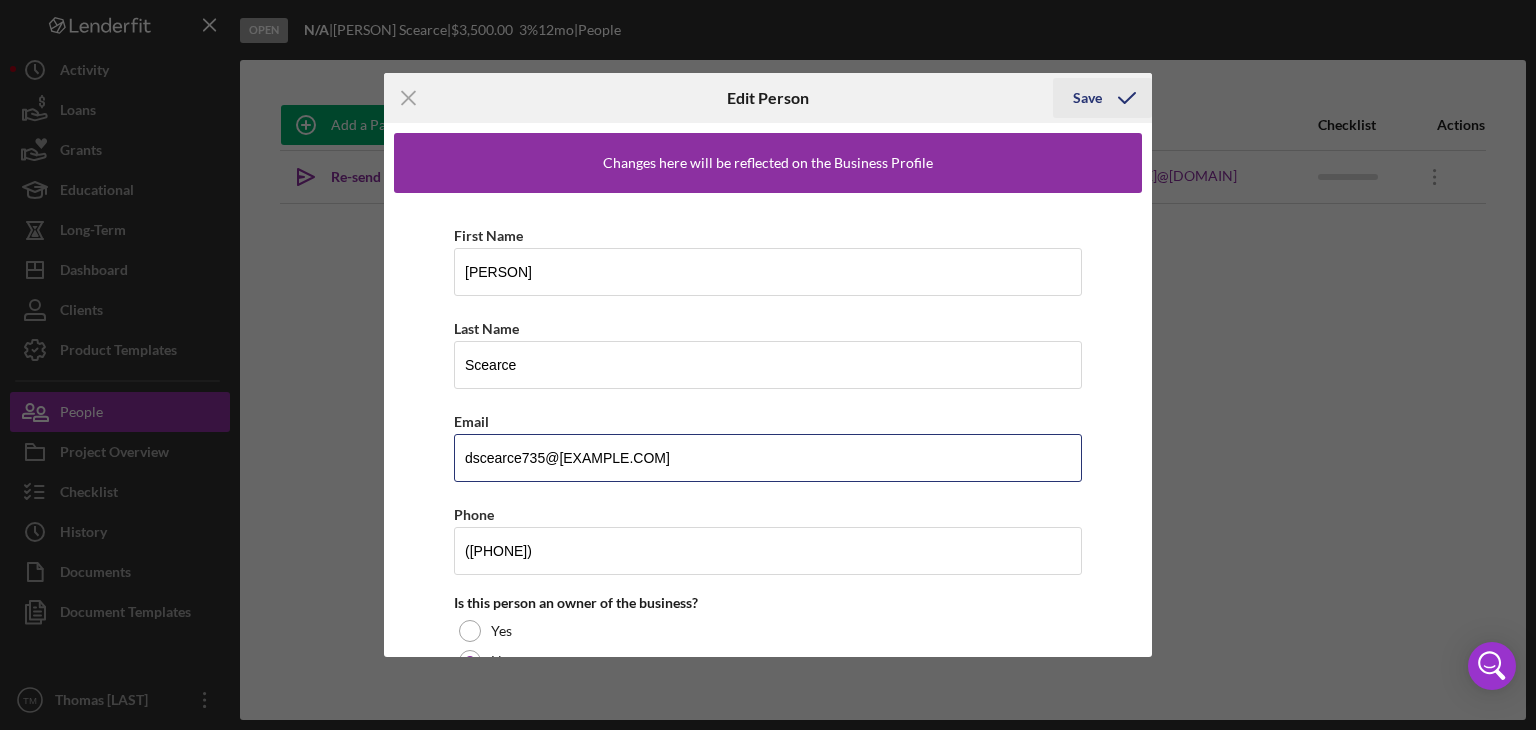 type on "dscearce735@[EXAMPLE.COM]" 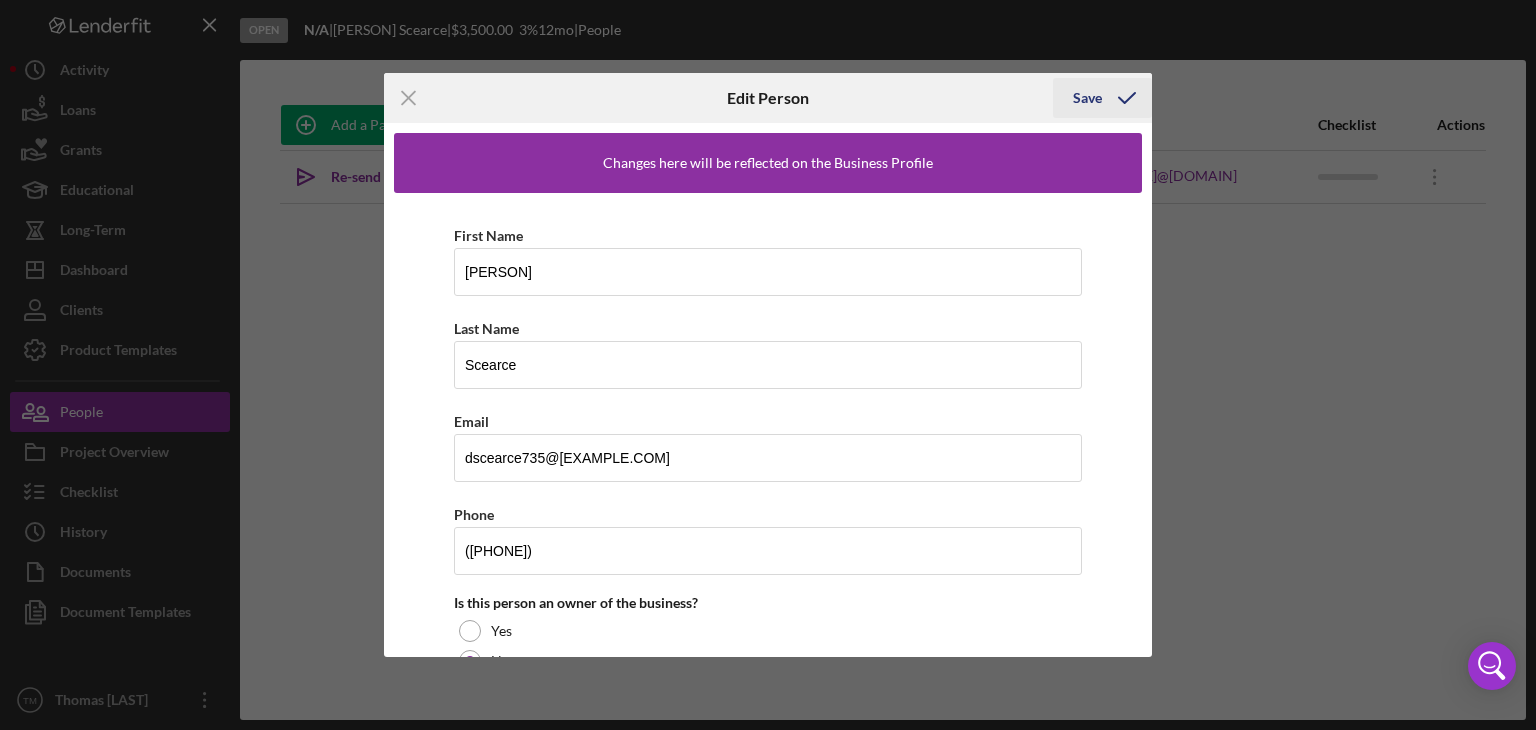 click 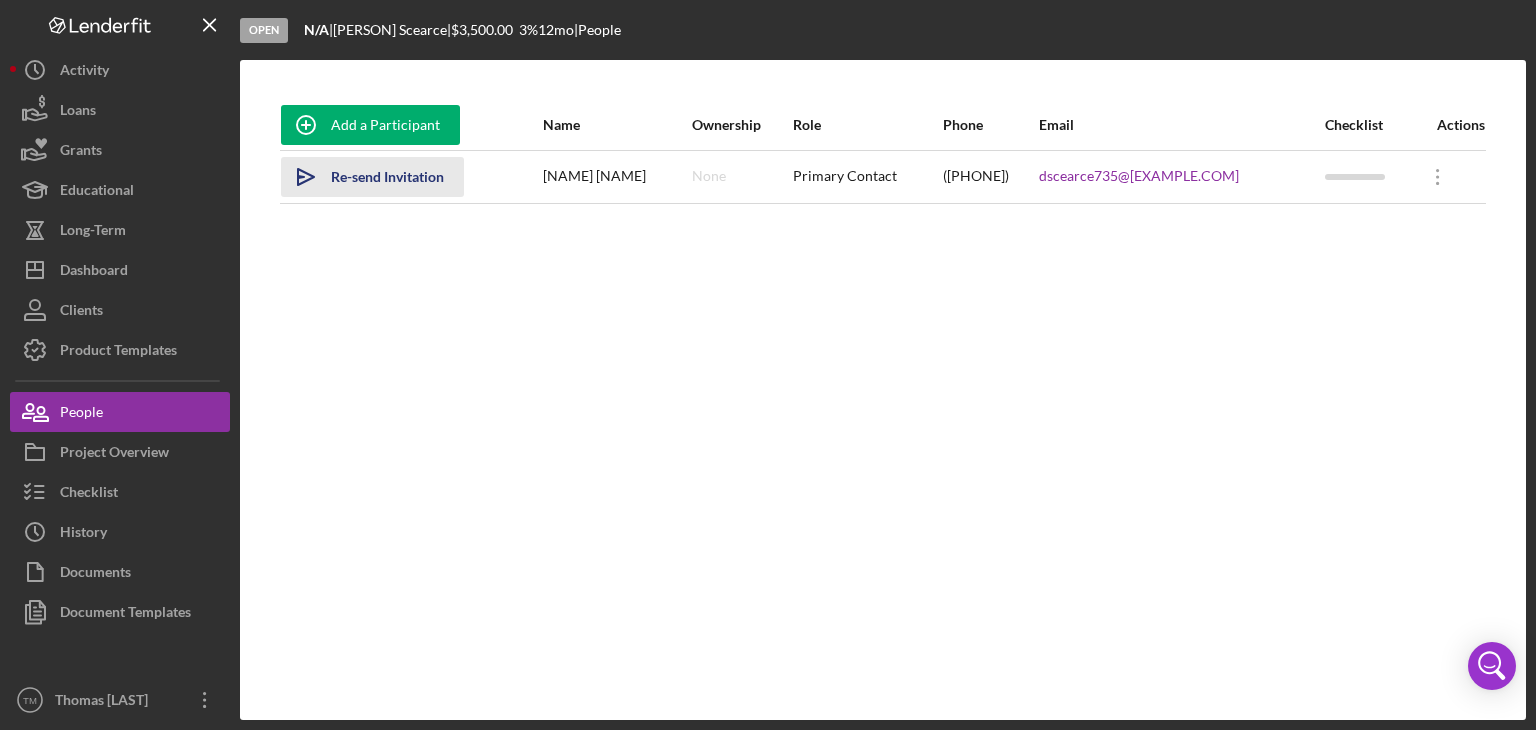 click on "Re-send Invitation" at bounding box center (387, 177) 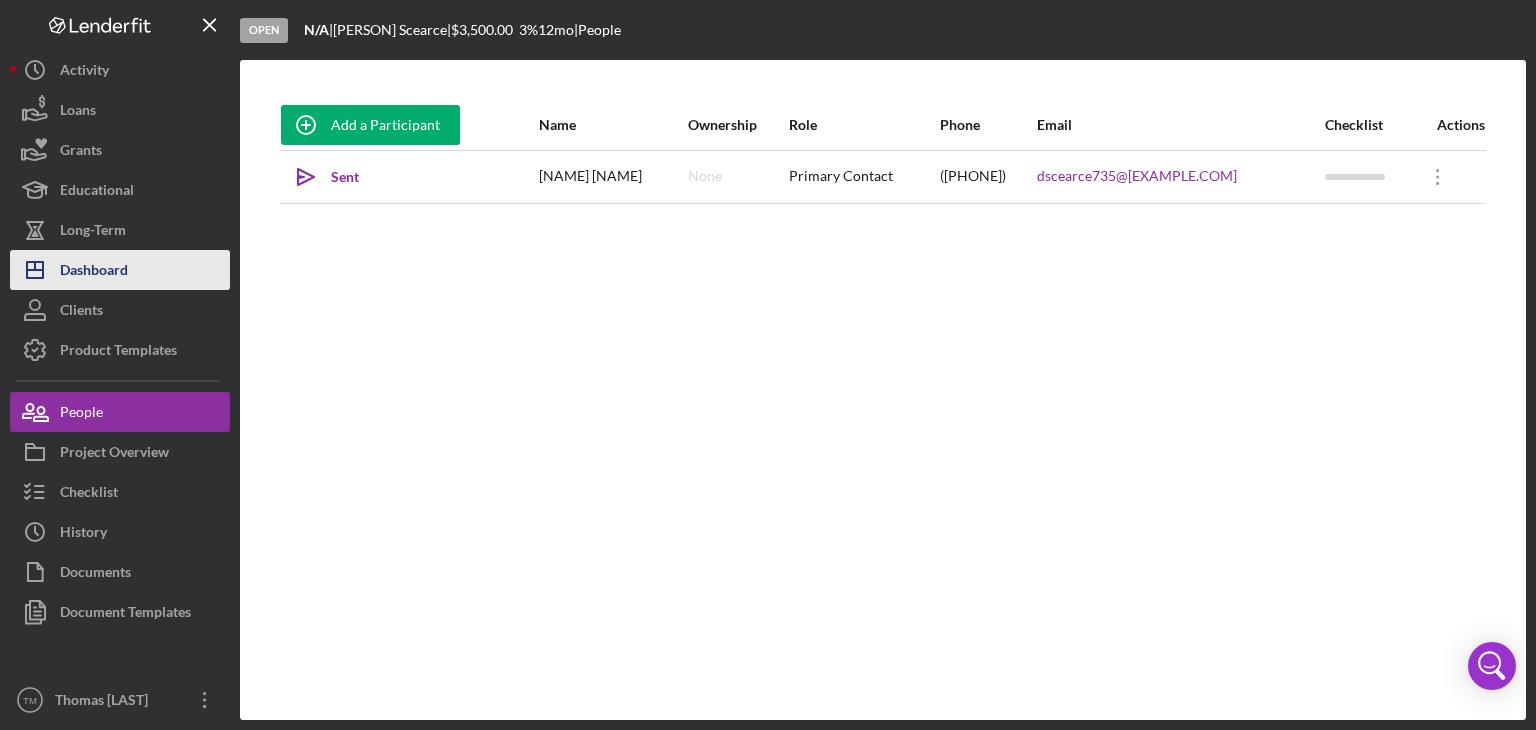 click on "Dashboard" at bounding box center [94, 272] 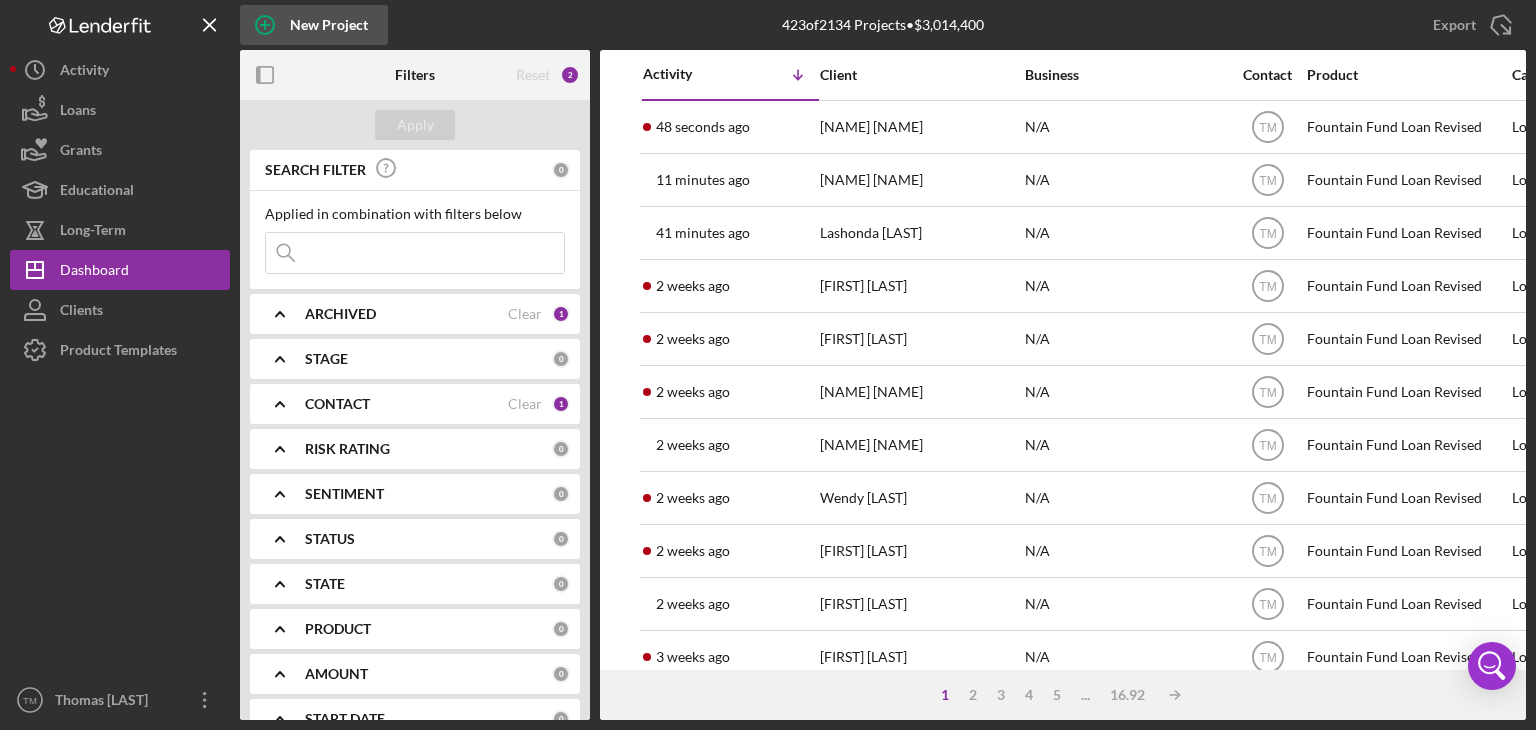 click on "New Project" at bounding box center (329, 25) 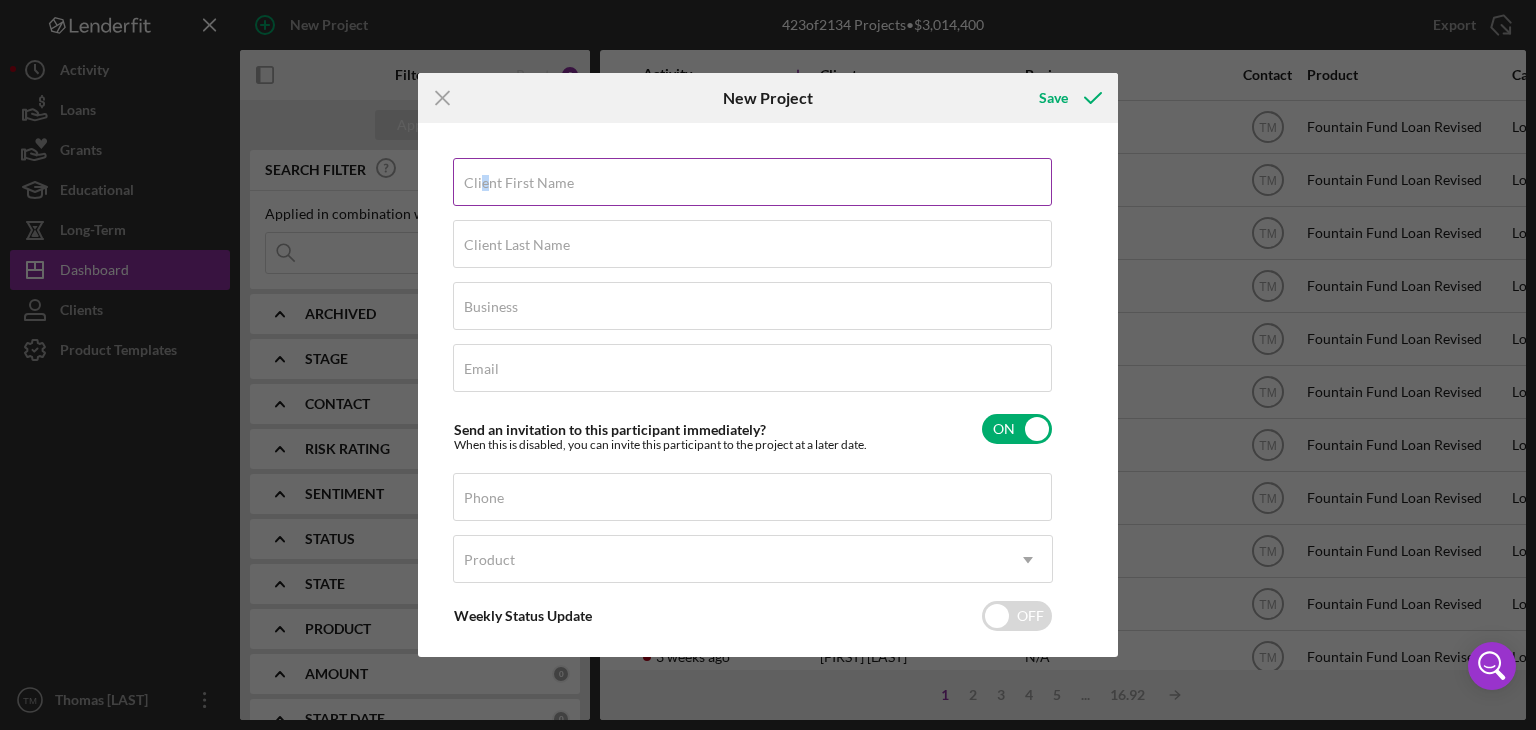 click on "Client First Name" at bounding box center [519, 183] 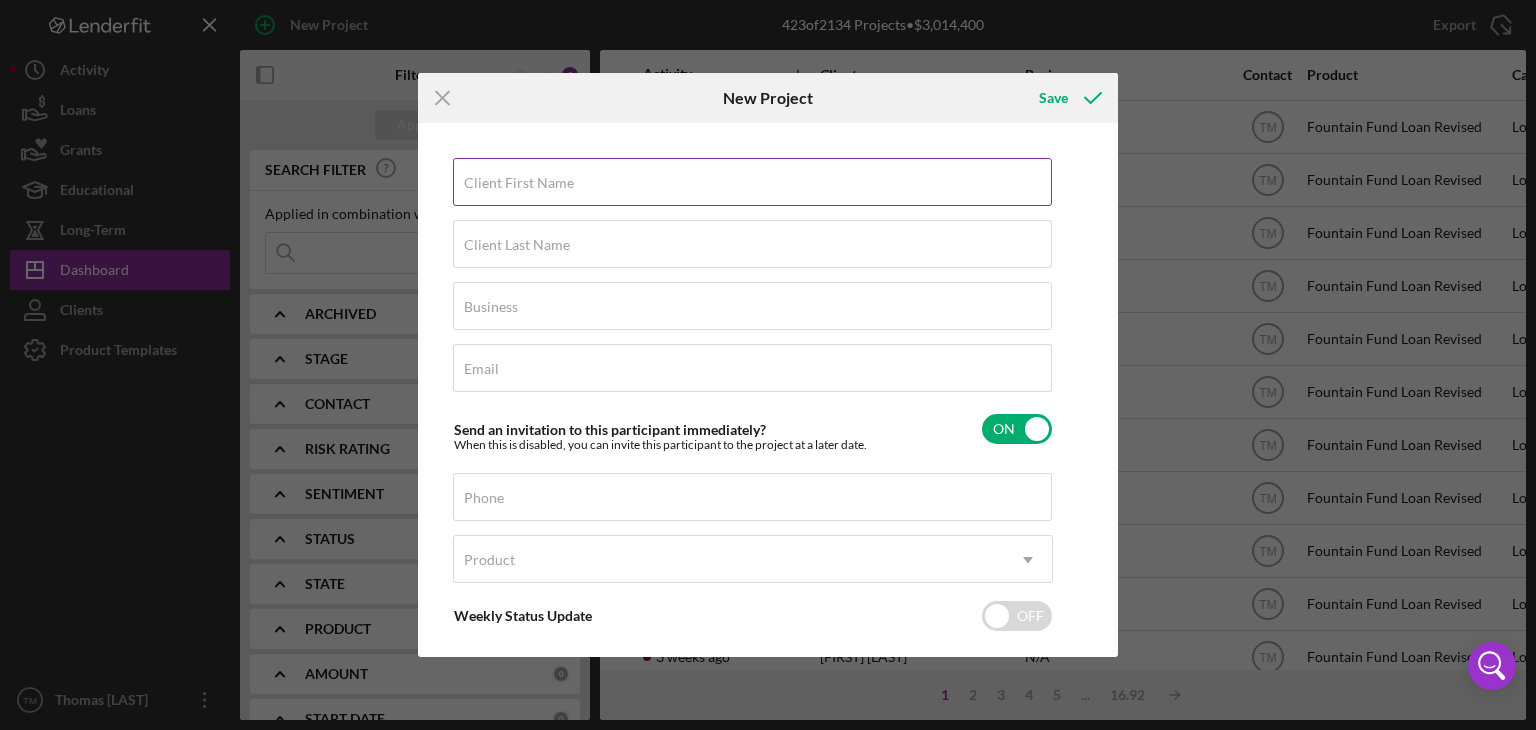 click on "Client First Name Required" at bounding box center (753, 183) 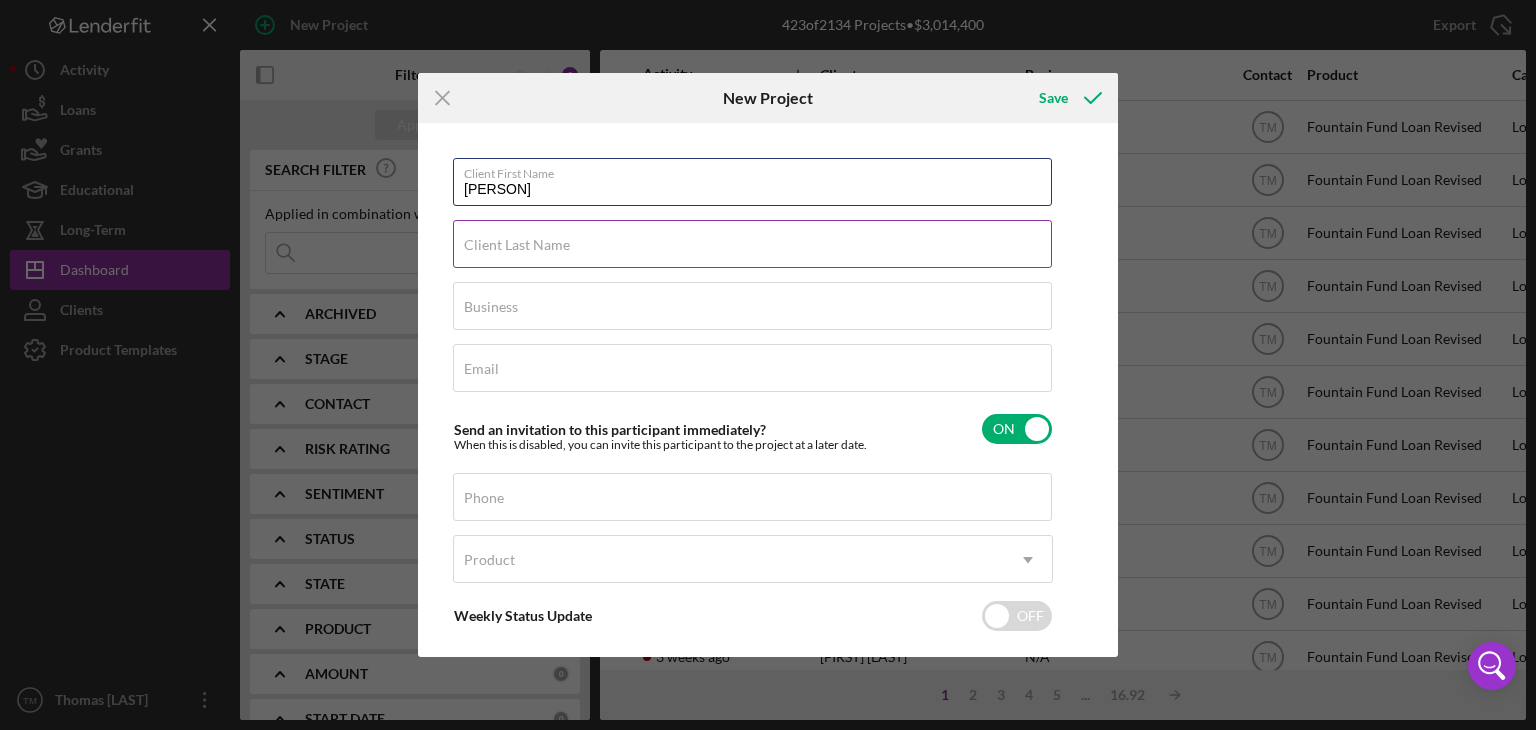 type on "[PERSON]" 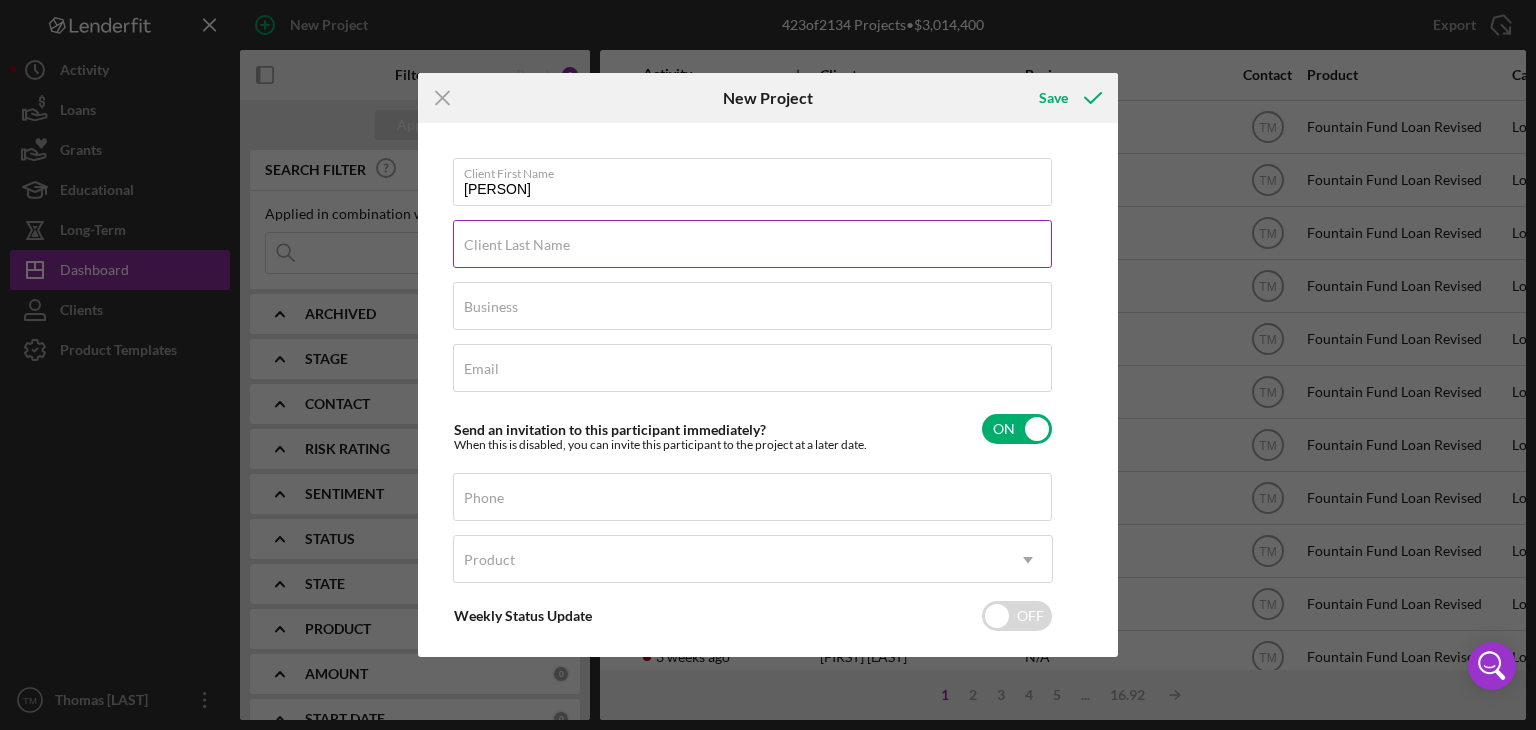 click on "Client Last Name" at bounding box center [517, 245] 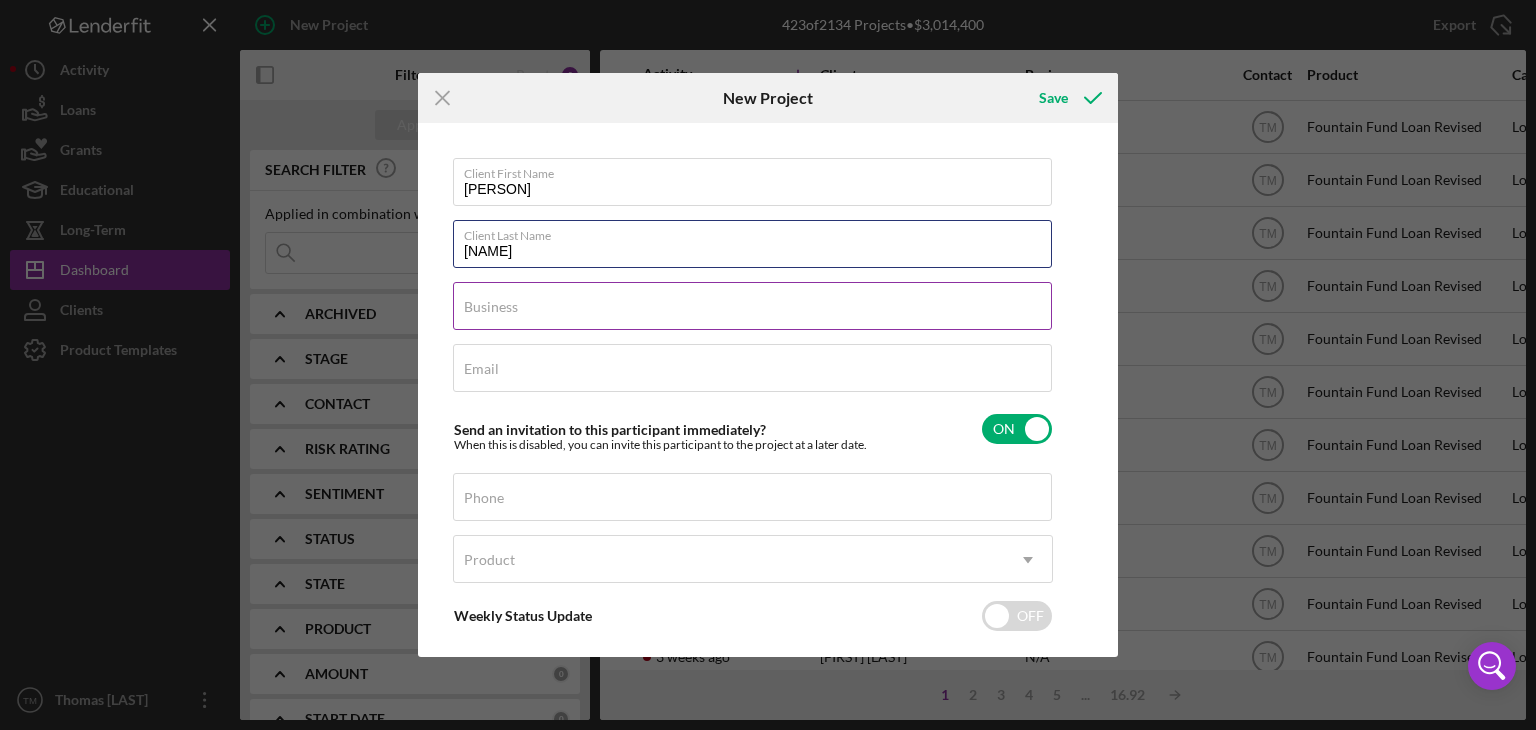 type on "[NAME]" 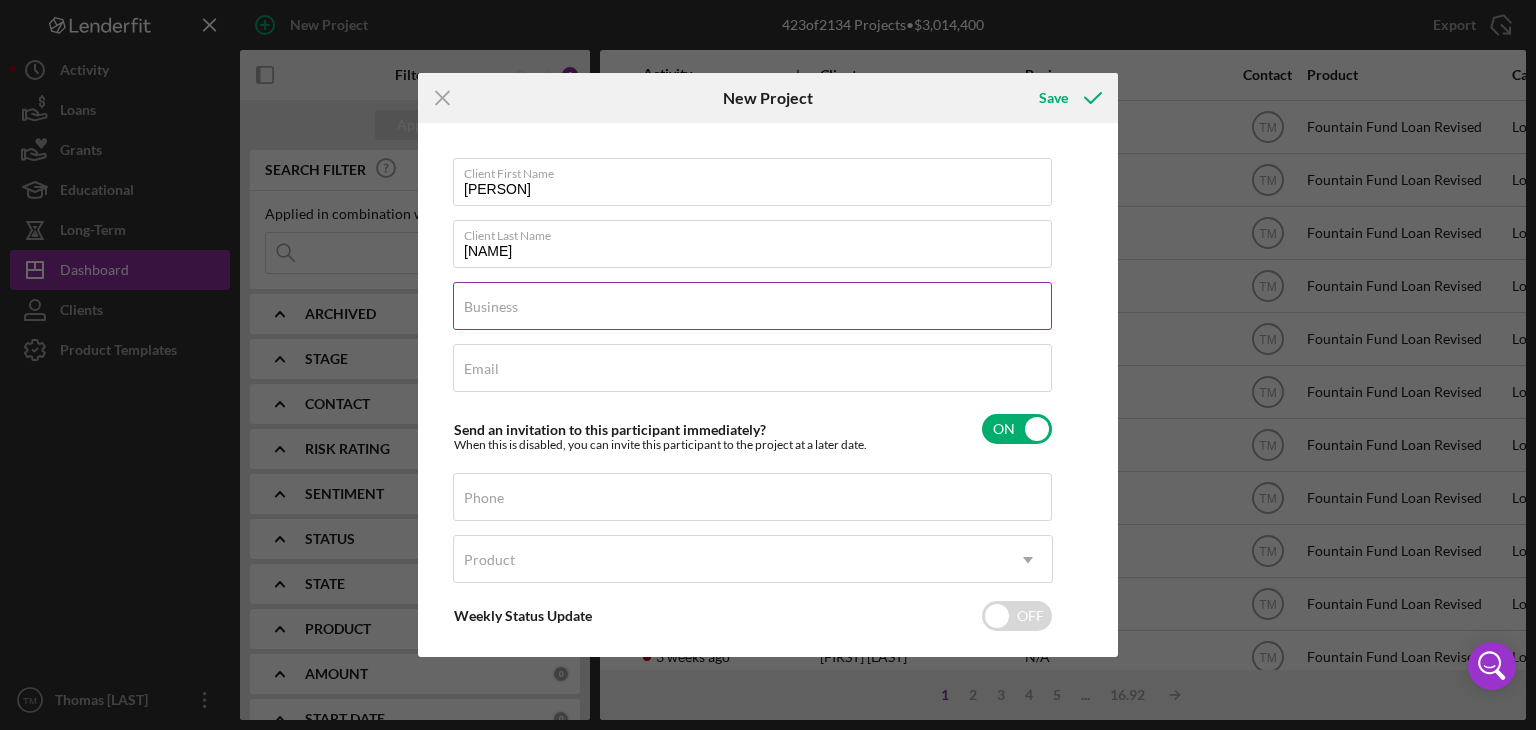 click on "Business" at bounding box center (491, 307) 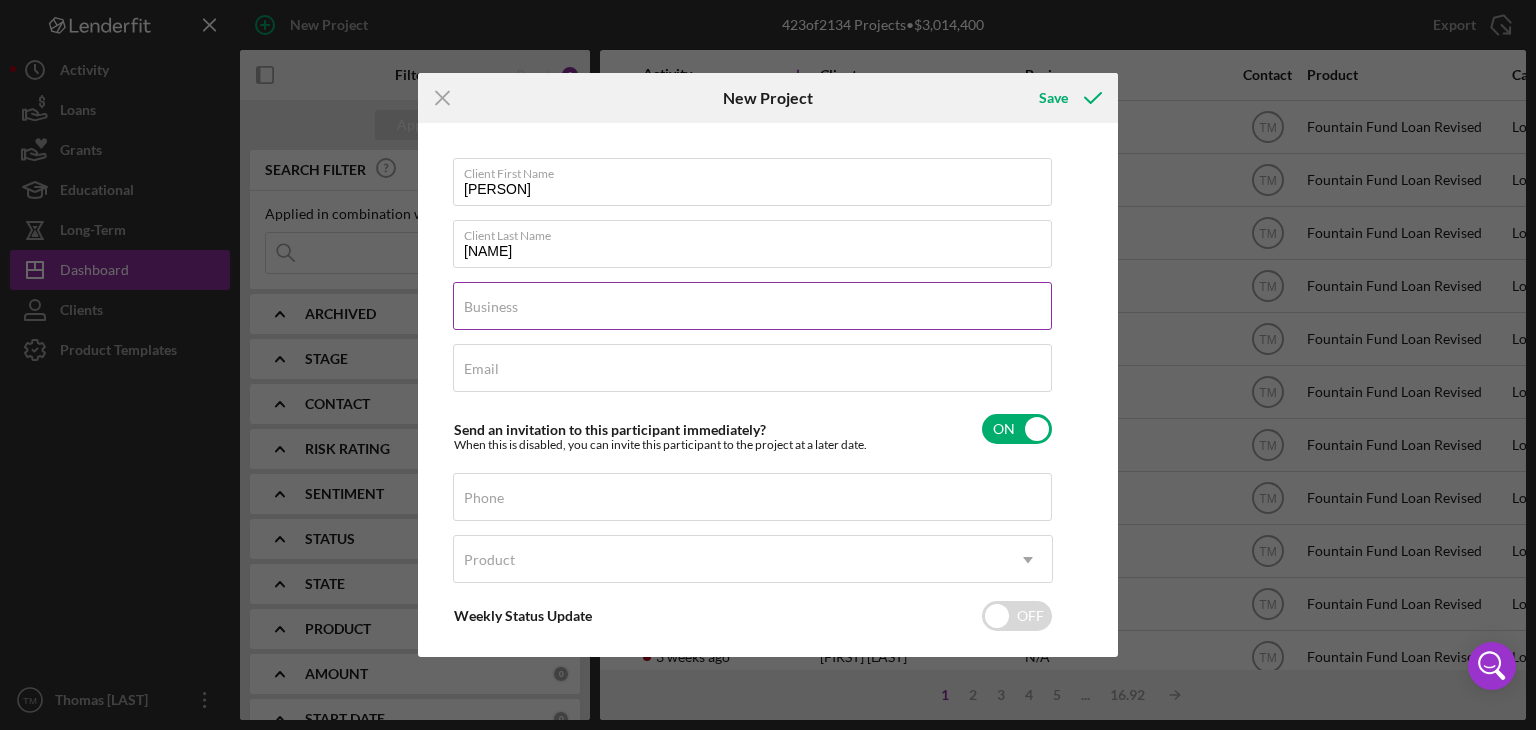 click on "Business" at bounding box center [752, 306] 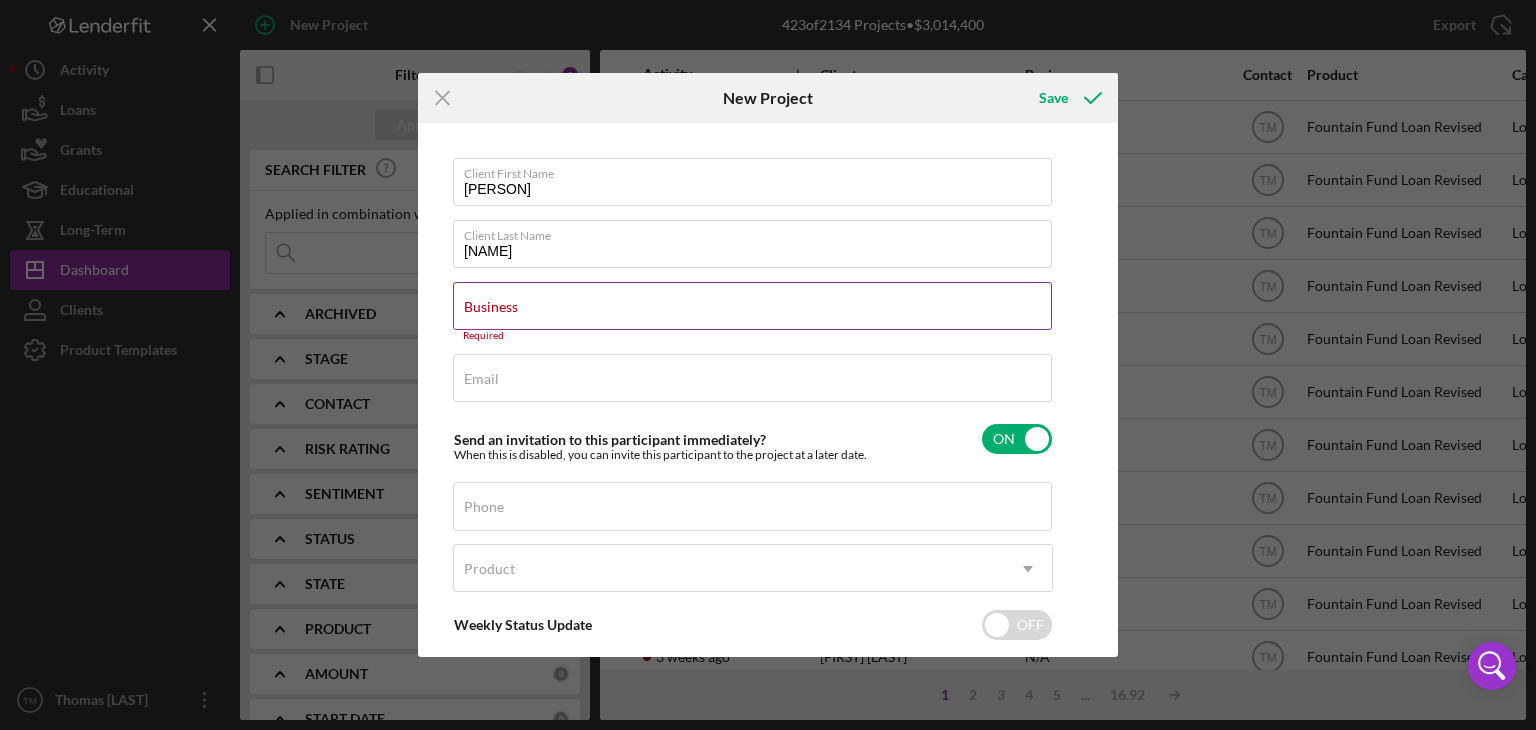 click on "Business" at bounding box center [491, 307] 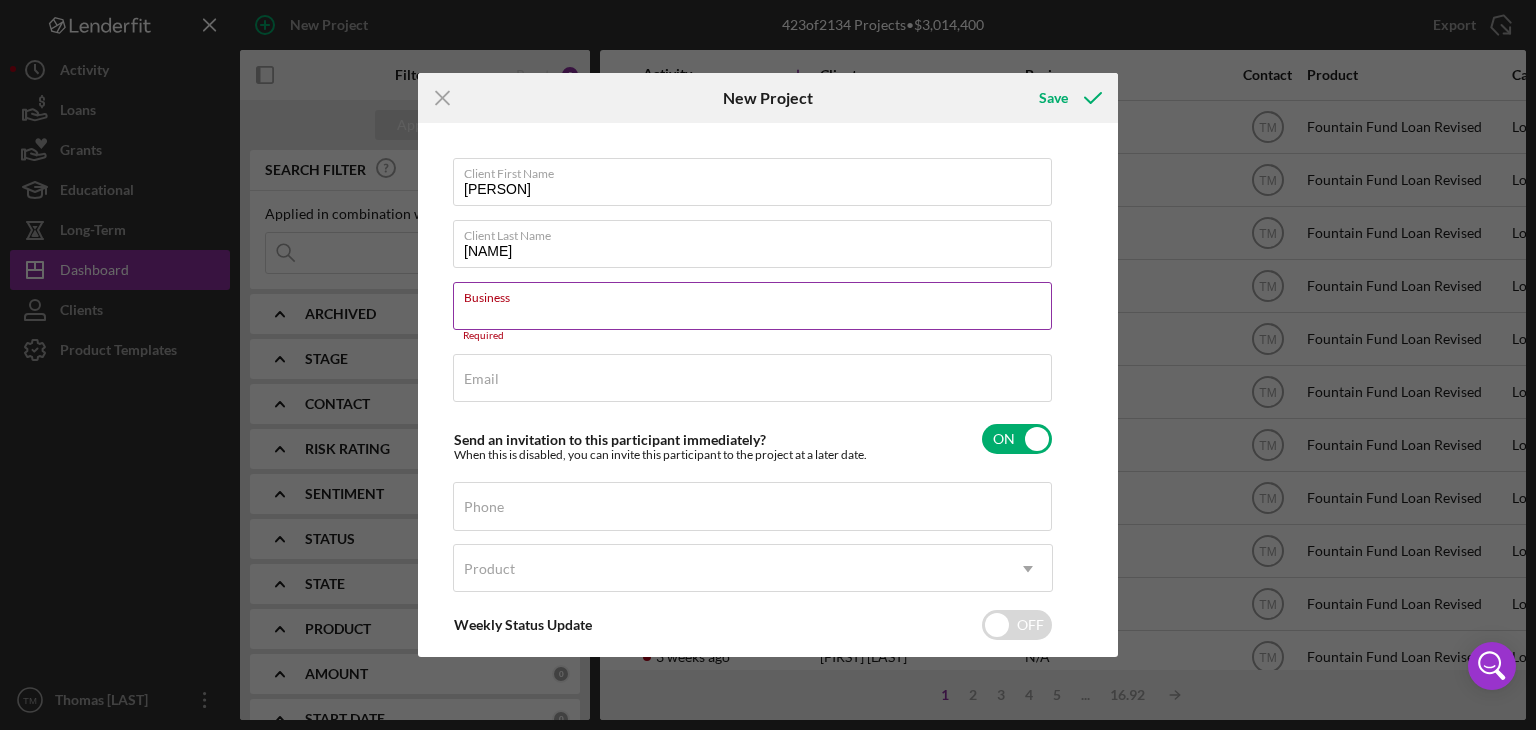 click on "Business" at bounding box center [758, 294] 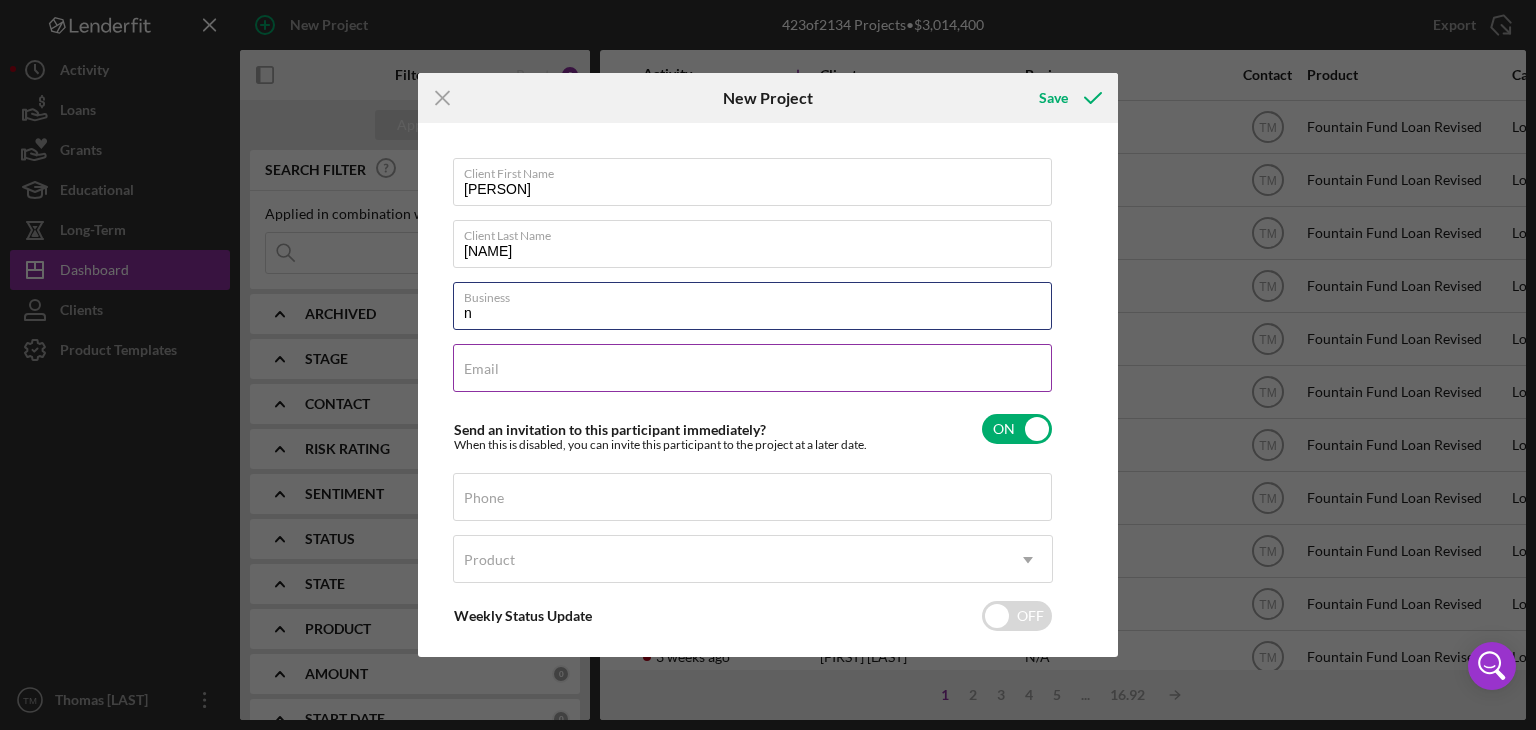 type on "N/A" 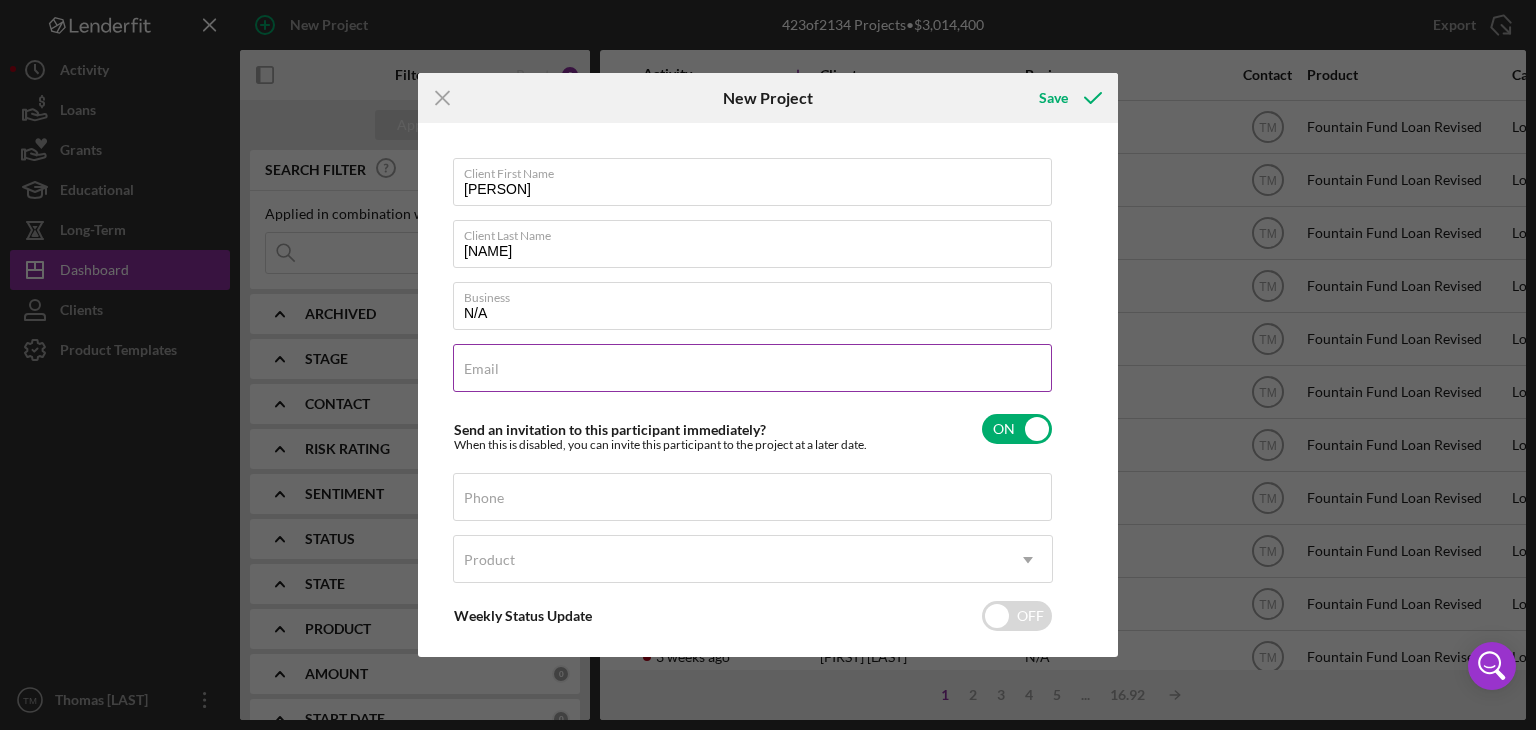 click on "Email" at bounding box center [481, 369] 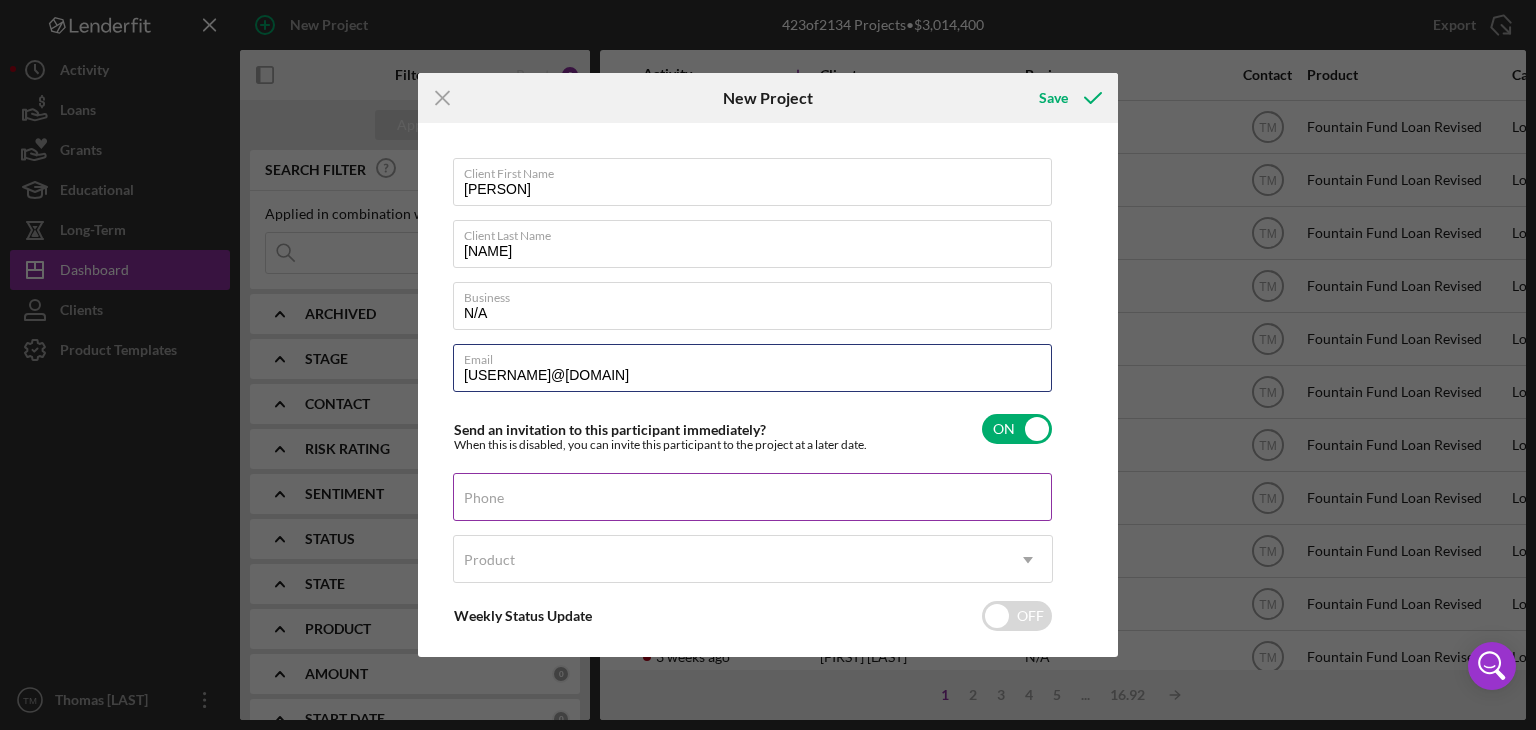 type on "[USERNAME]@[DOMAIN]" 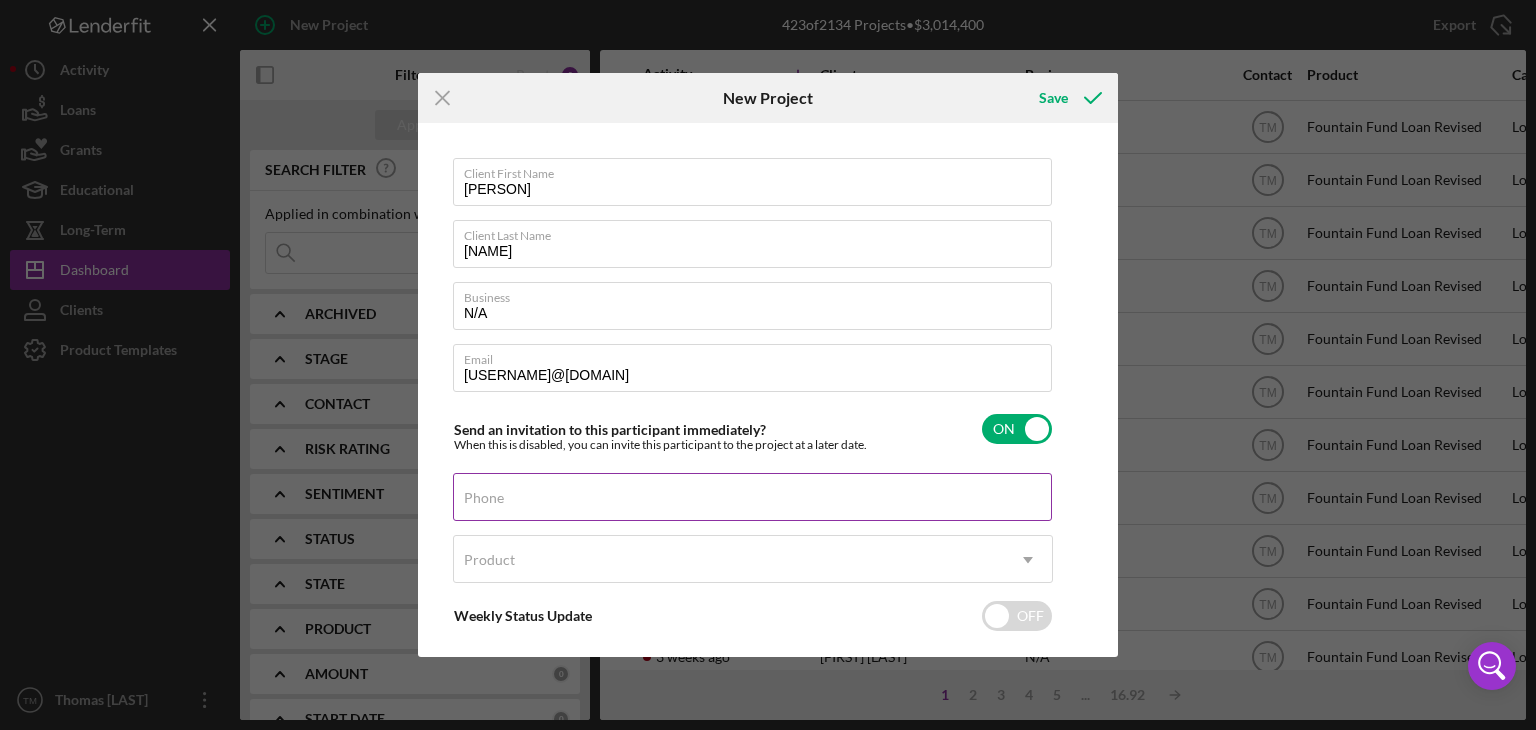 click on "Phone" at bounding box center (752, 497) 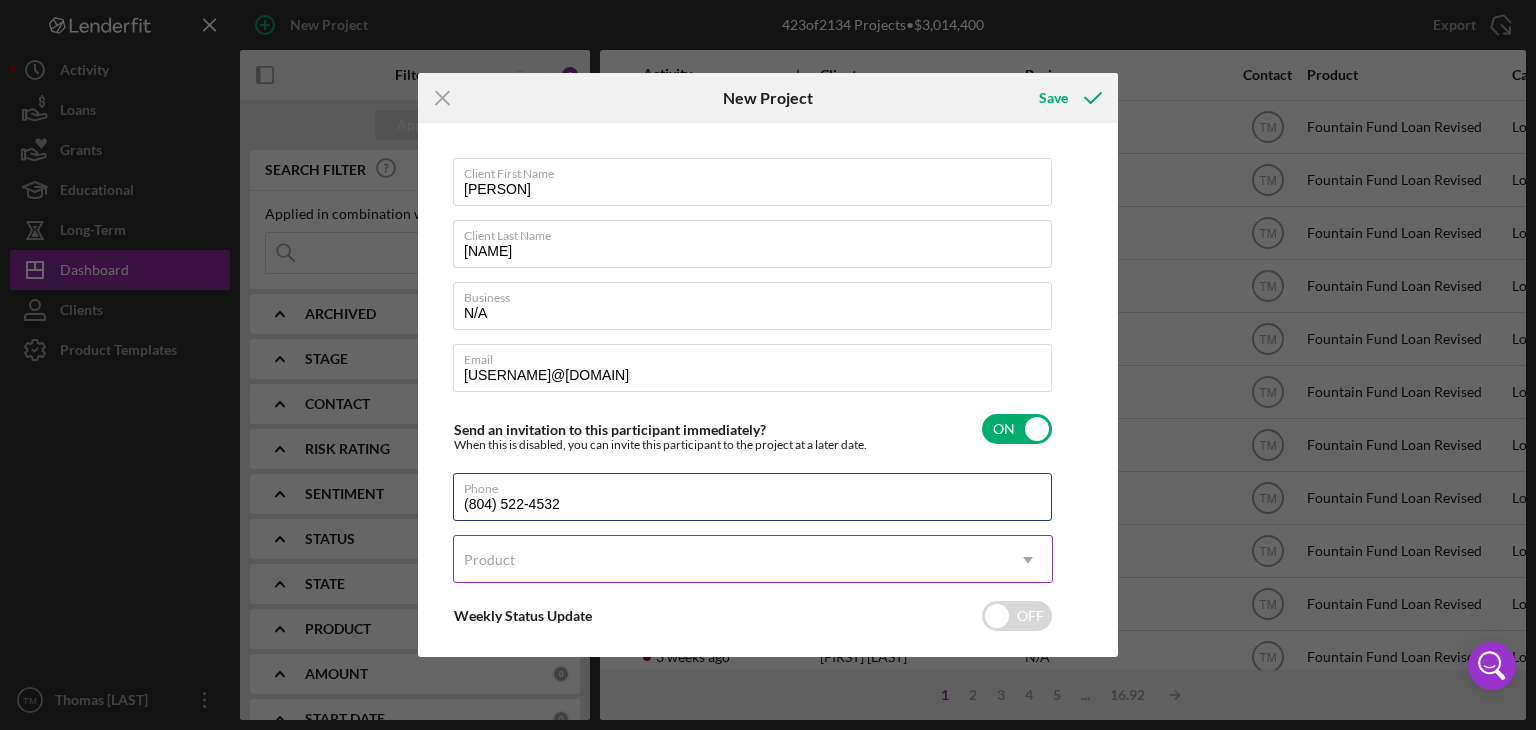 type on "(804) 522-4532" 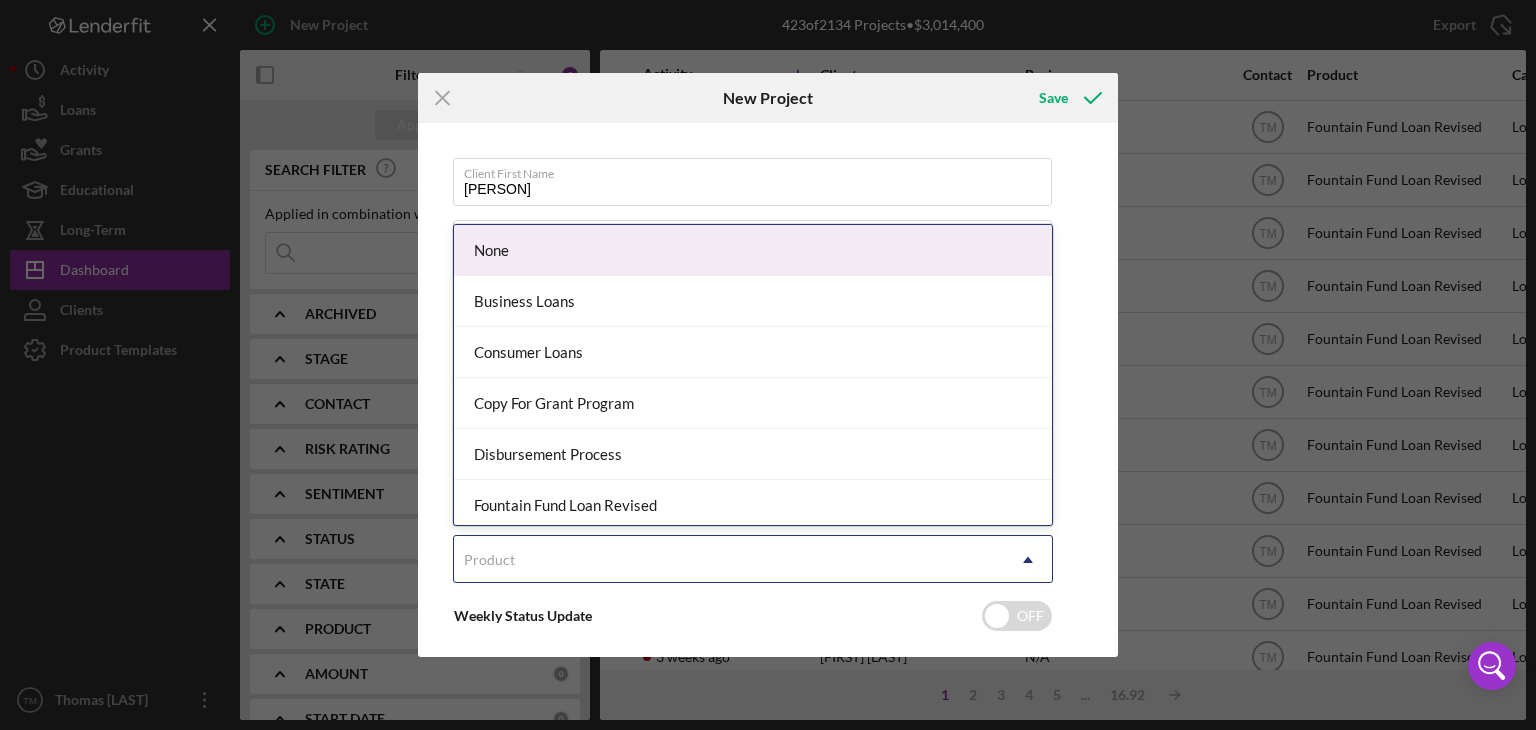 click on "Product" at bounding box center [489, 560] 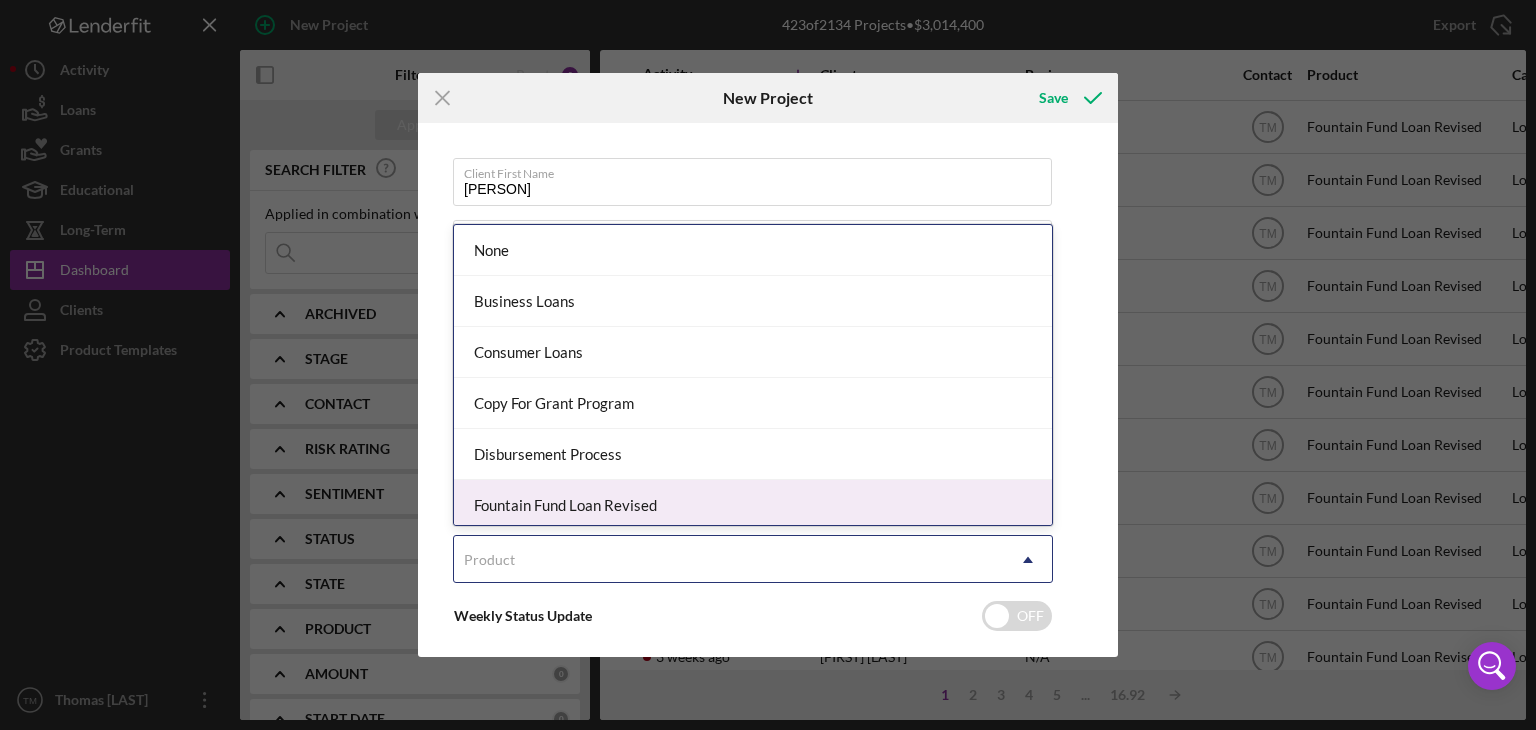 click on "Fountain Fund Loan Revised" at bounding box center (753, 505) 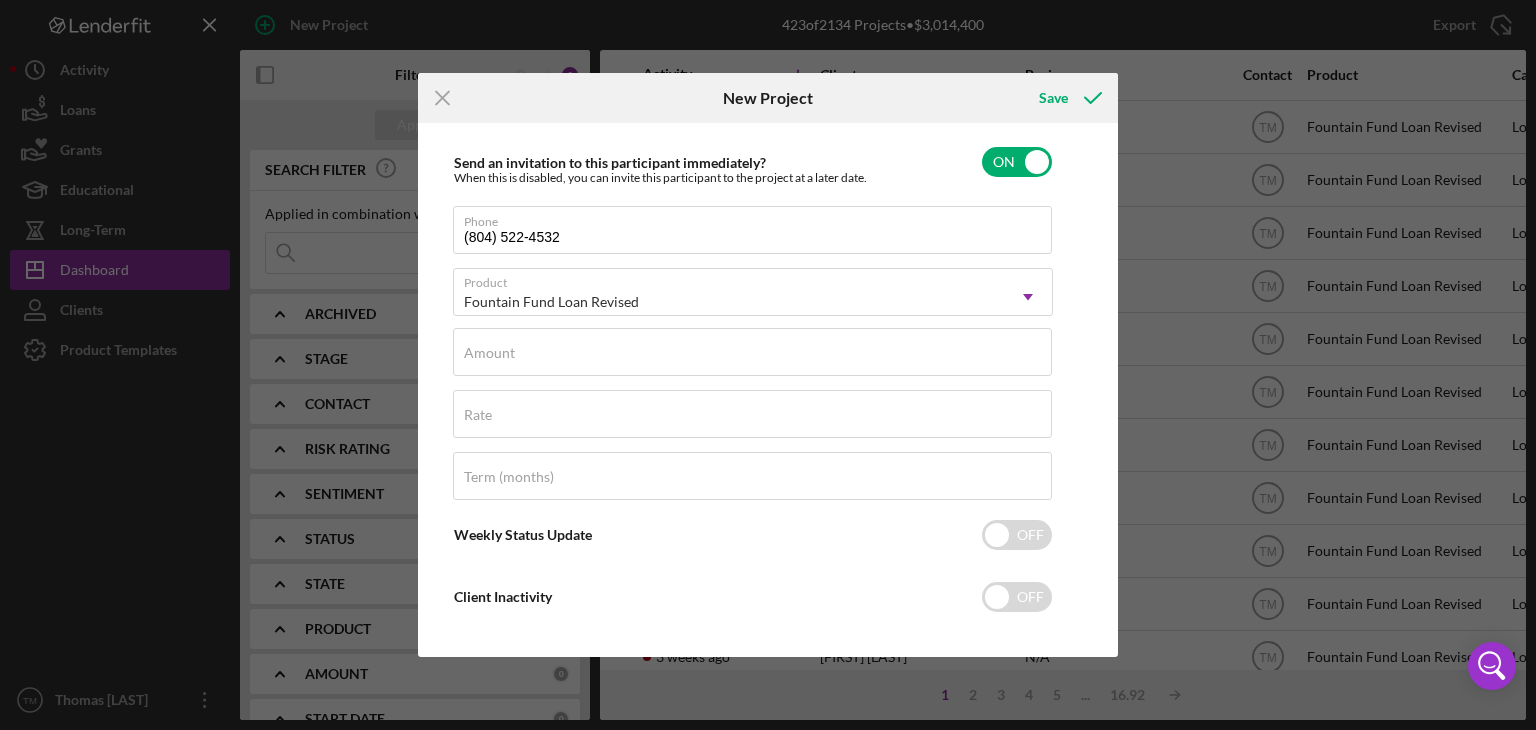 scroll, scrollTop: 281, scrollLeft: 0, axis: vertical 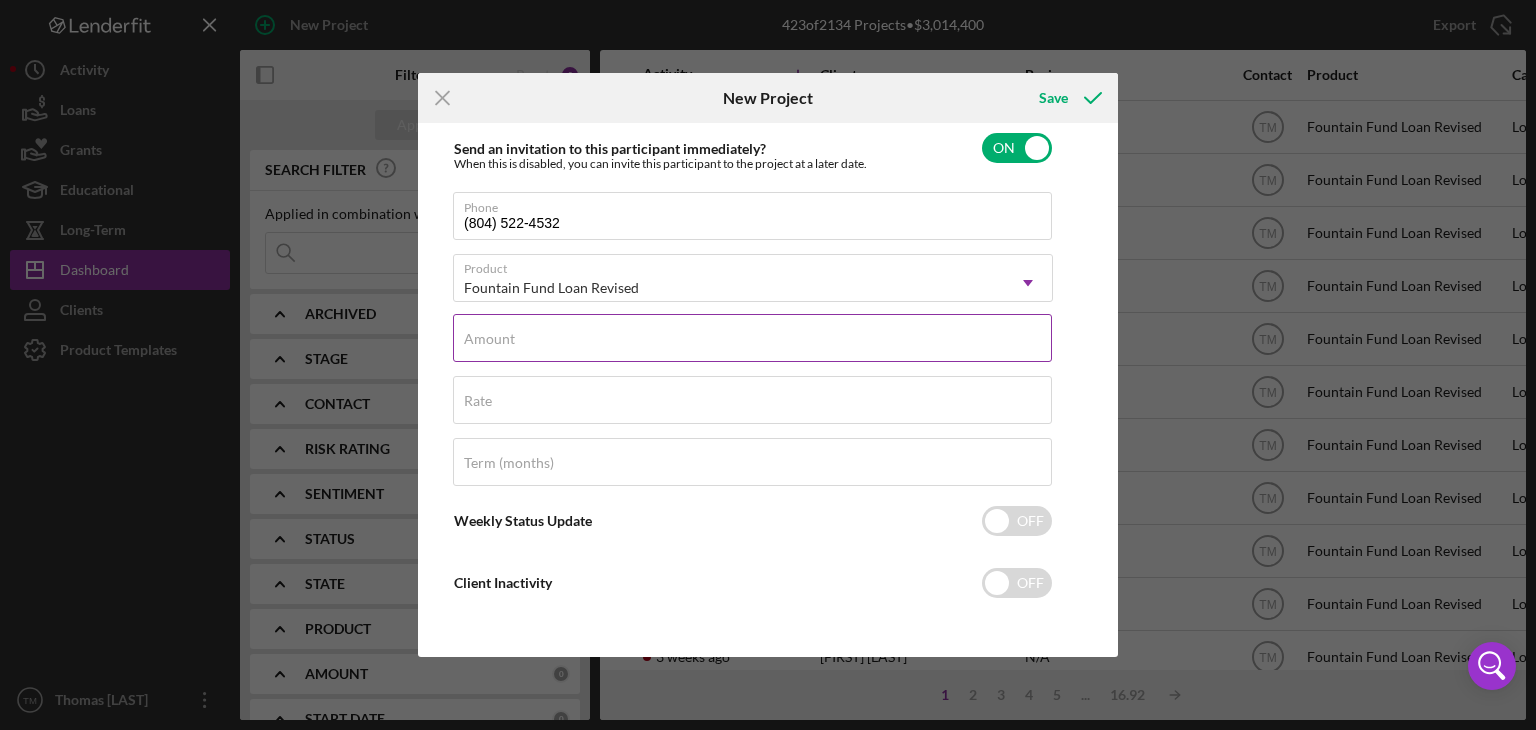click on "Amount" at bounding box center [489, 339] 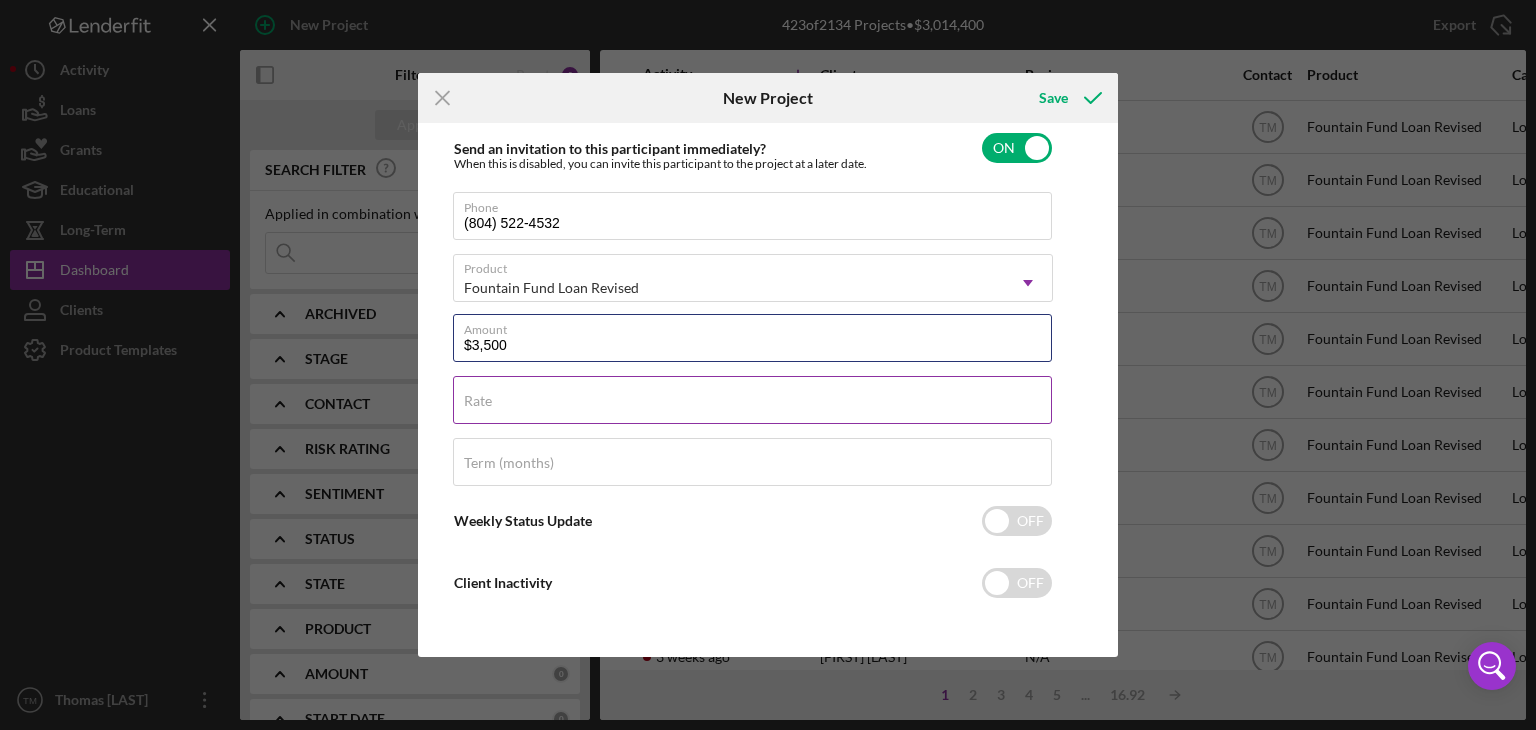 type on "$3,500" 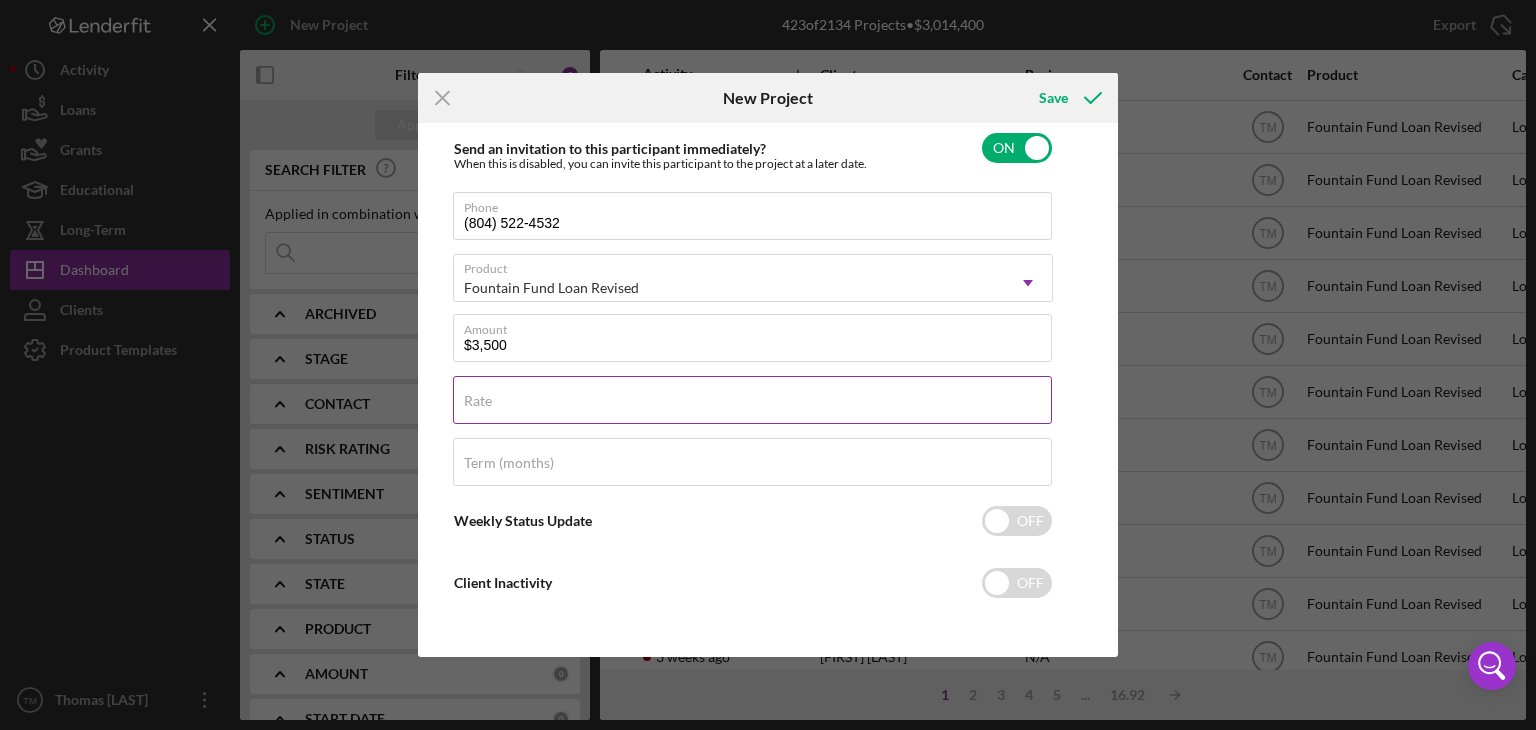 click on "Rate" at bounding box center [752, 400] 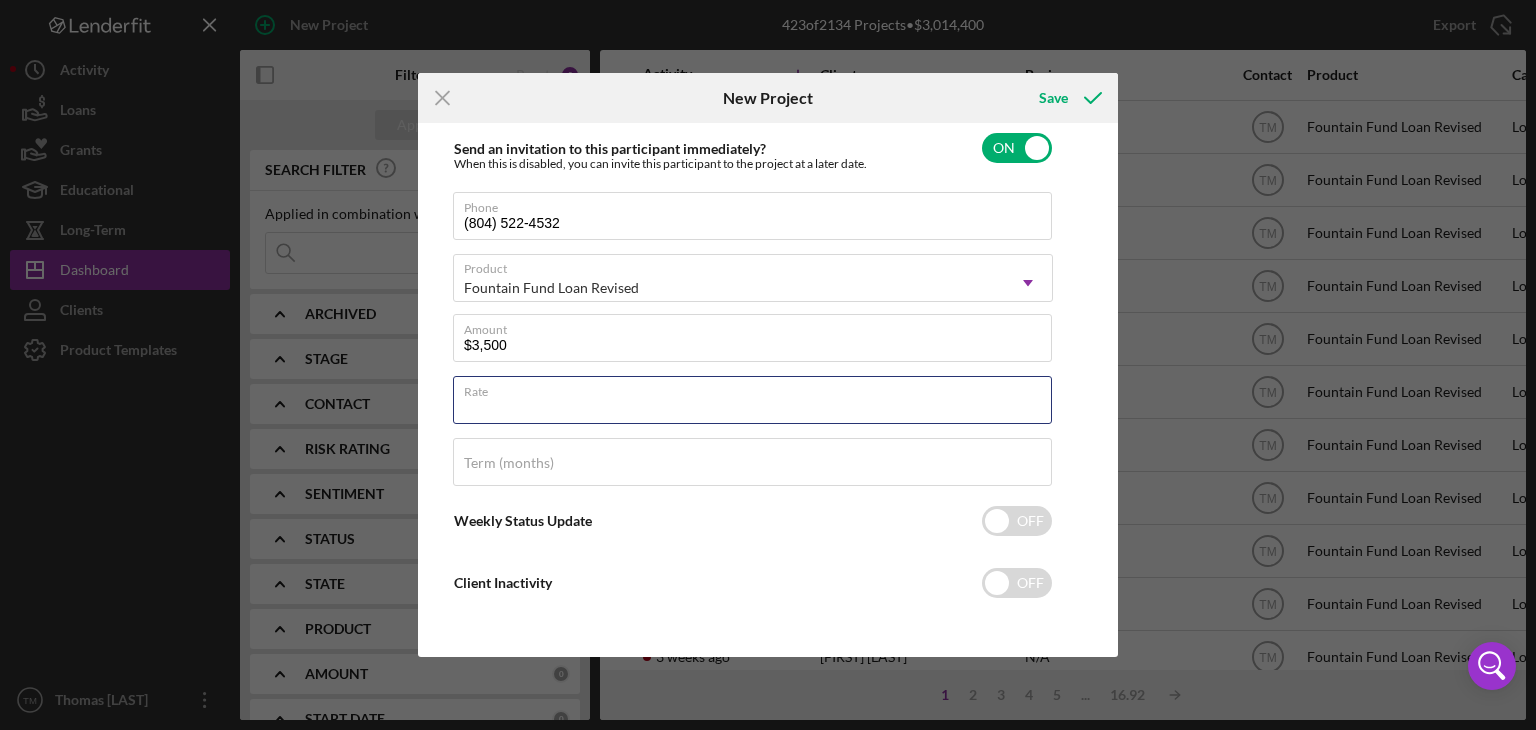 type on "3.000%" 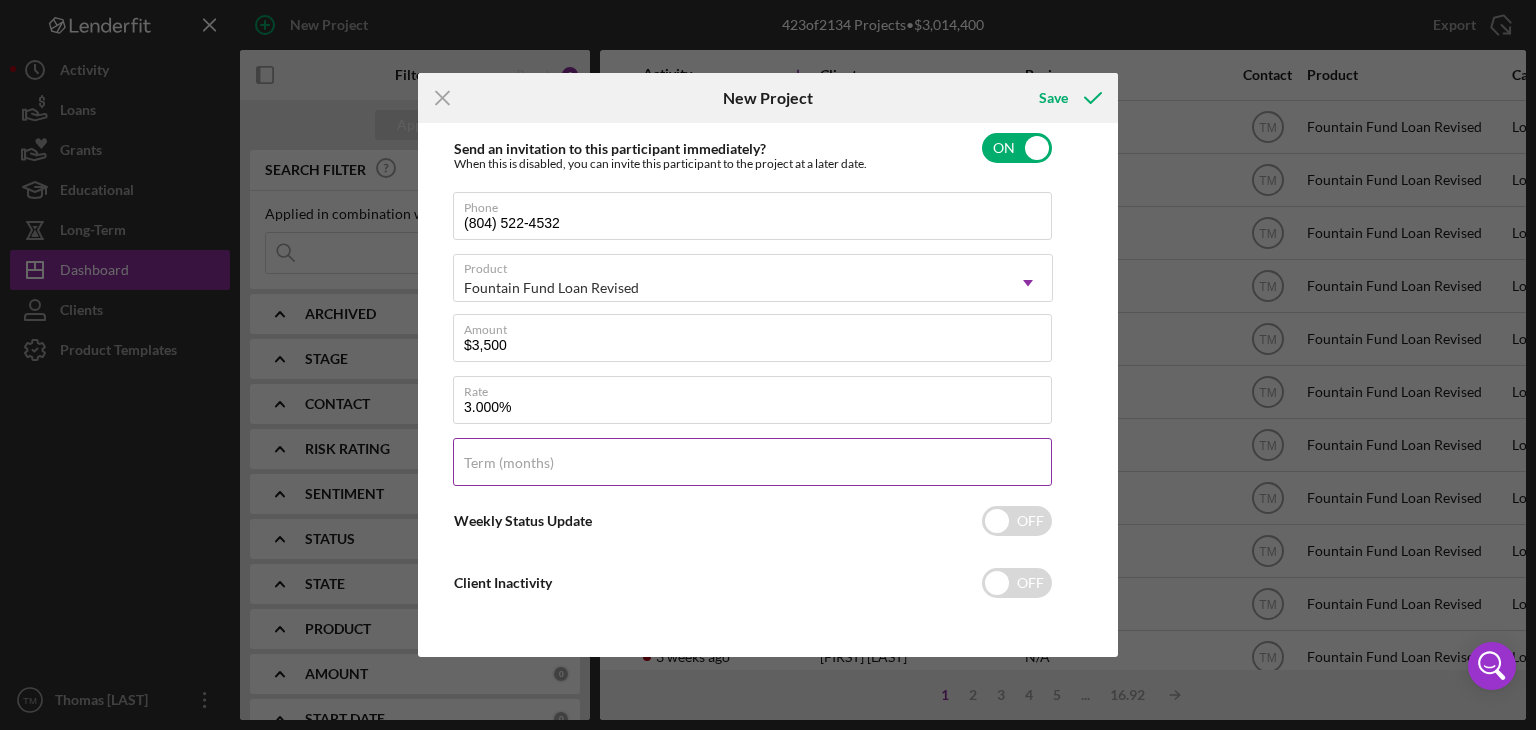 click on "Term (months)" at bounding box center (509, 463) 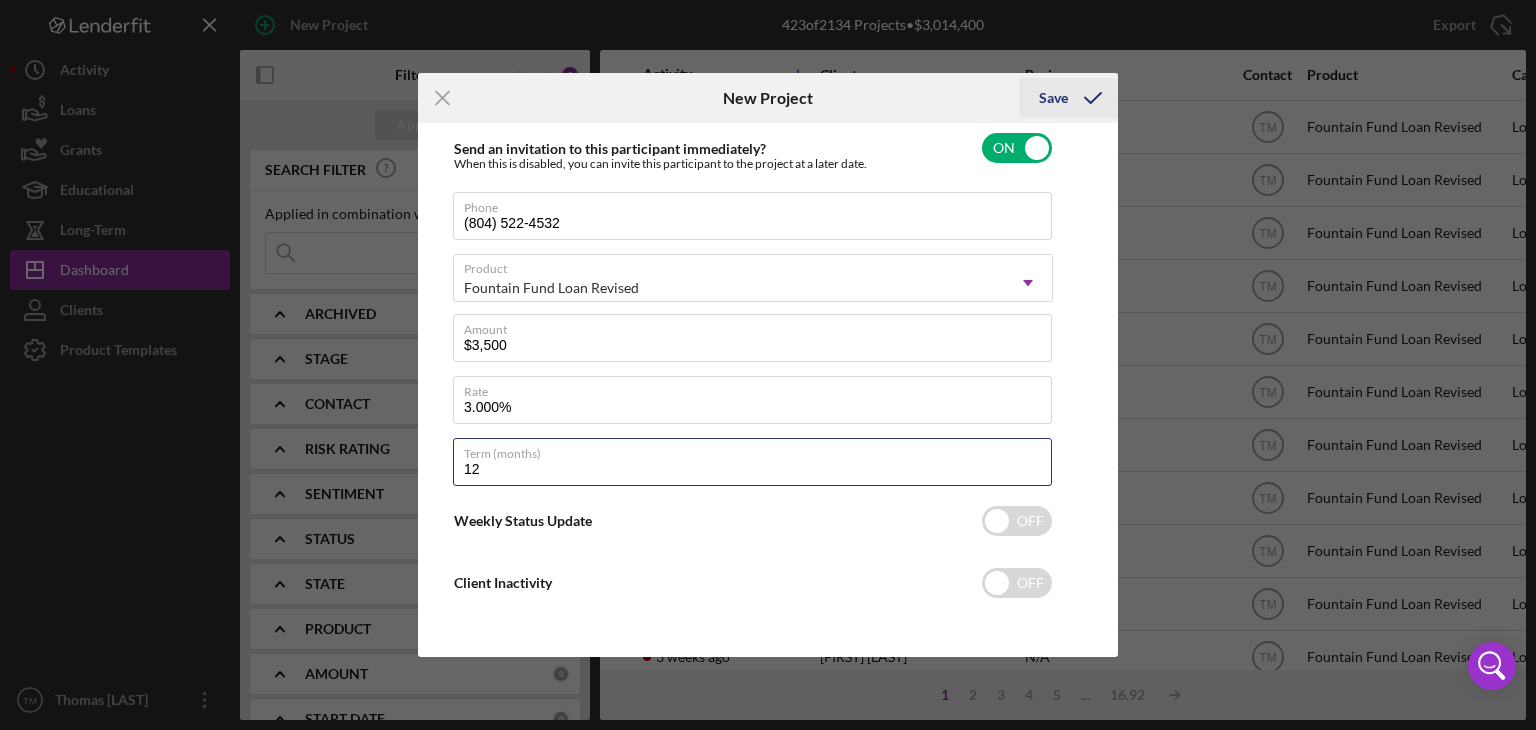 type on "12" 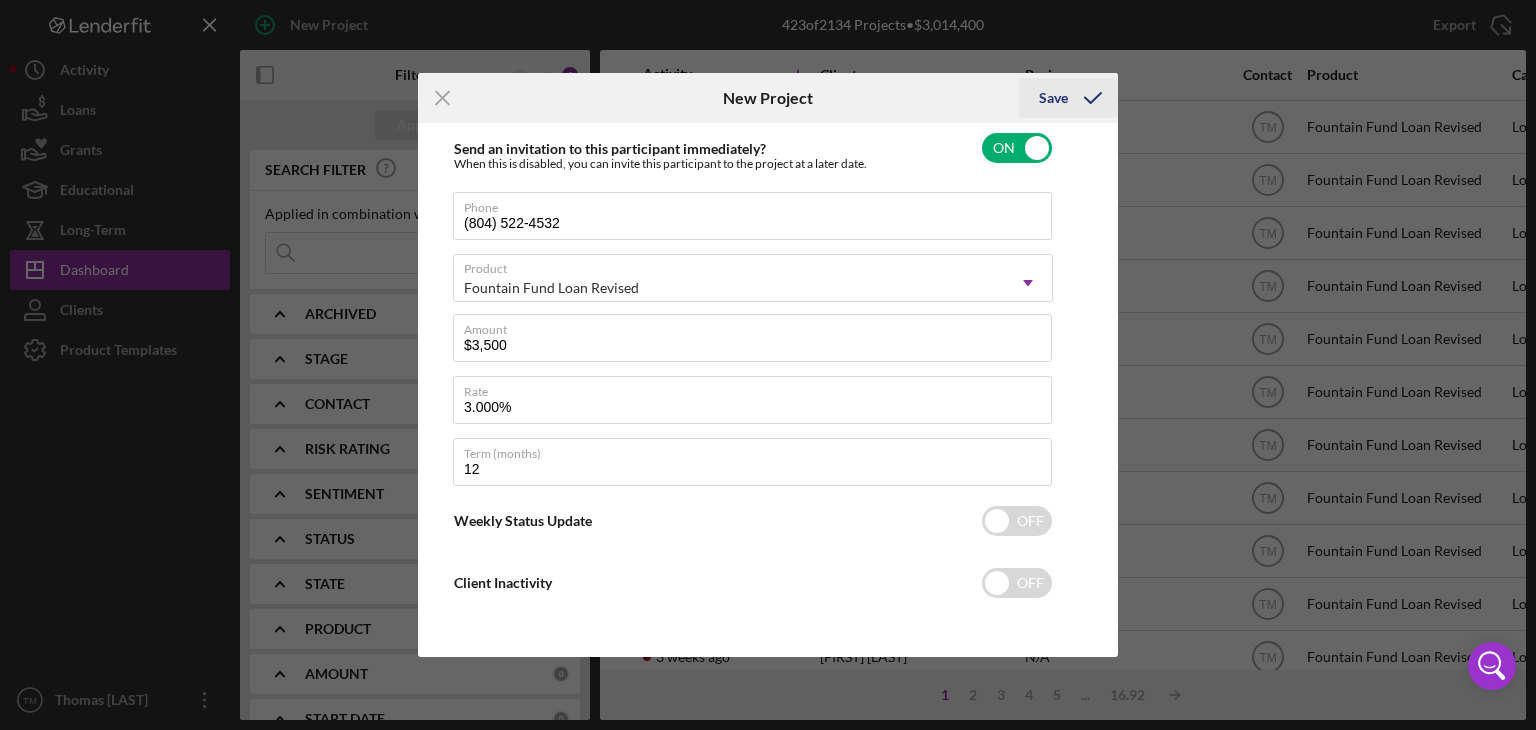 click 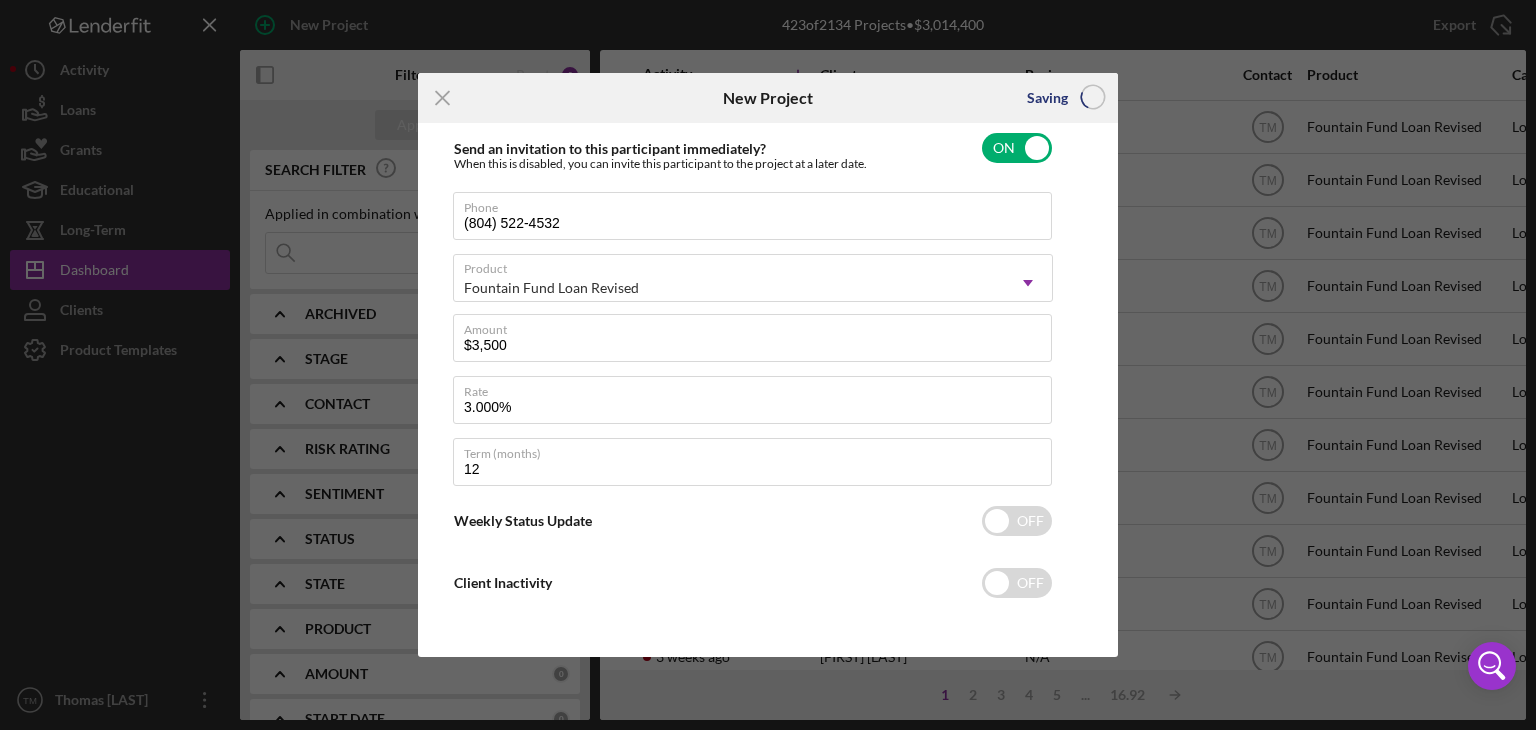 type 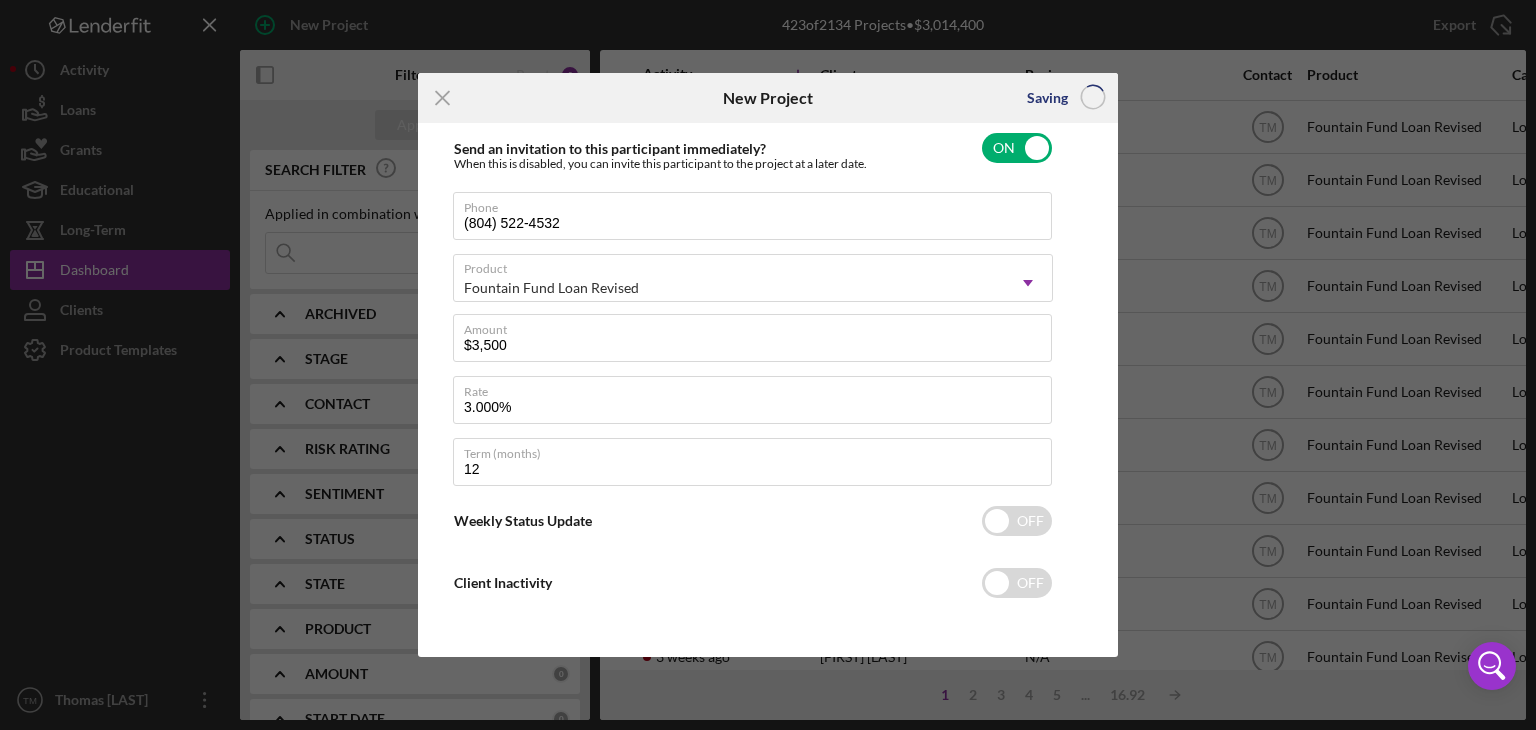 type 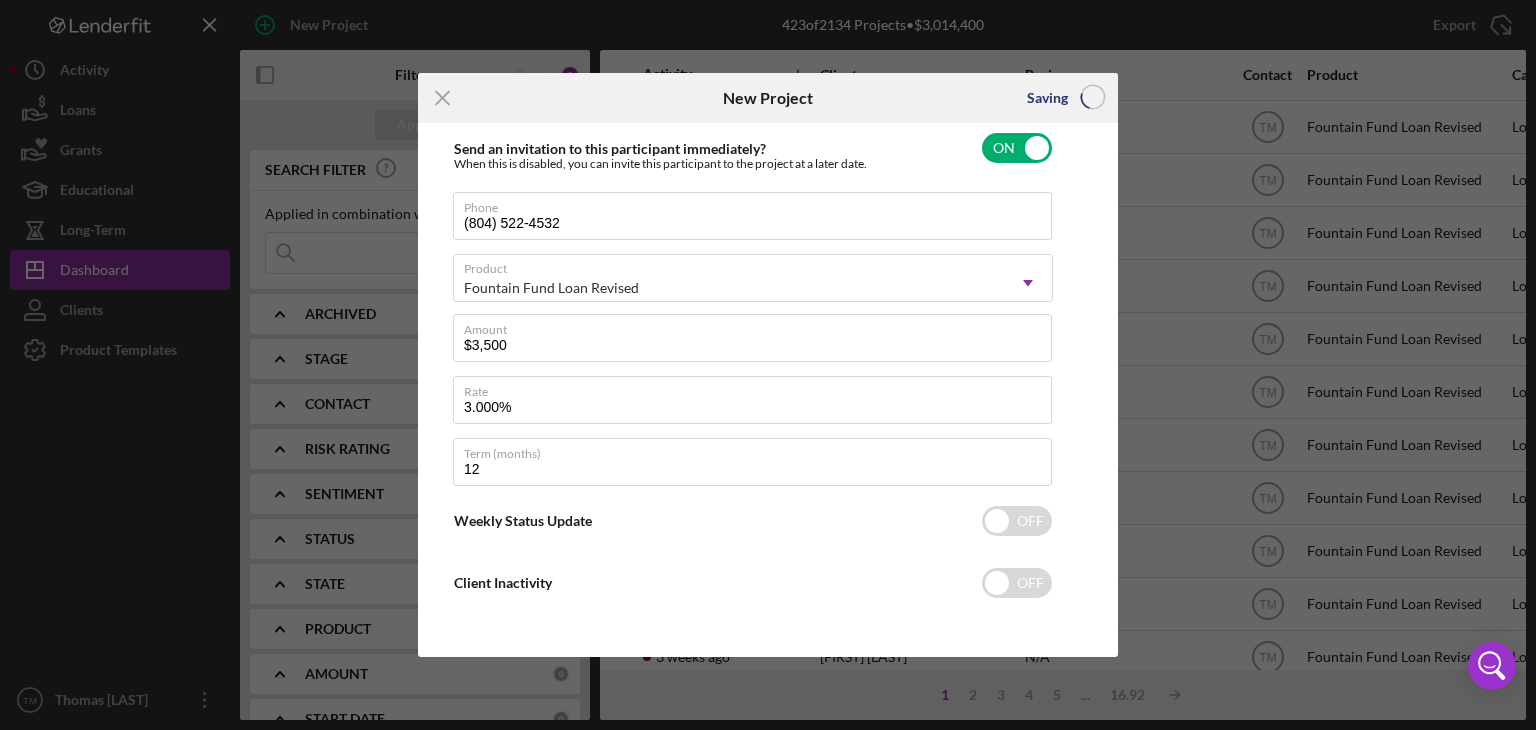 type 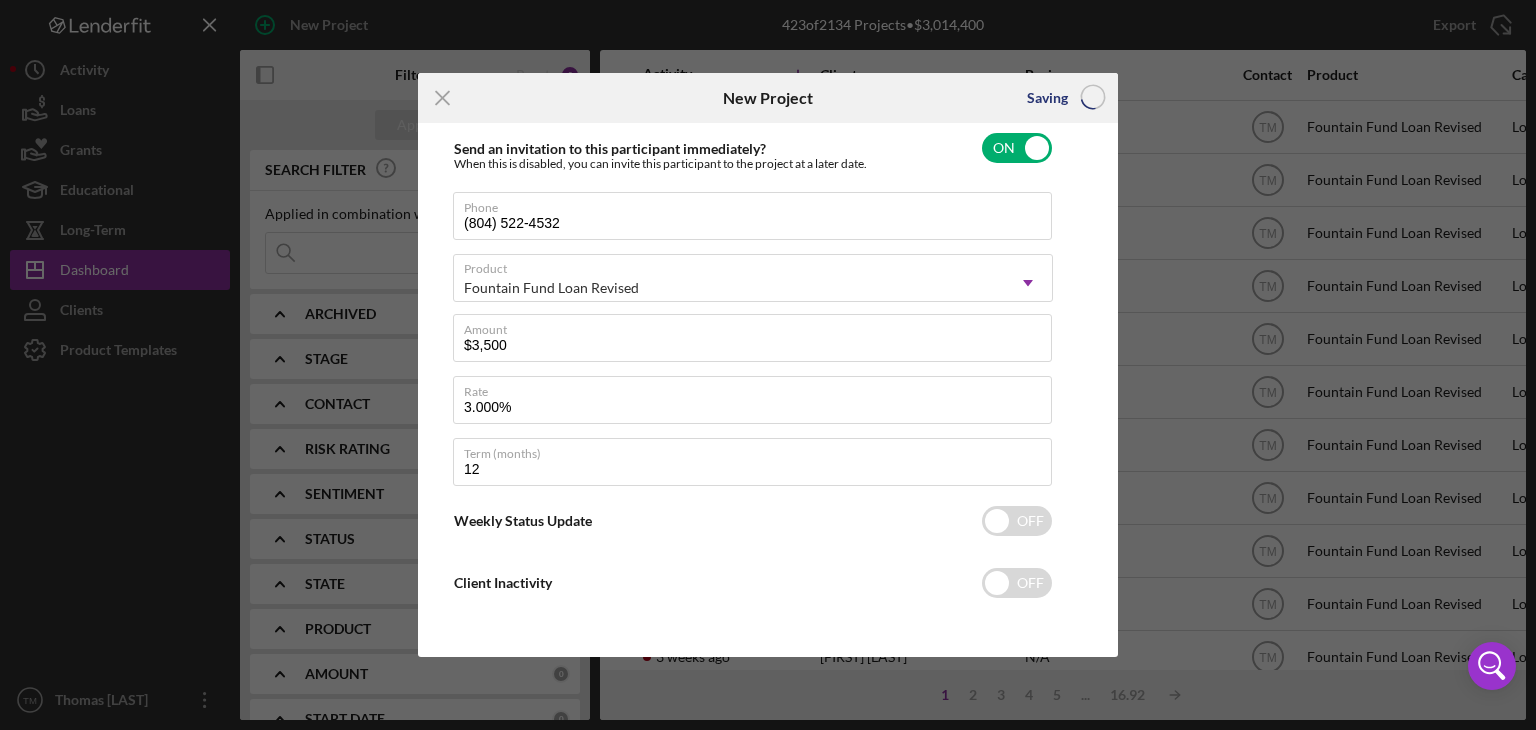 type 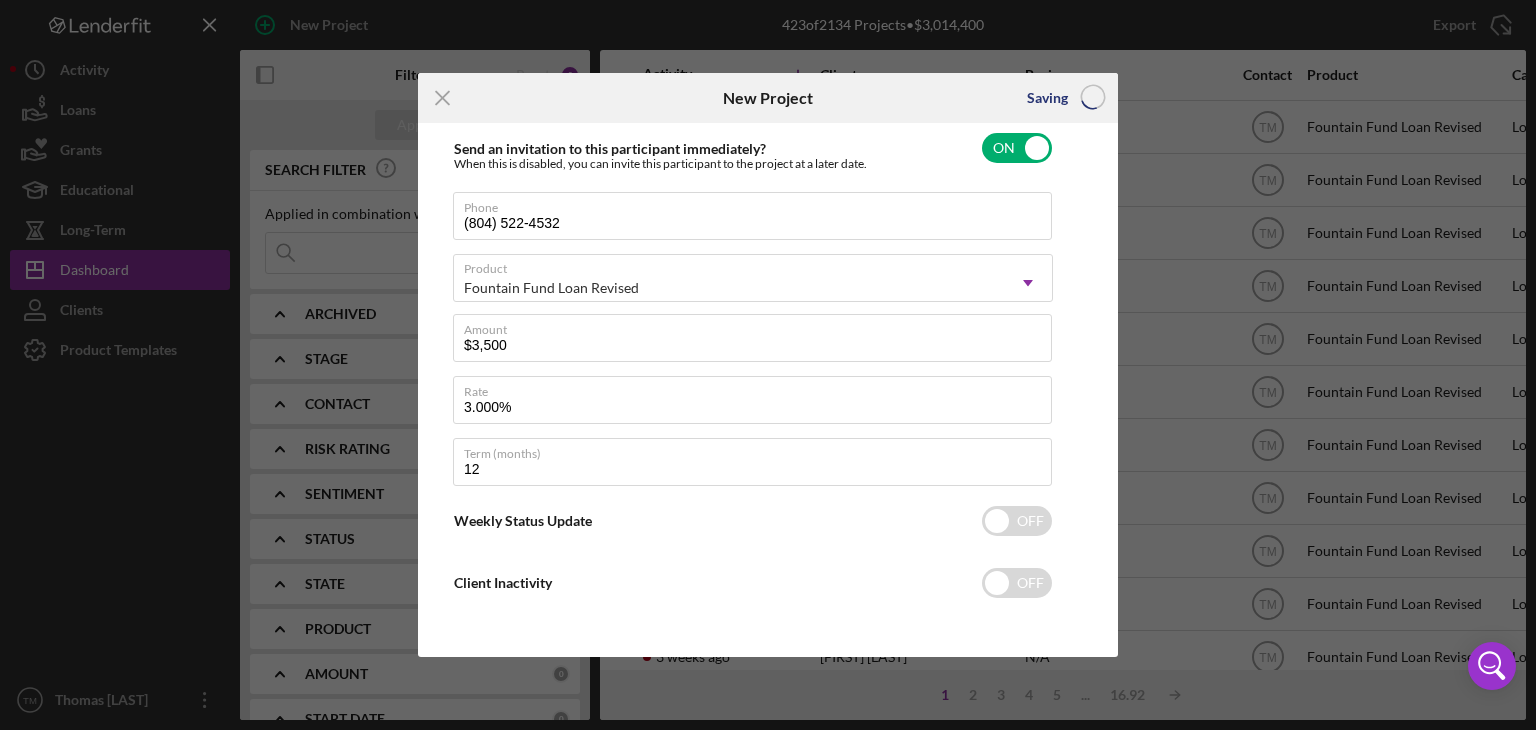 type 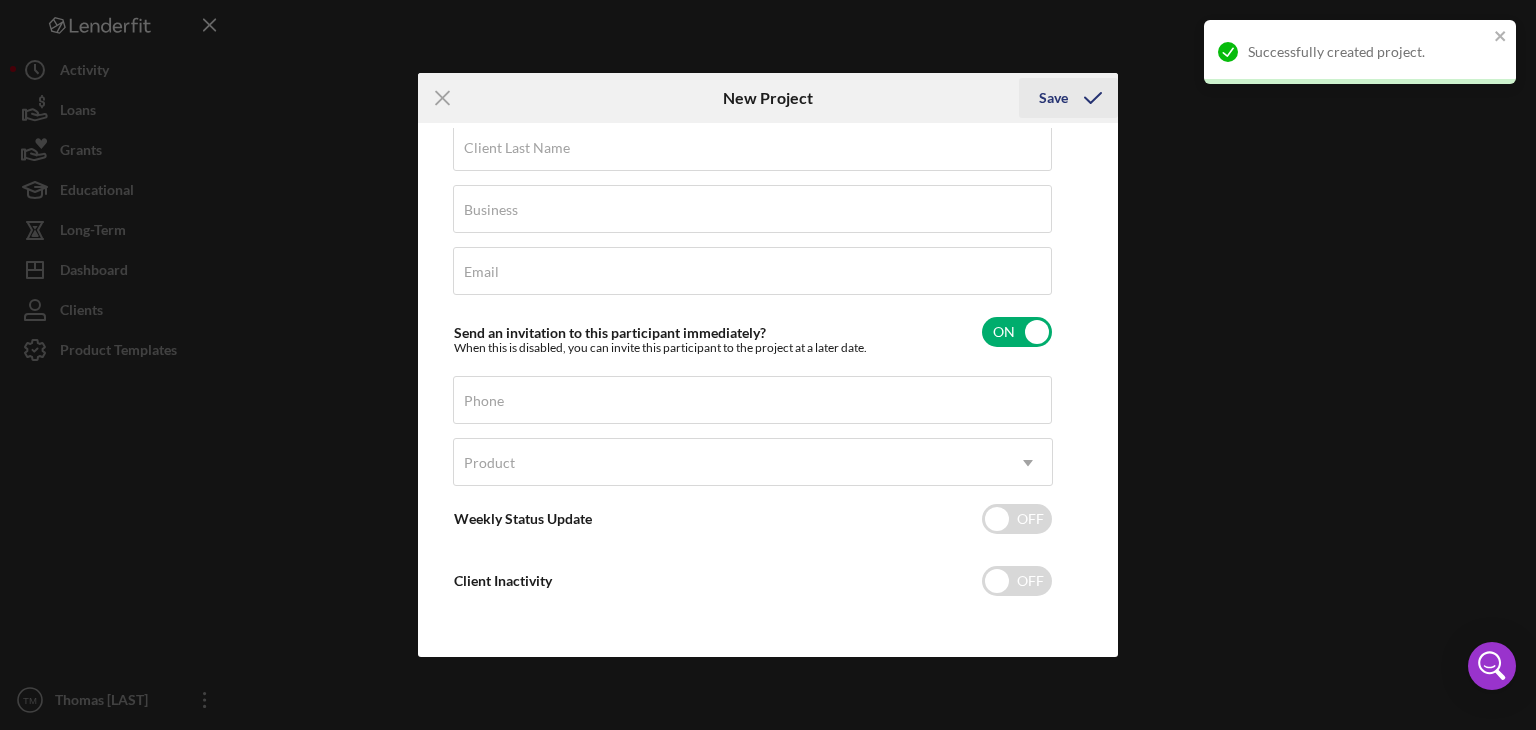 scroll, scrollTop: 96, scrollLeft: 0, axis: vertical 